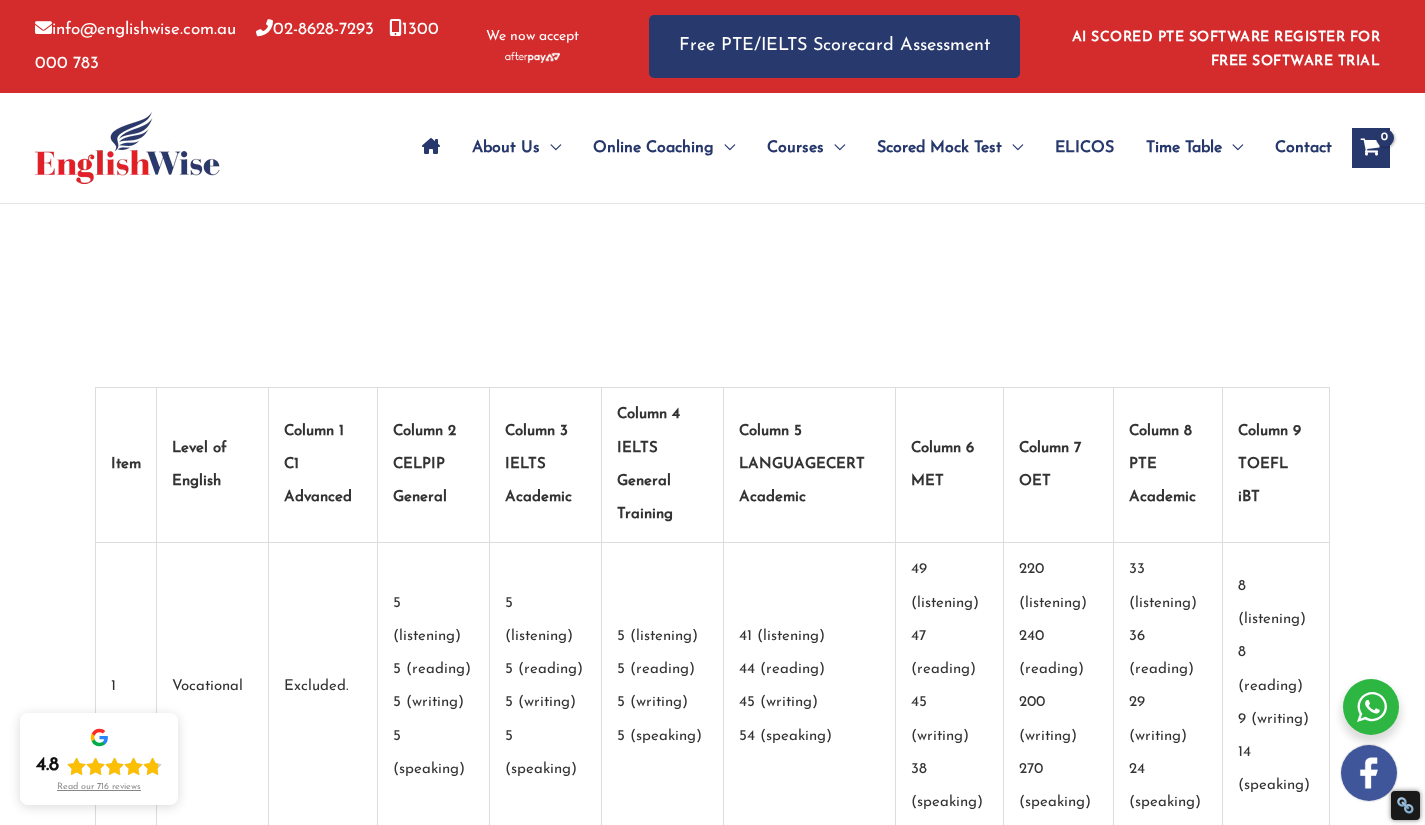 scroll, scrollTop: 0, scrollLeft: 0, axis: both 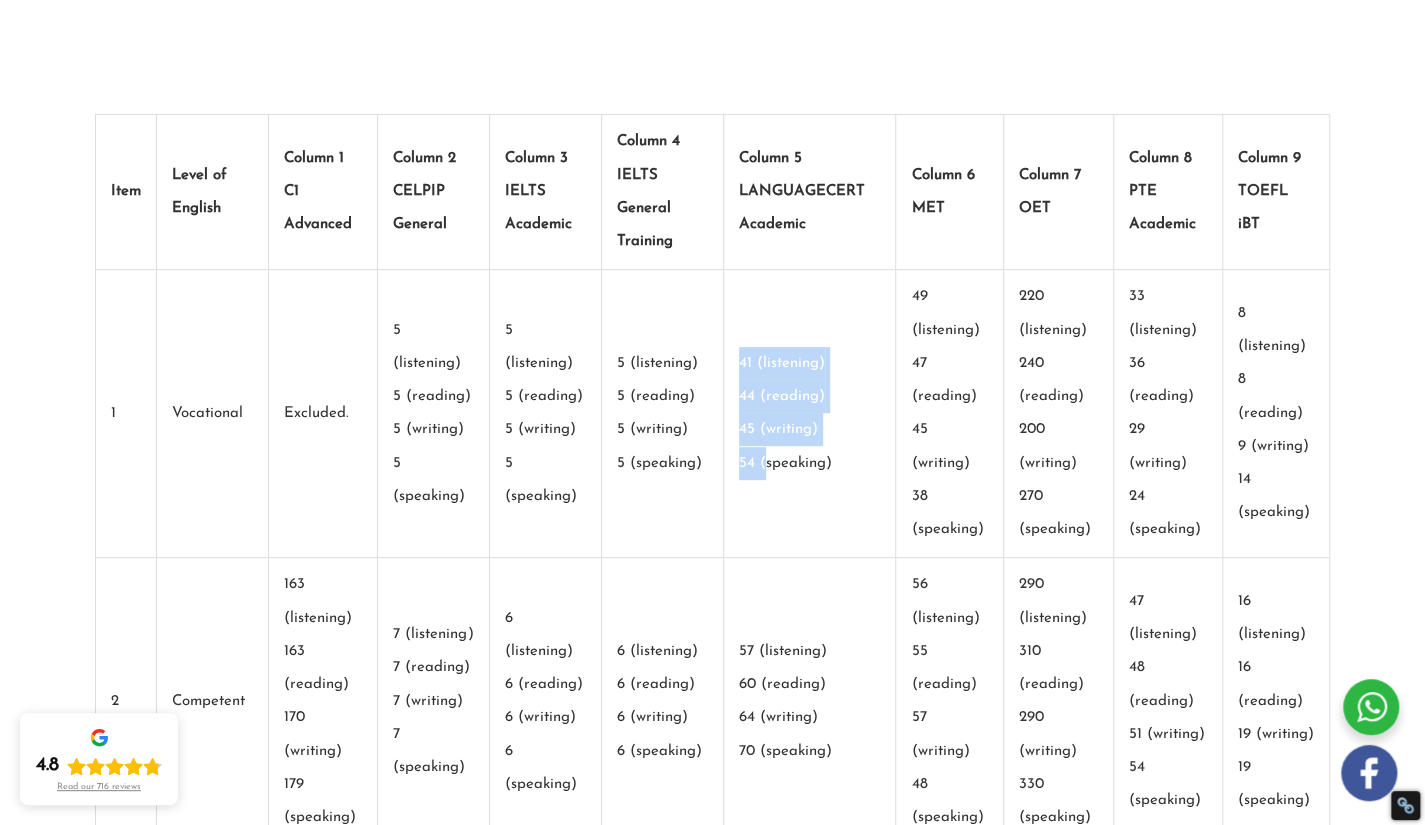 drag, startPoint x: 740, startPoint y: 296, endPoint x: 768, endPoint y: 457, distance: 163.41664 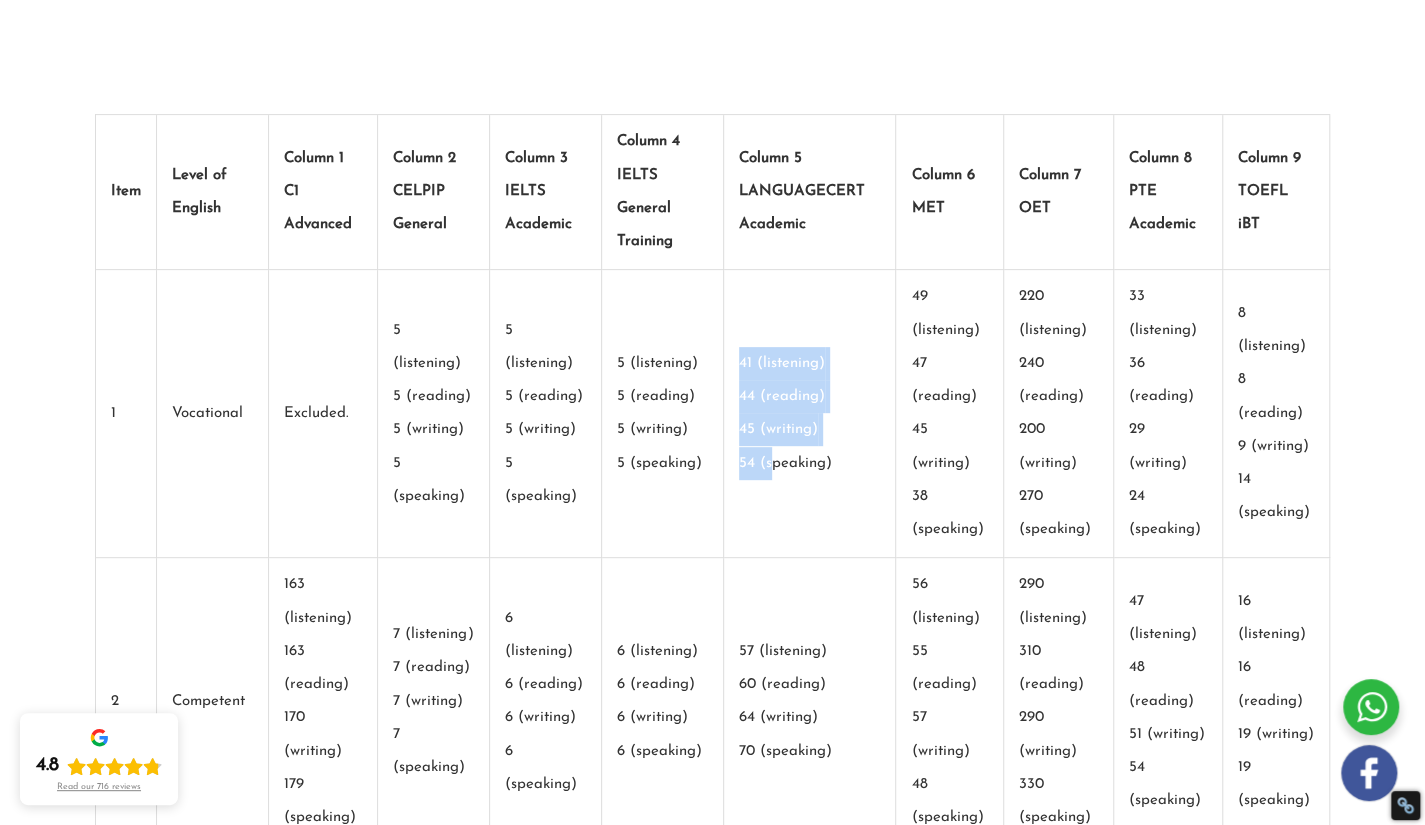 click on "41 (listening)
44 (reading)
45 (writing)
54 (speaking)" 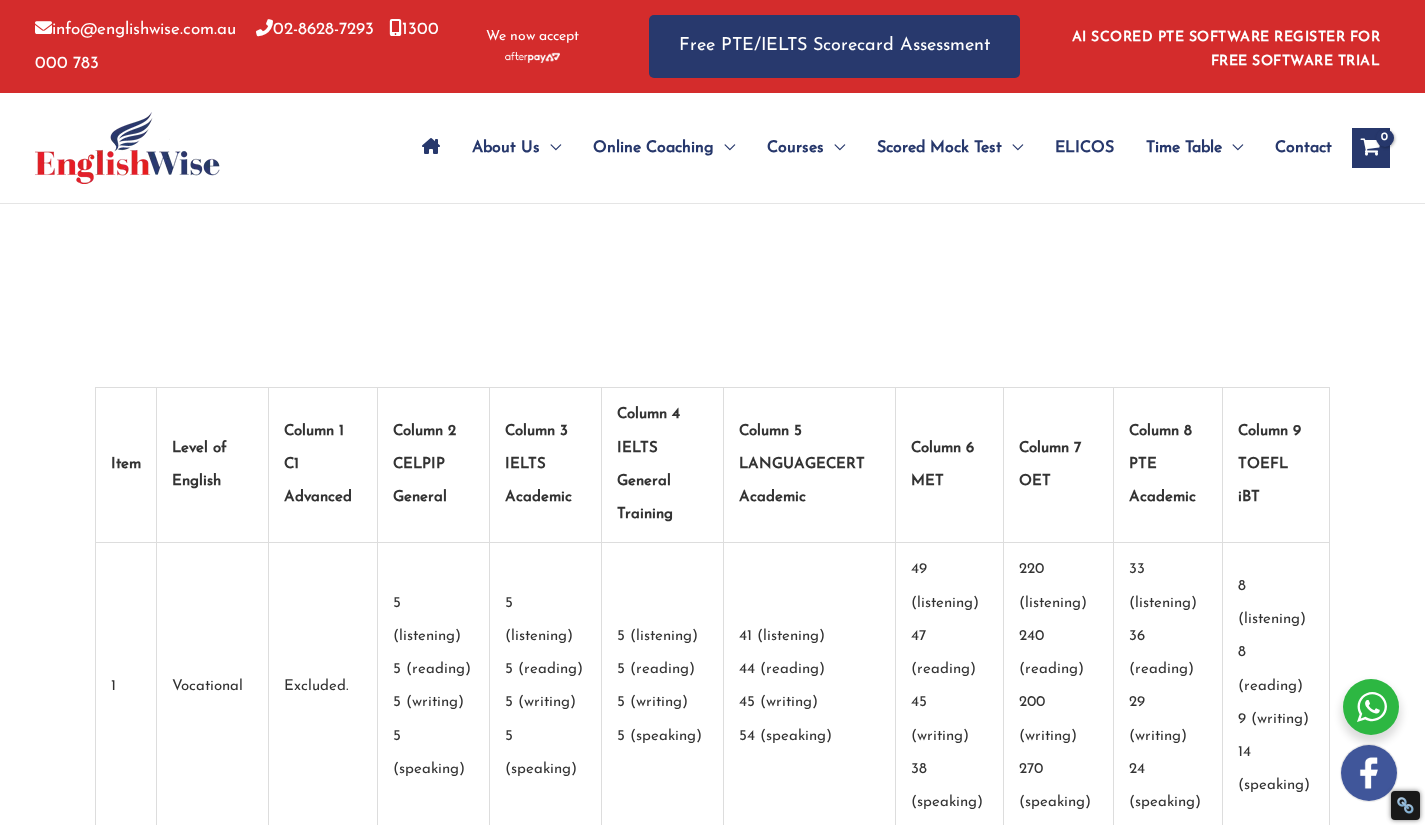 scroll, scrollTop: 0, scrollLeft: 0, axis: both 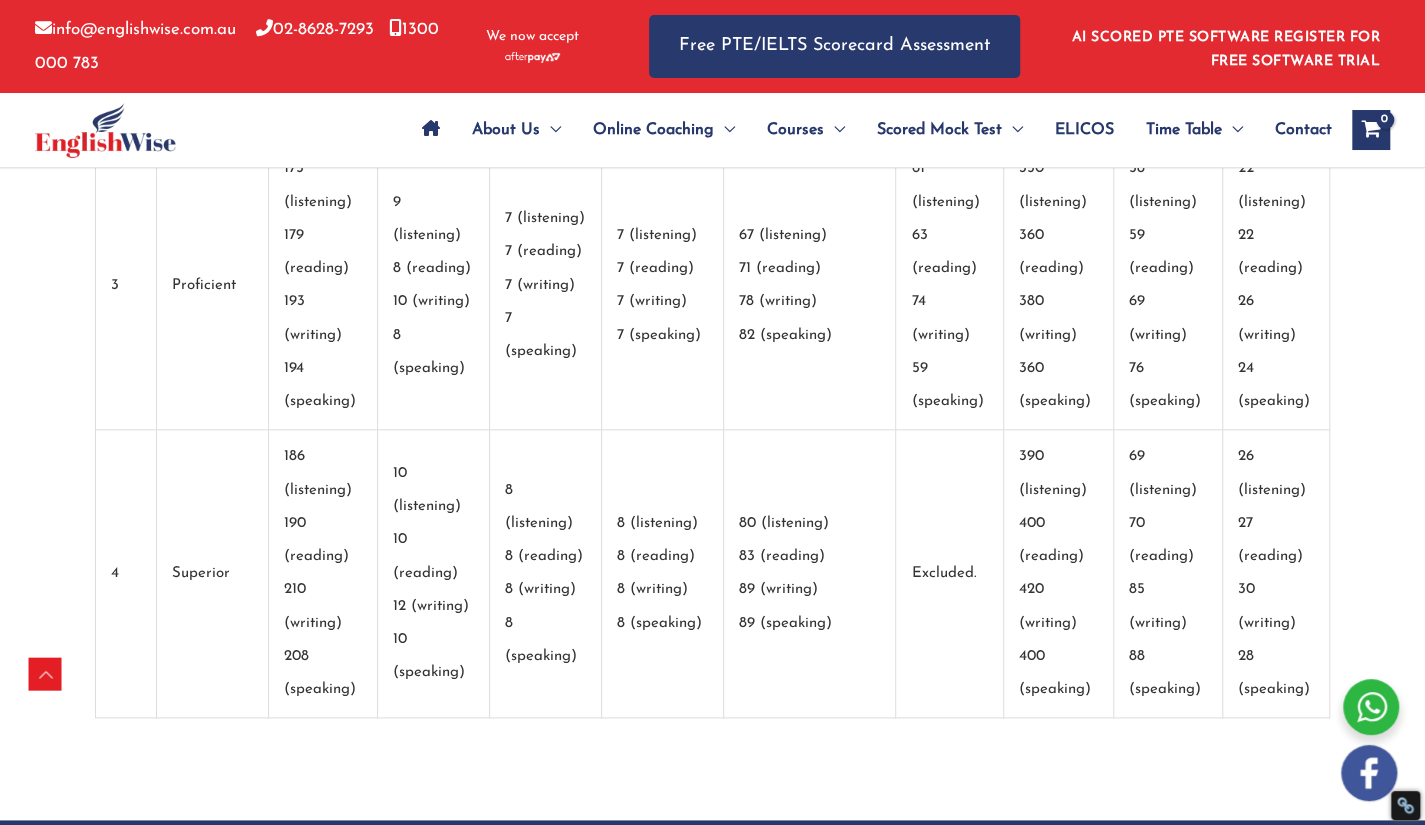 click on "Excluded." at bounding box center [950, 574] 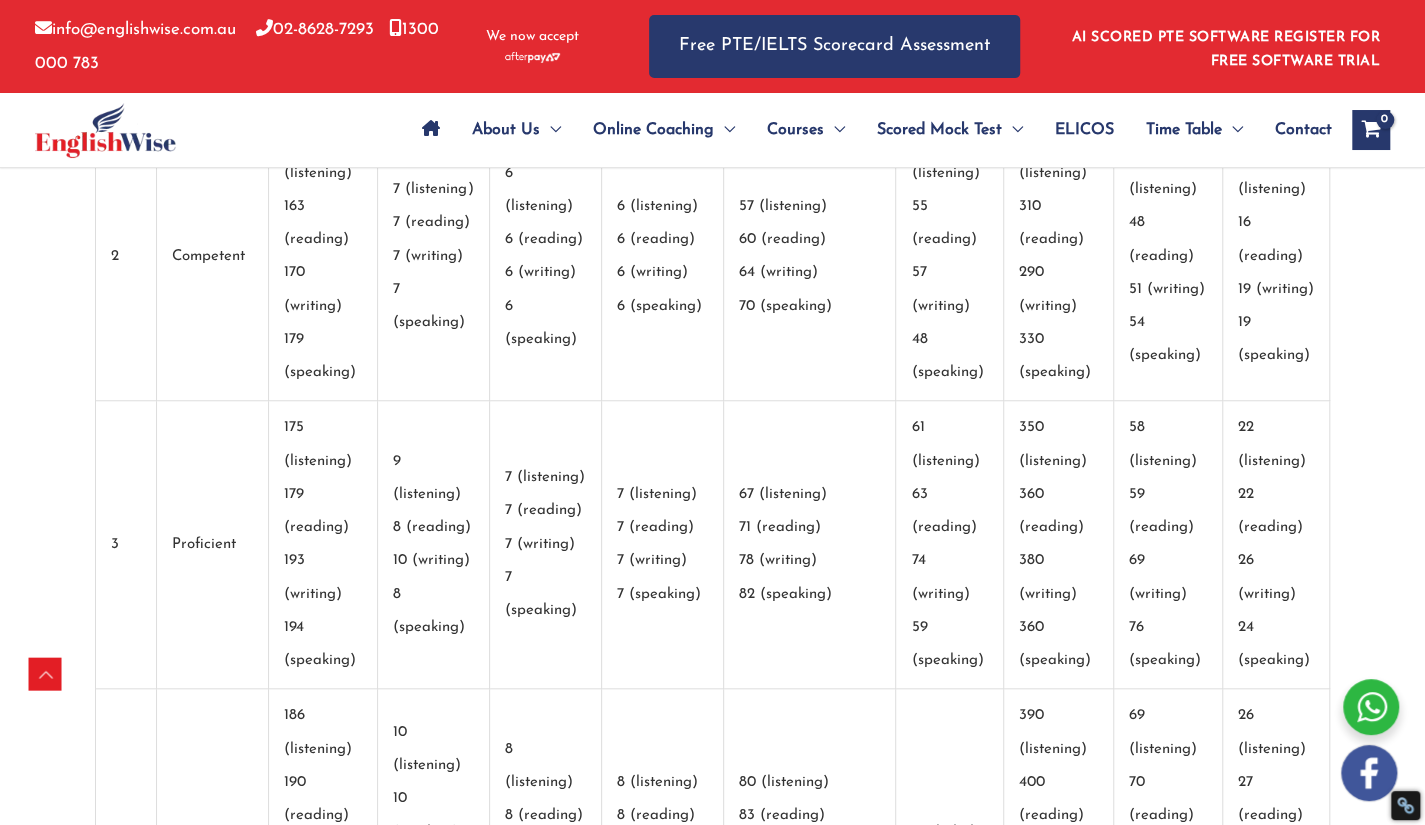 scroll, scrollTop: 1124, scrollLeft: 0, axis: vertical 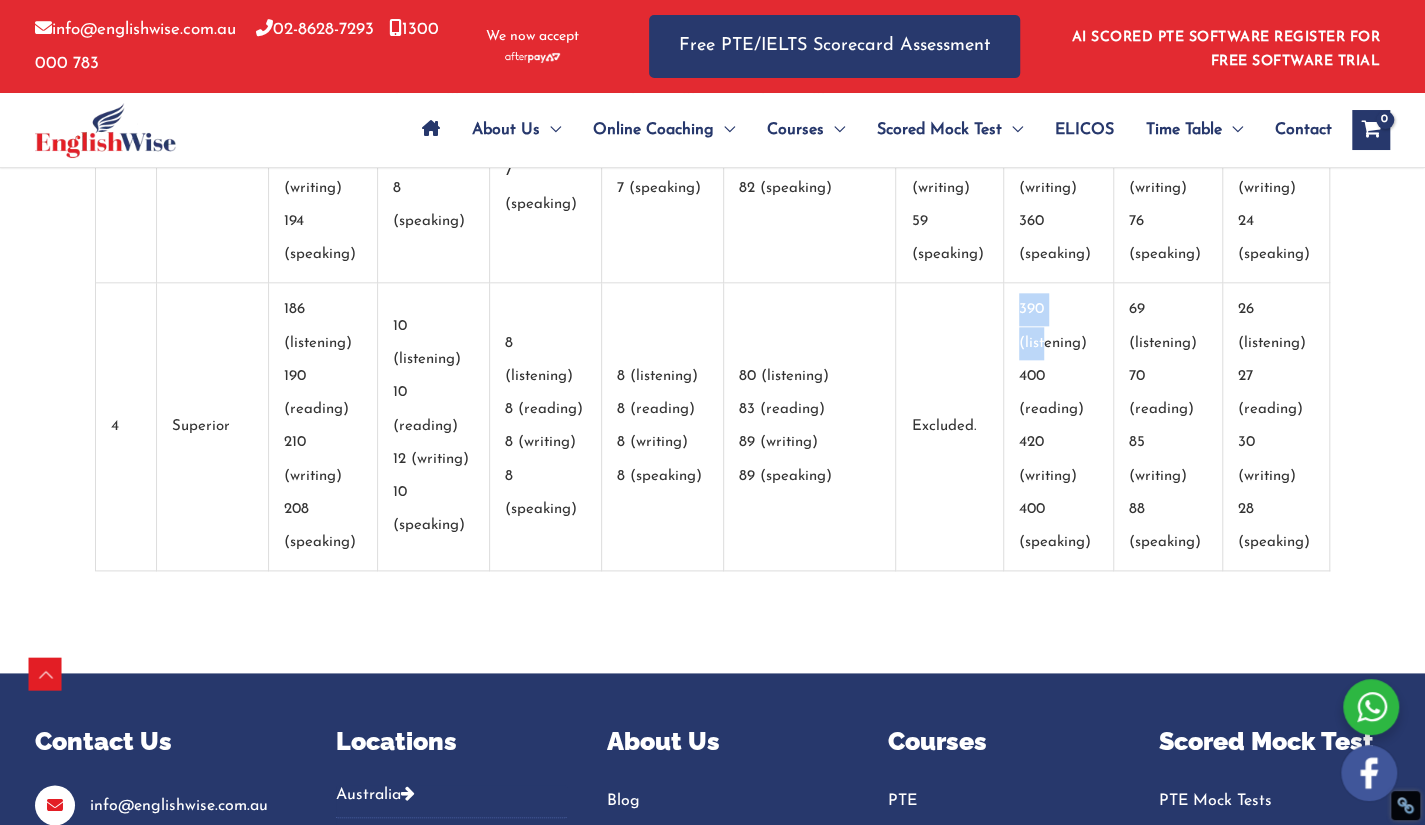 drag, startPoint x: 1018, startPoint y: 311, endPoint x: 1050, endPoint y: 335, distance: 40 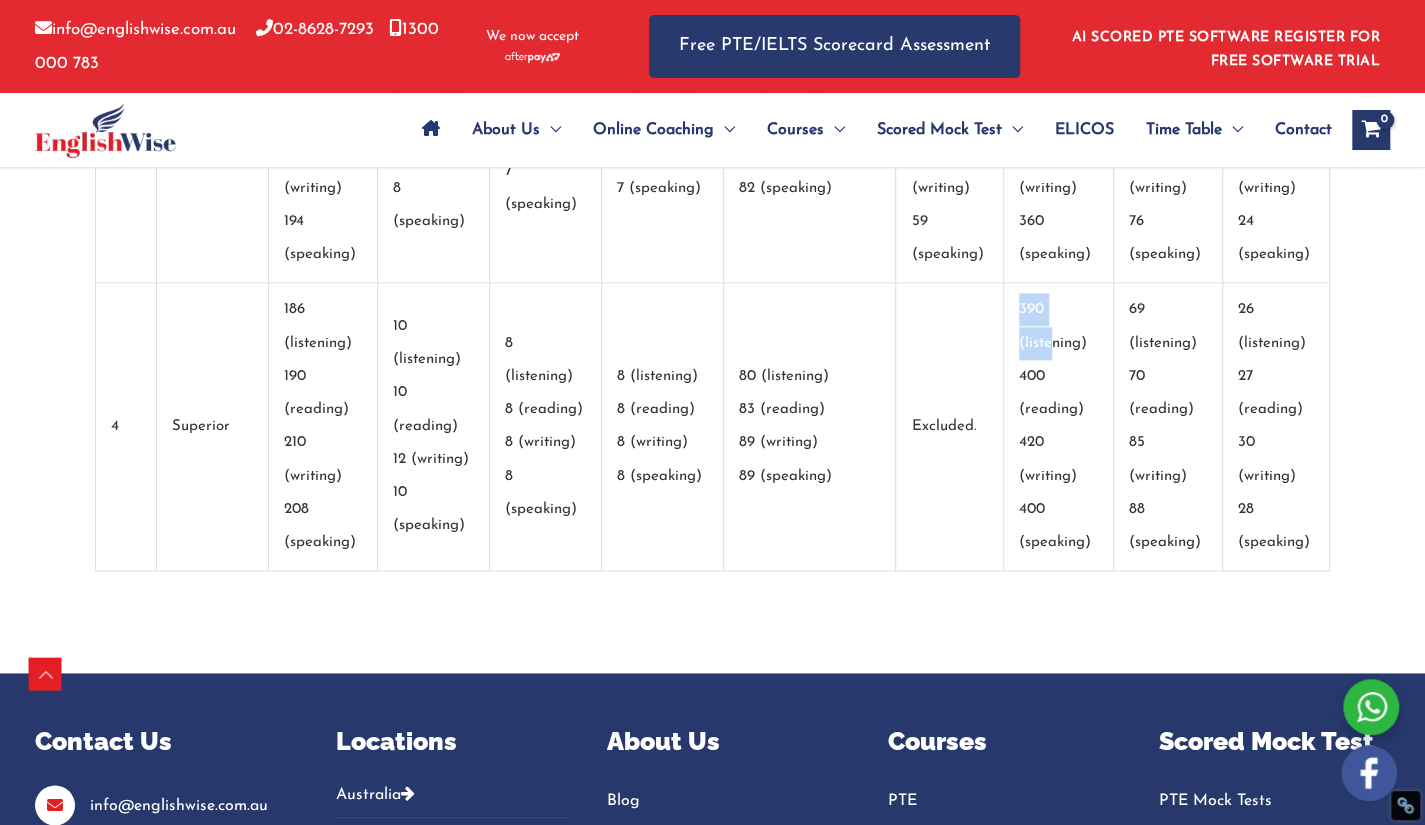 click on "390 (listening)
400 (reading)
420 (writing)
400 (speaking)" at bounding box center [1059, 427] 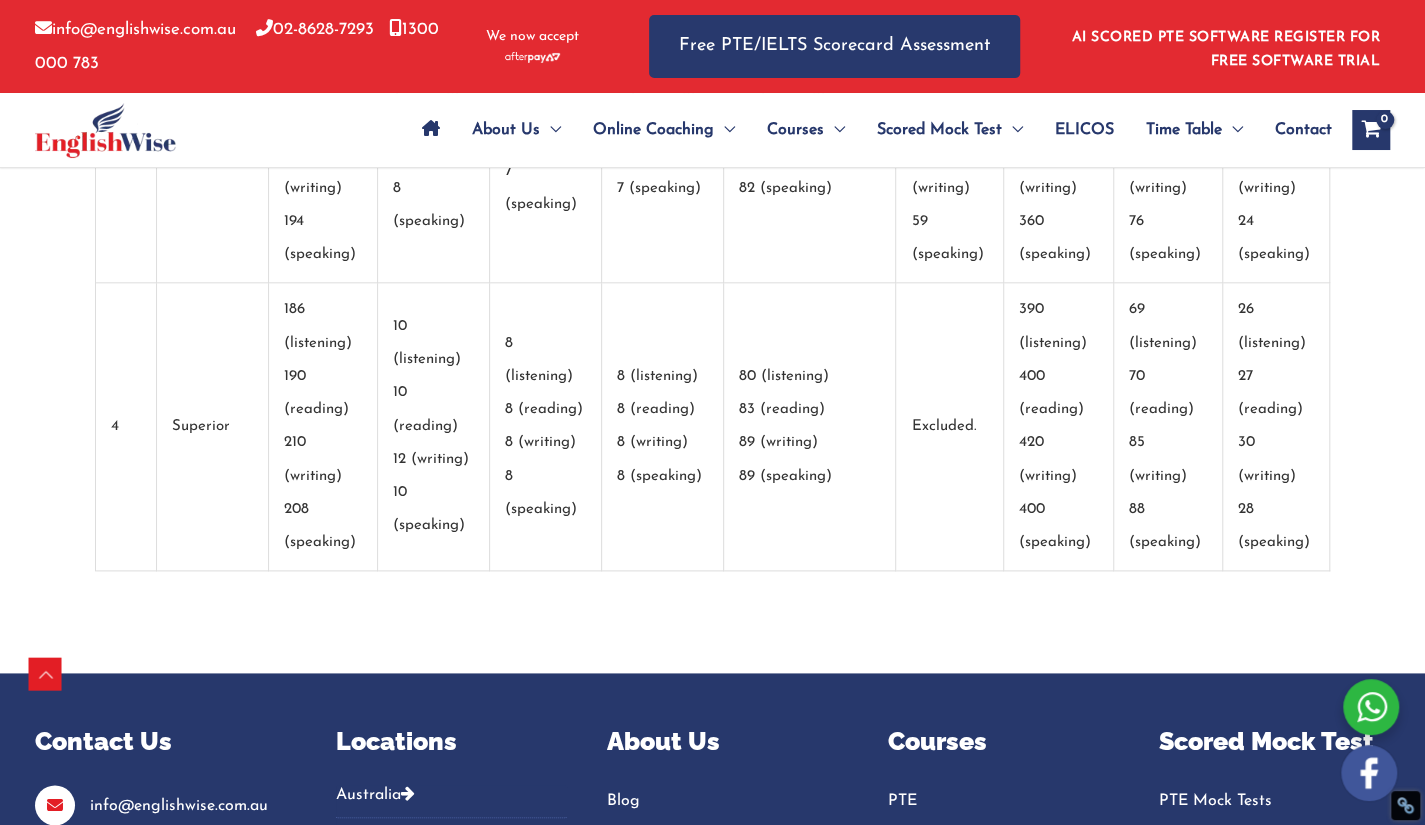 scroll, scrollTop: 949, scrollLeft: 0, axis: vertical 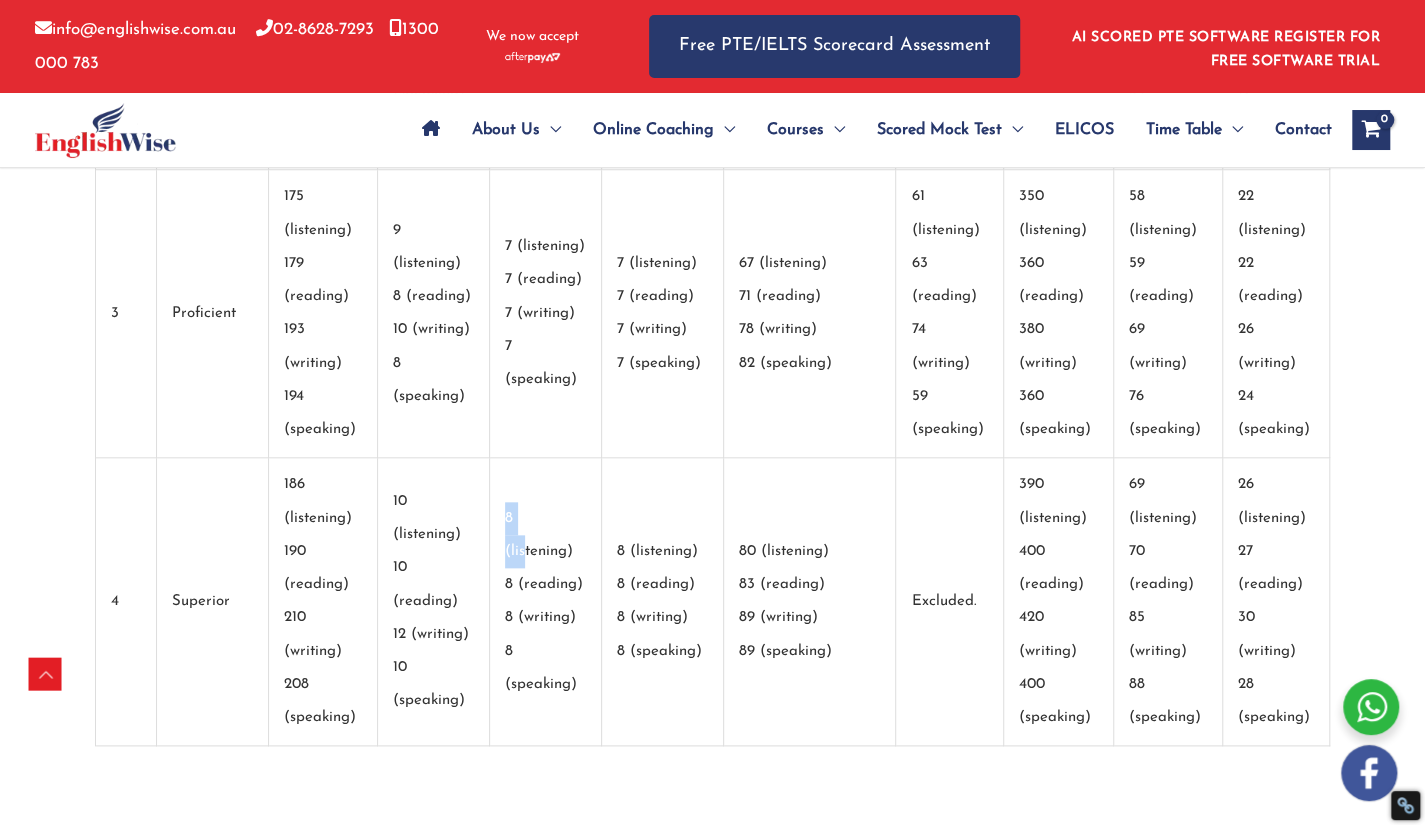 drag, startPoint x: 503, startPoint y: 519, endPoint x: 533, endPoint y: 549, distance: 42.426407 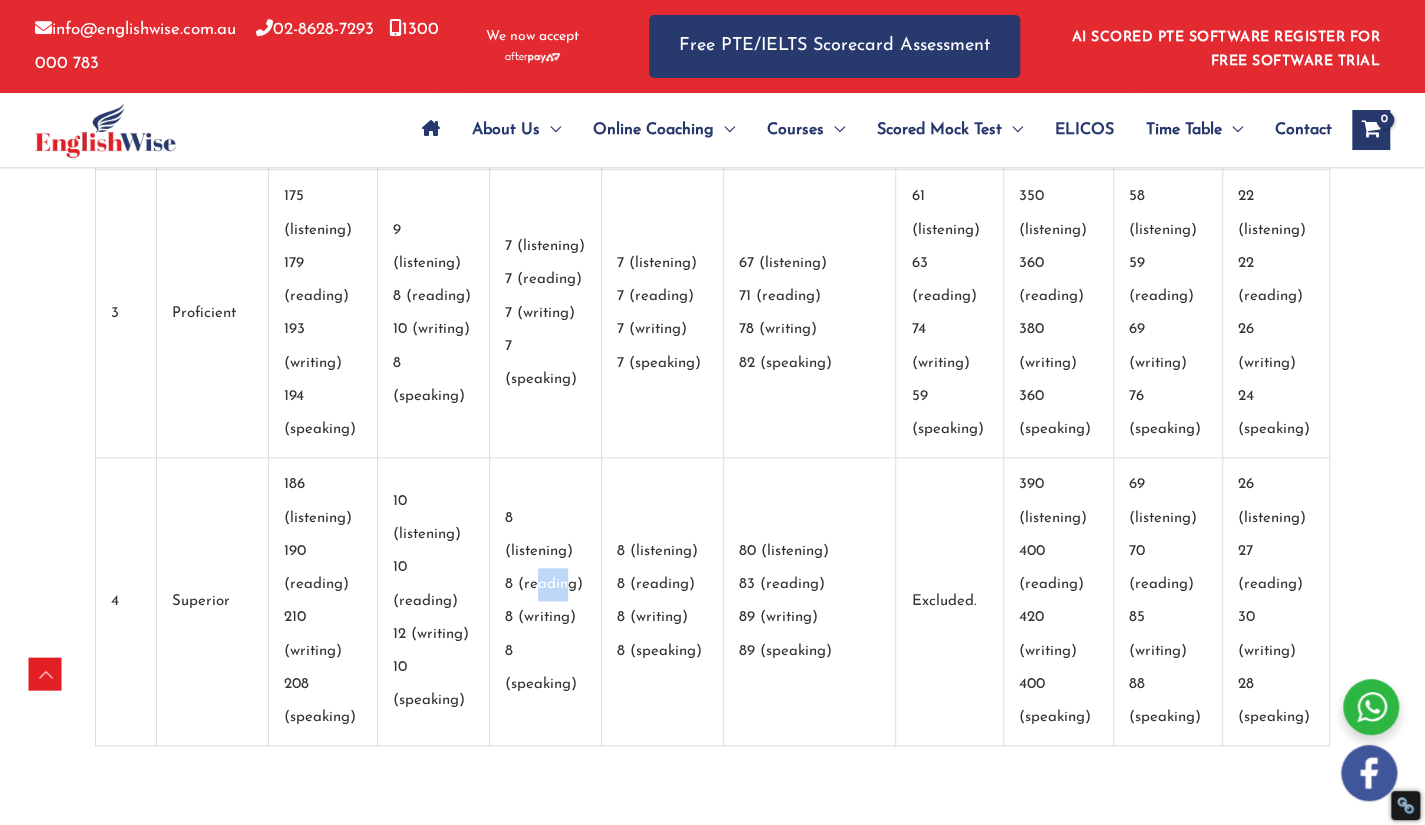 drag, startPoint x: 528, startPoint y: 573, endPoint x: 559, endPoint y: 591, distance: 35.846897 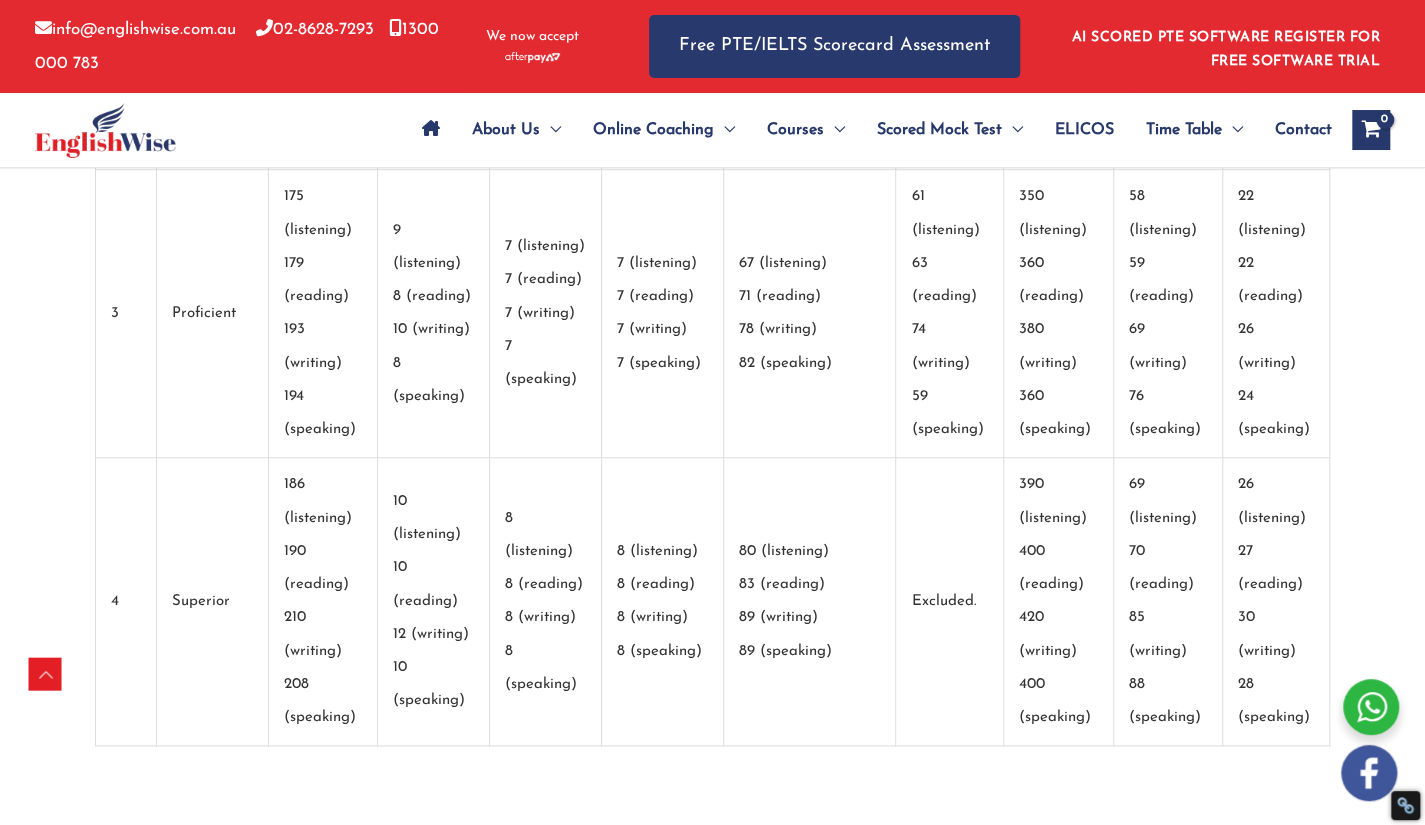 drag, startPoint x: 514, startPoint y: 681, endPoint x: 536, endPoint y: 683, distance: 22.090721 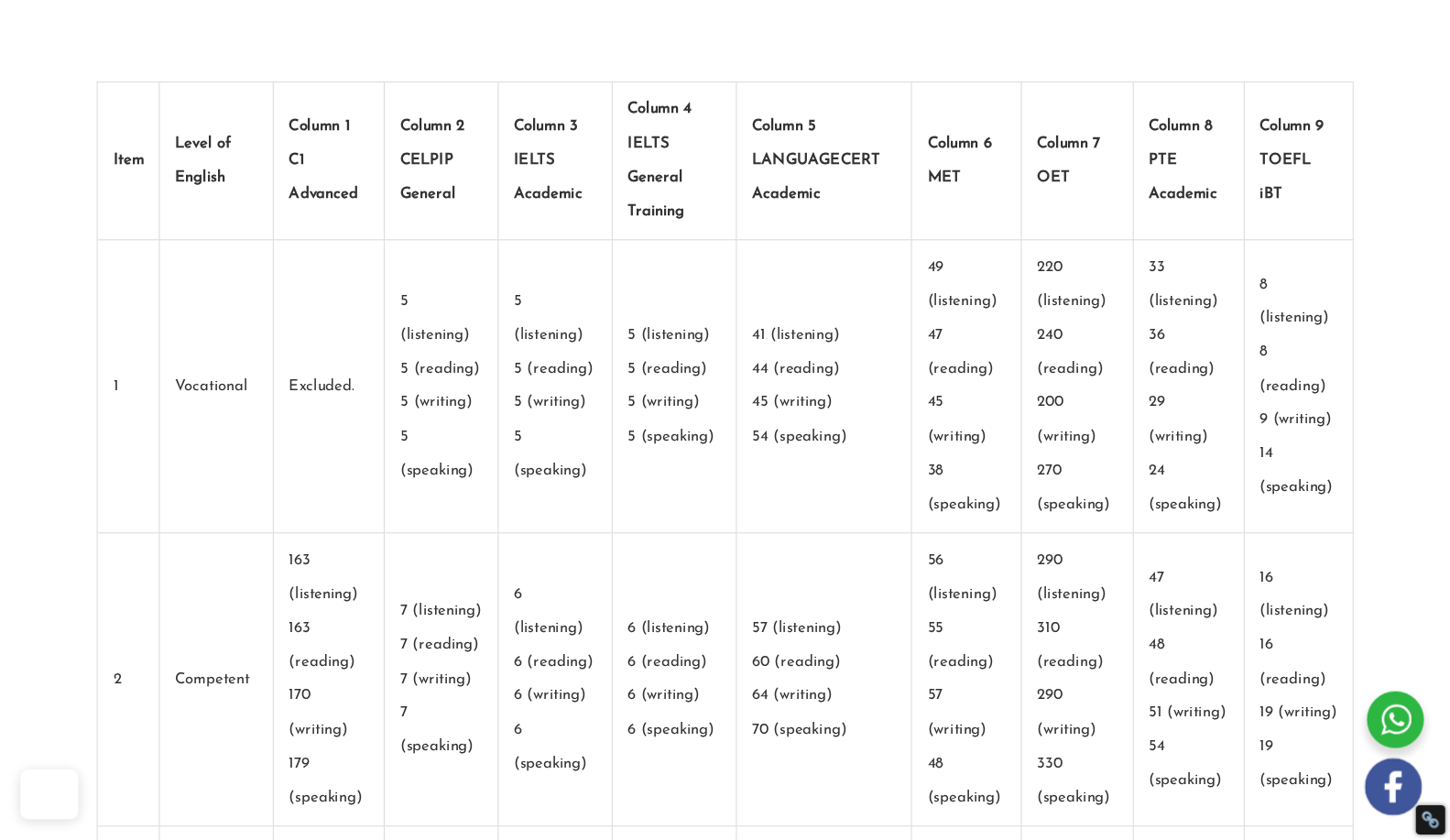 scroll, scrollTop: 0, scrollLeft: 0, axis: both 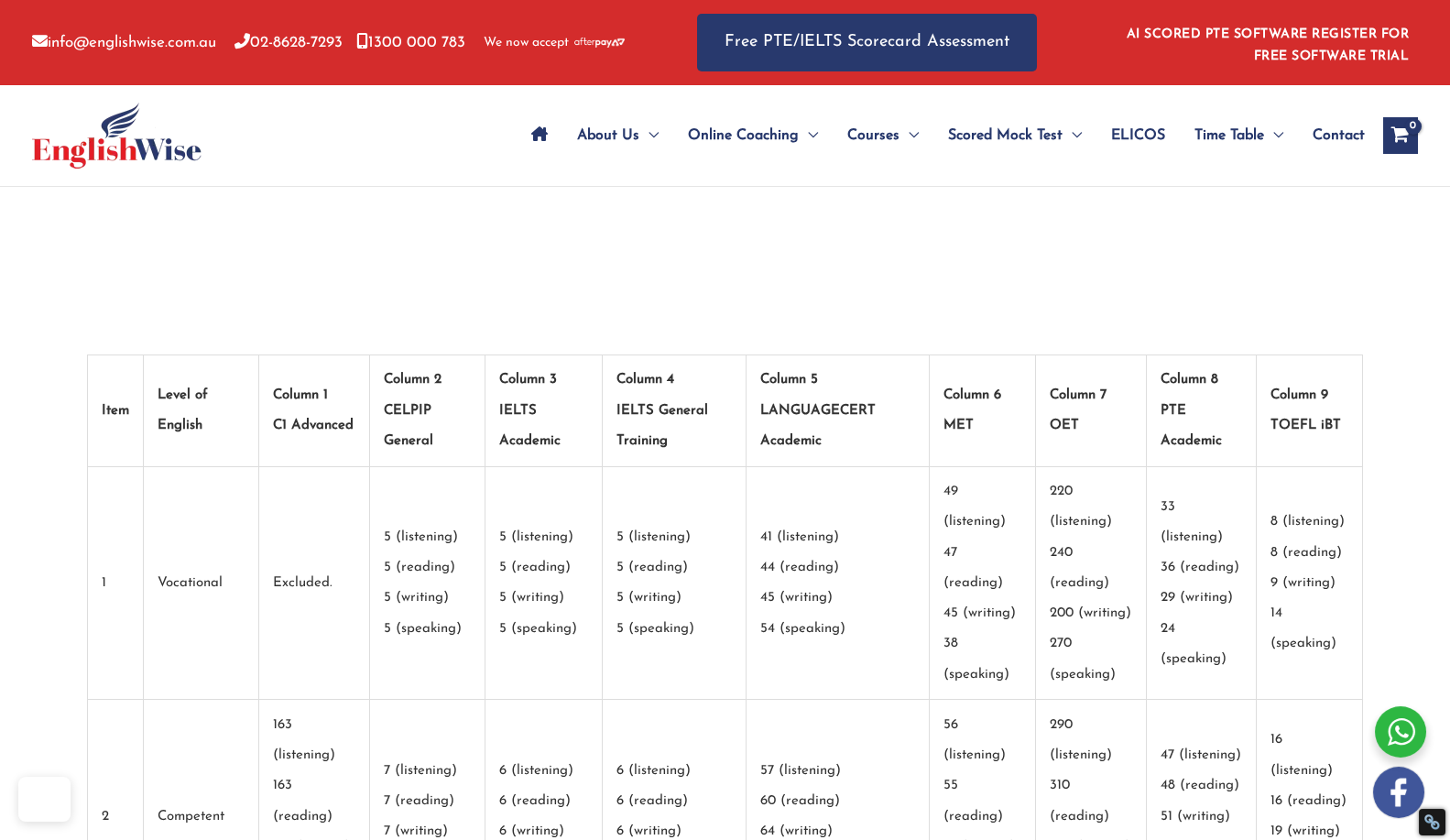 drag, startPoint x: 1264, startPoint y: 0, endPoint x: 1009, endPoint y: 361, distance: 441.97964 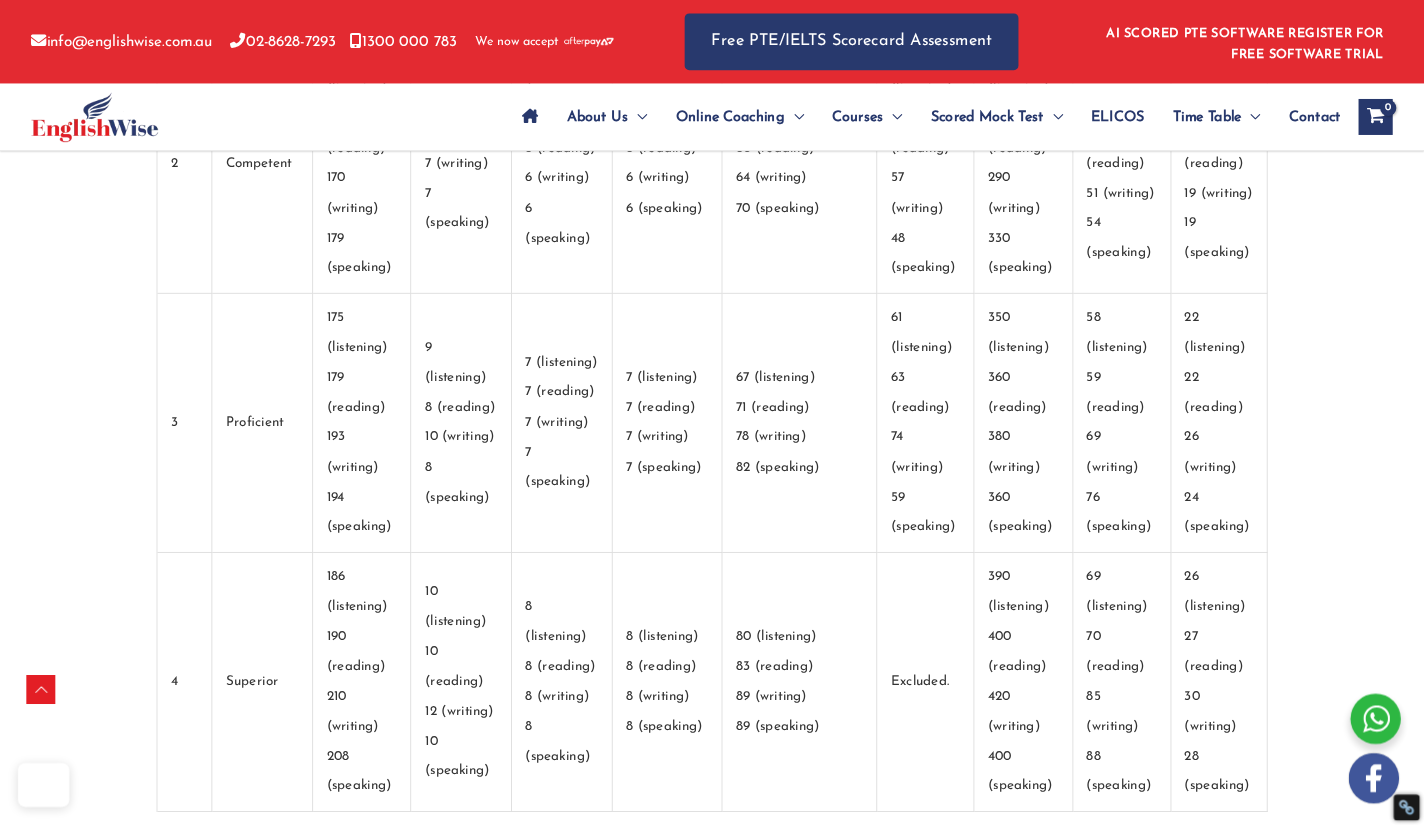 scroll, scrollTop: 793, scrollLeft: 0, axis: vertical 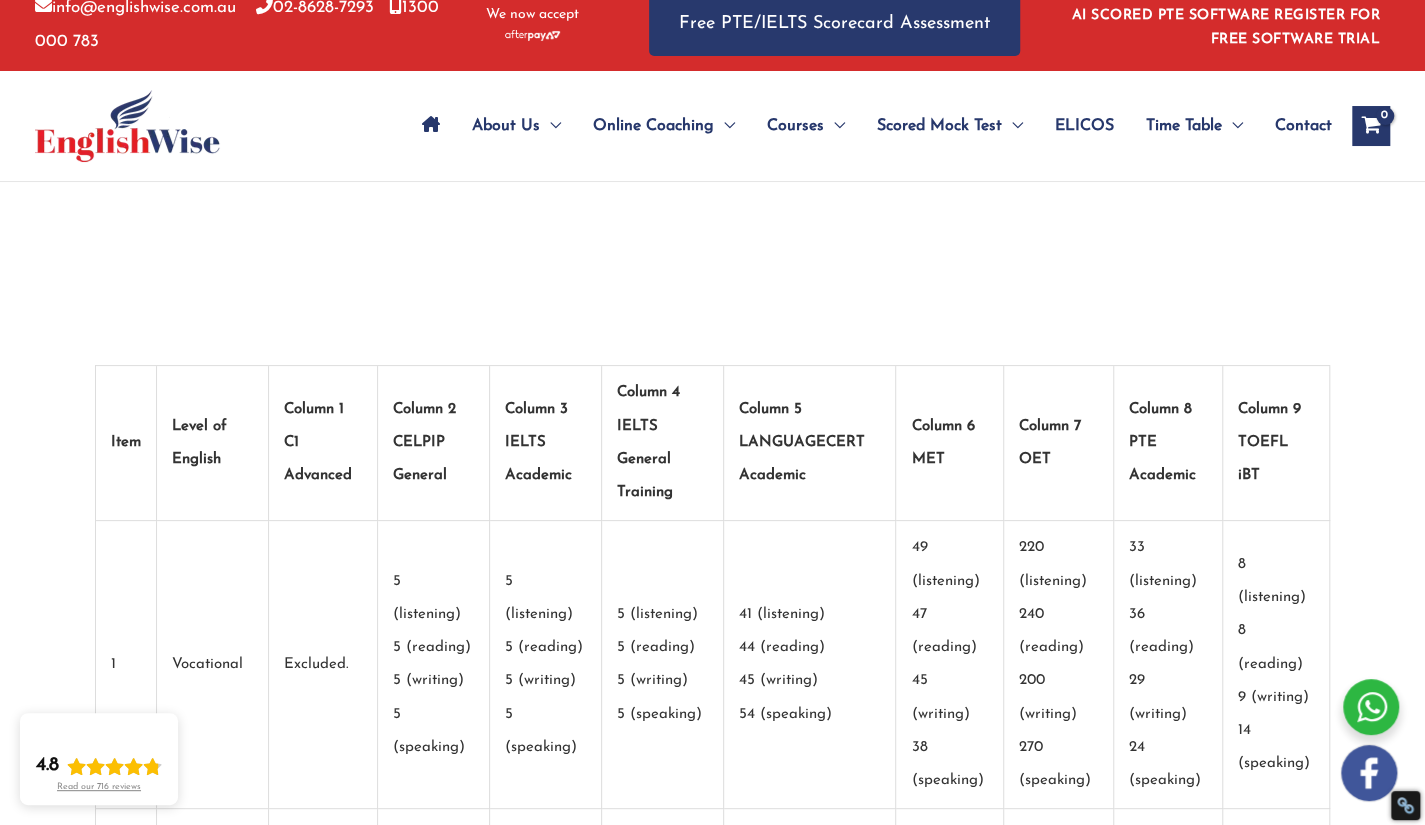 click on "Item Level of English Column 1
C1 Advanced Column 2
CELPIP General Column 3
IELTS Academic Column 4
IELTS General Training Column 5
LANGUAGECERT Academic Column 6
MET Column 7
OET Column 8
PTE Academic Column 9
TOEFL iBT 1 Vocational Excluded. 5 (listening)
5 (reading)
5 (writing)
5 (speaking) 5 (listening)
5 (reading)
5 (writing)
5 (speaking) 5 (listening)
5 (reading)
5 (writing)
5 (speaking) 41 (listening)
44 (reading)
45 (writing)
54 (speaking) 49 (listening)
47 (reading)
45 (writing)
38 (speaking) 220 (listening)
240 (reading)
200 (writing)
270 (speaking) 33 (listening)
36 (reading)
29 (writing)
24 (speaking) 8 (listening)
8 (reading)
9 (writing)
14 (speaking) 2 Competent 163 (listening)
163 (reading)
170 (writing)
179 (speaking) 7 (listening)
7 (reading)
7 (writing)
7 (speaking) 6 (listening)
6 (reading)
6 (writing)
6 (speaking) 6 (listening)
6 (reading)
6 (writing)
6 (speaking) 57 (listening)
60 (reading)
64 (writing)
70 (speaking) 56 (listening) 3 4" at bounding box center [712, 1019] 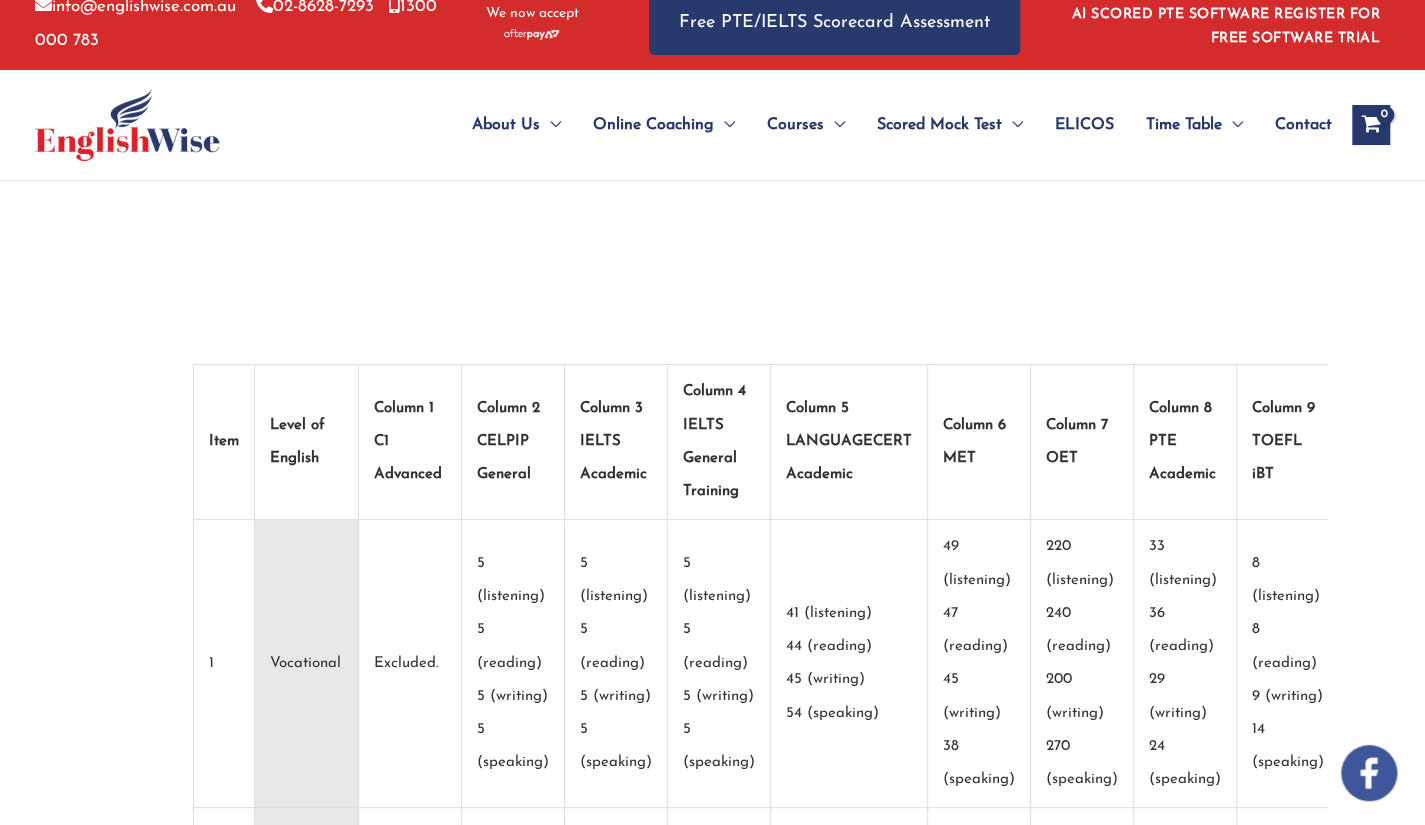scroll, scrollTop: 0, scrollLeft: 0, axis: both 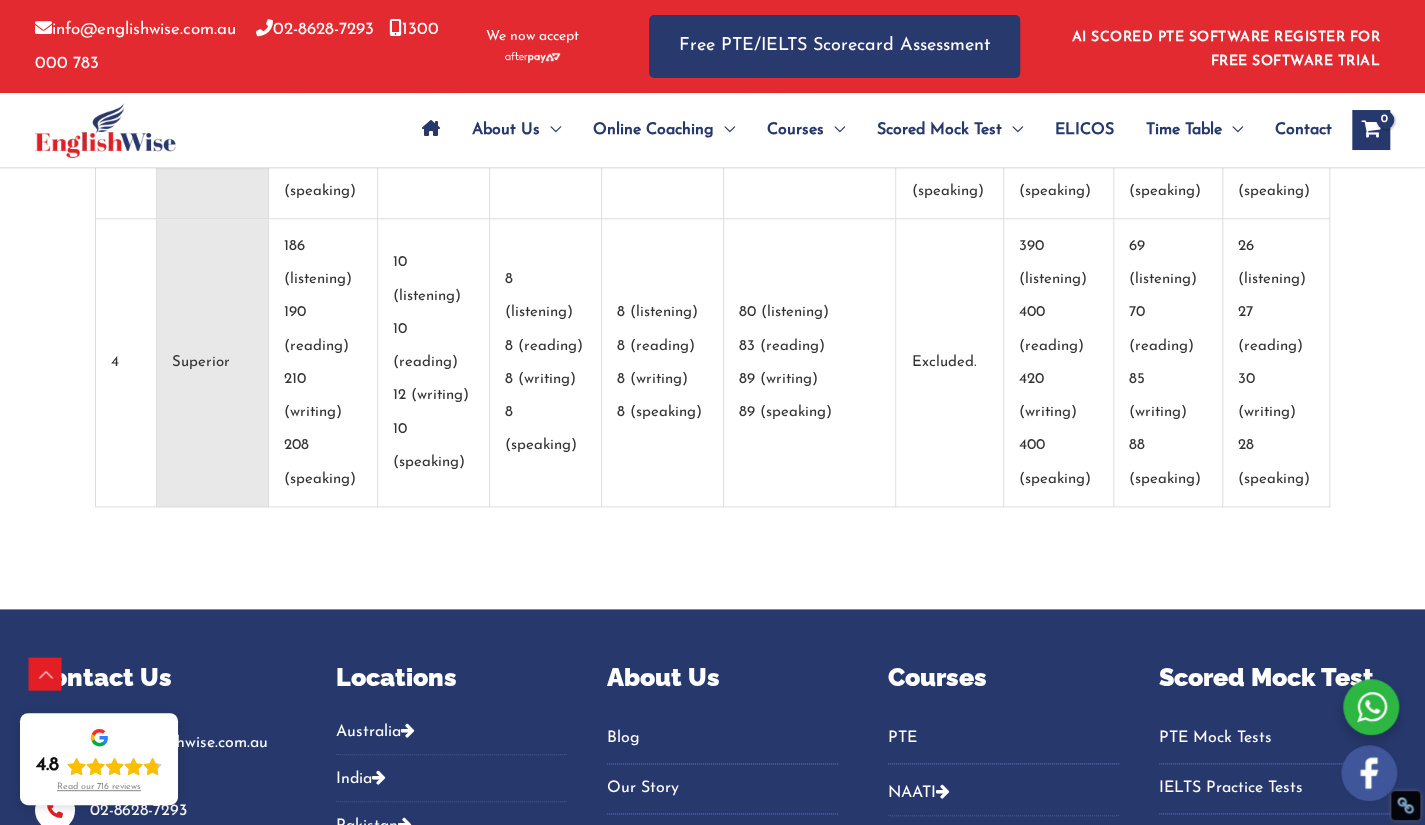 click on "About Us Menu Toggle Our Story Testimonials Online Coaching Menu Toggle Online PTE Classes Online NAATI Classes Online OET Course PTE for Physiotherapy PTE for Nursing ISLPR For Teaching NCLEX RN Courses Menu Toggle PTE Menu Toggle Sydney Parramatta Melbourne Brisbane Gold Coast Perth Darwin Adelaide Canberra Tasmania Toowoomba Auckland NZ Dubai Vietnam Blacktown Rockdale Hurstville Liverpool Auburn Strathfield NAATI Menu Toggle Sydney Parramatta Melbourne Brisbane Gold Coast Perth Darwin Adelaide Canberra Tasmania Toowoomba ISLPR IELTS Menu Toggle One Skill Retake OET PTE Core General English NCLEX RN Scored Mock Test Menu Toggle PTE Mock Tests IELTS Practice Tests AI PTE Software ELICOS Time Table Menu Toggle PTE NAATI IELTS Contact" at bounding box center [850, 130] 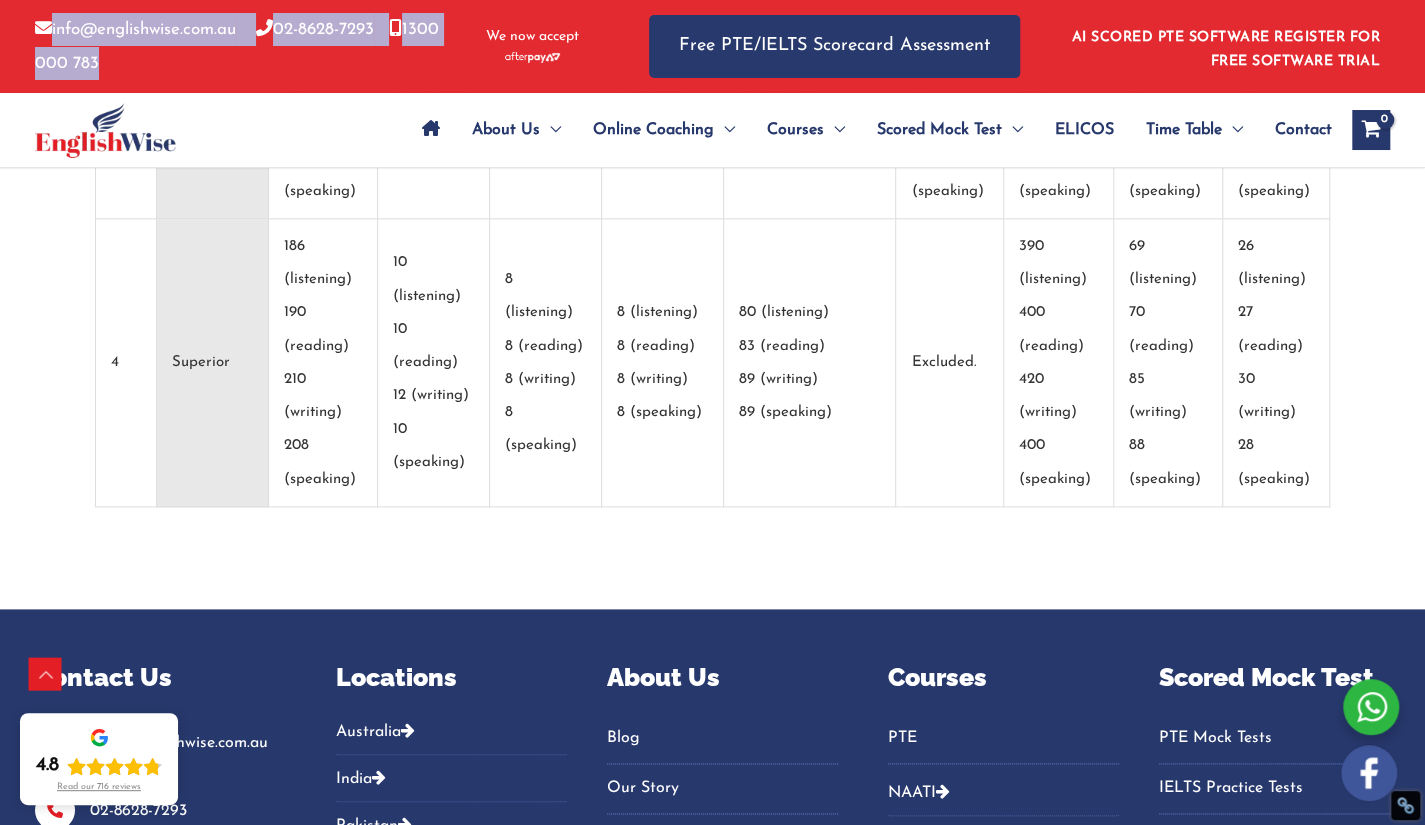 click on "[EMAIL]       [PHONE]      [PHONE] We now accept" at bounding box center (327, 46) 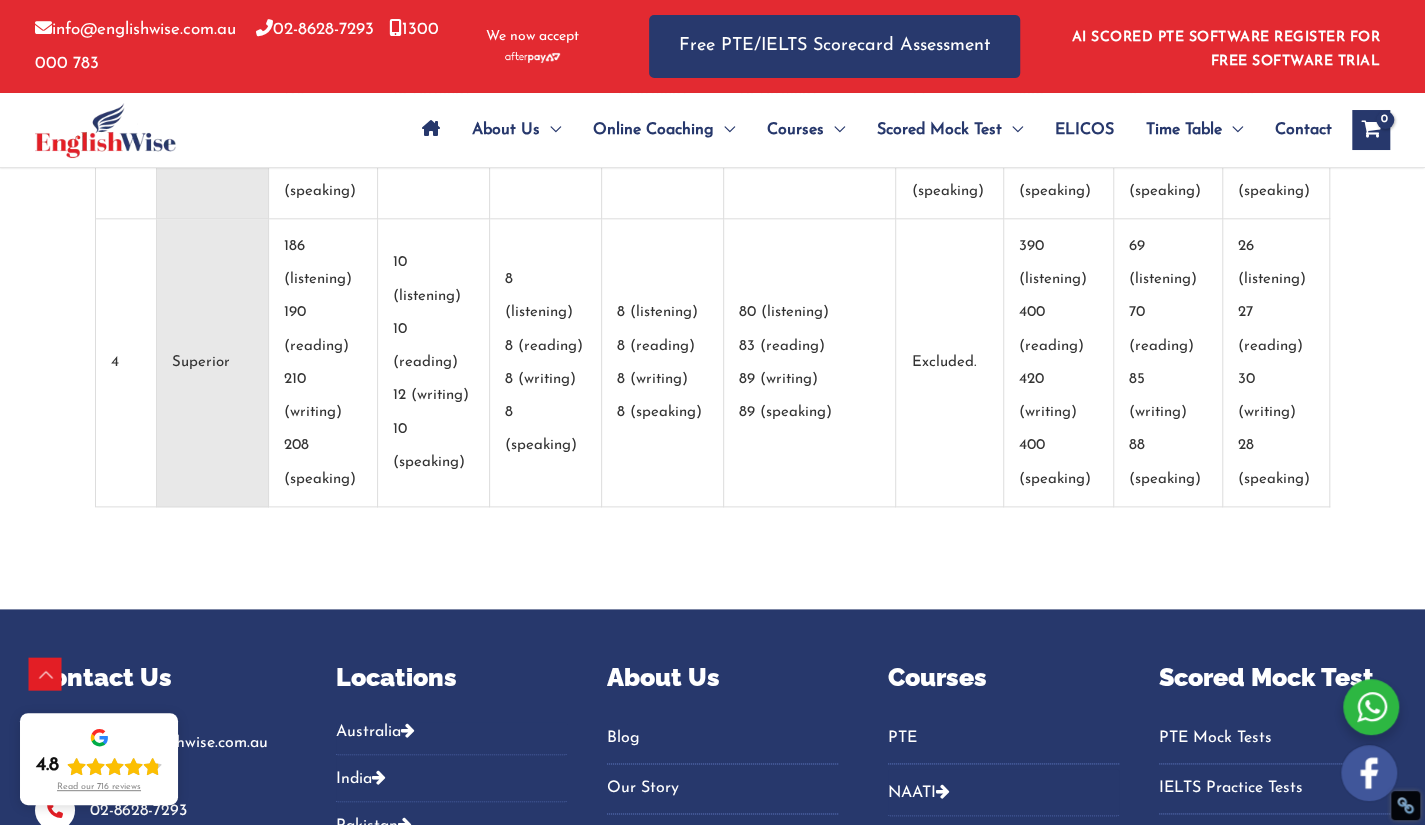 click on "info@englishwise.com.au       02-8628-7293      1300 000 783" at bounding box center (240, 46) 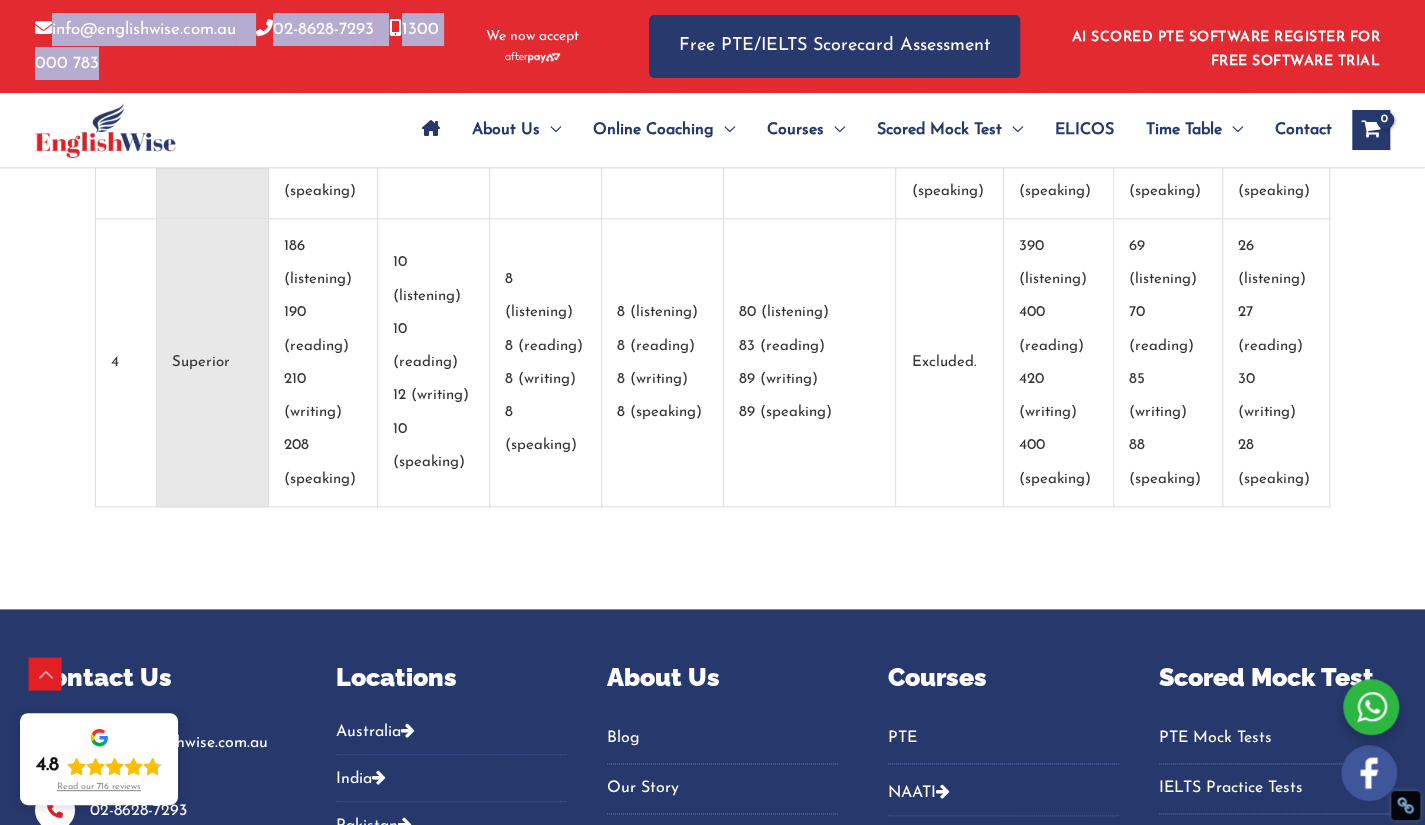 click on "info@englishwise.com.au       02-8628-7293      1300 000 783" at bounding box center [240, 46] 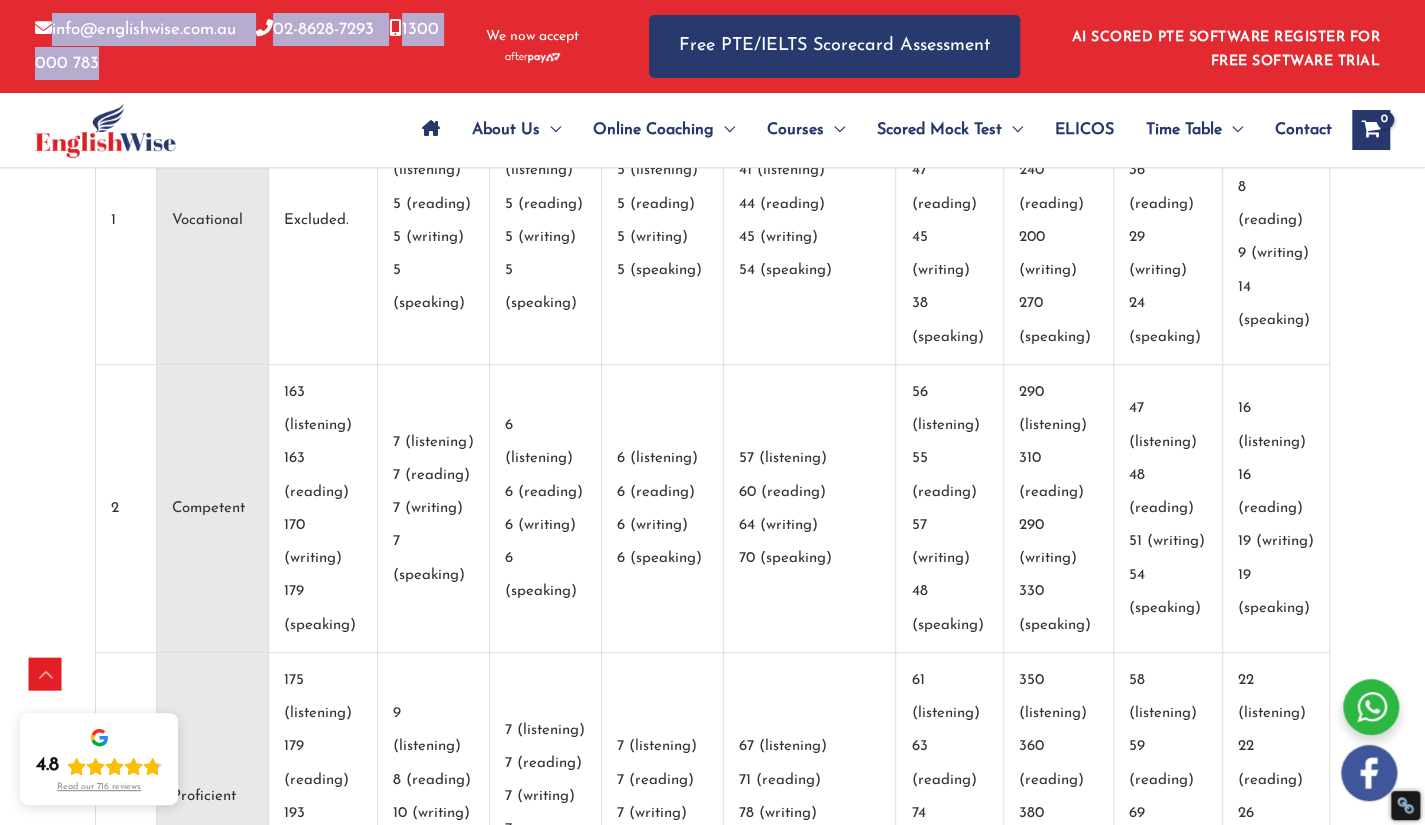 scroll, scrollTop: 43, scrollLeft: 0, axis: vertical 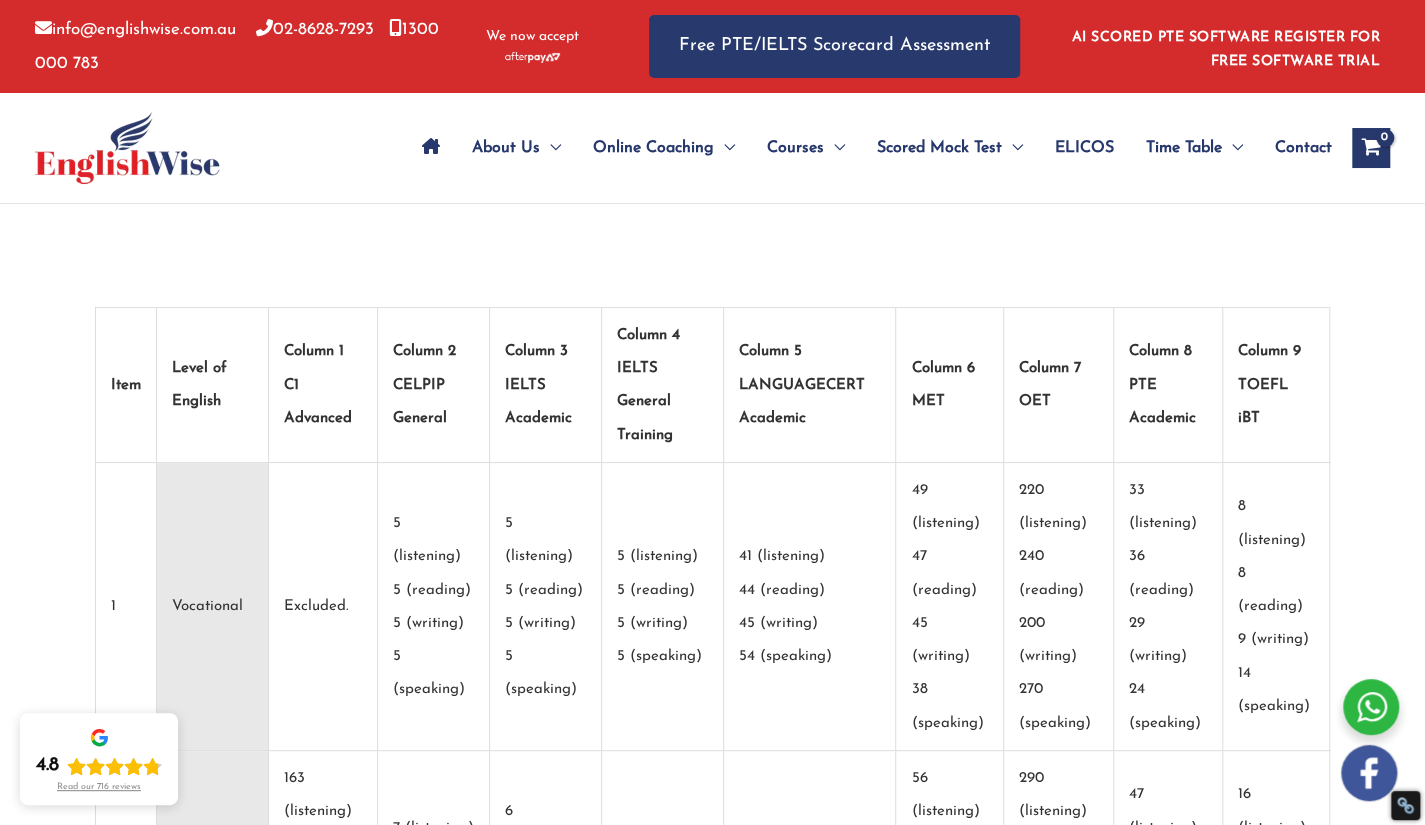 click on "info@englishwise.com.au       02-8628-7293      1300 000 783 We now accept" at bounding box center (327, 46) 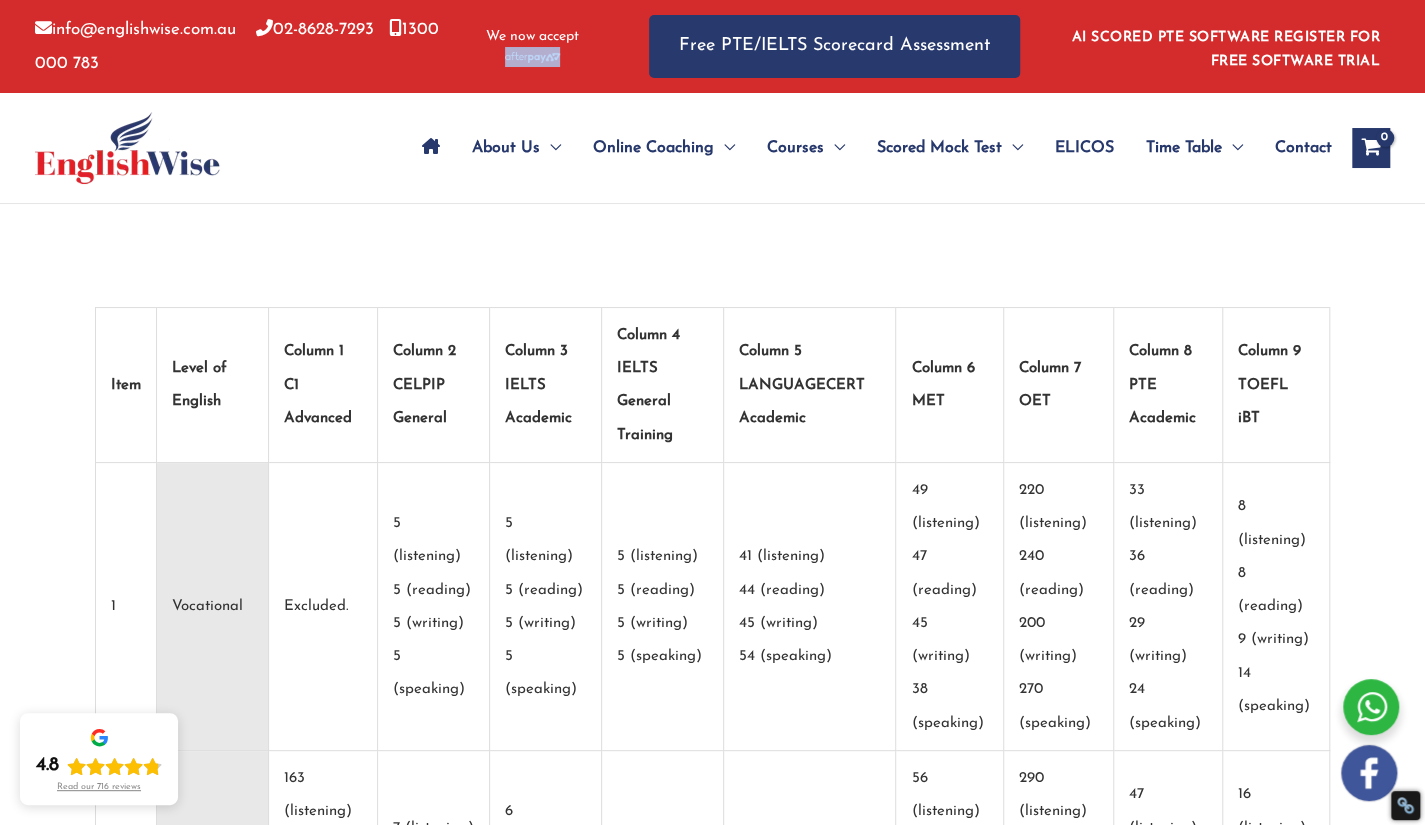 click on "info@englishwise.com.au       02-8628-7293      1300 000 783 We now accept" at bounding box center [327, 46] 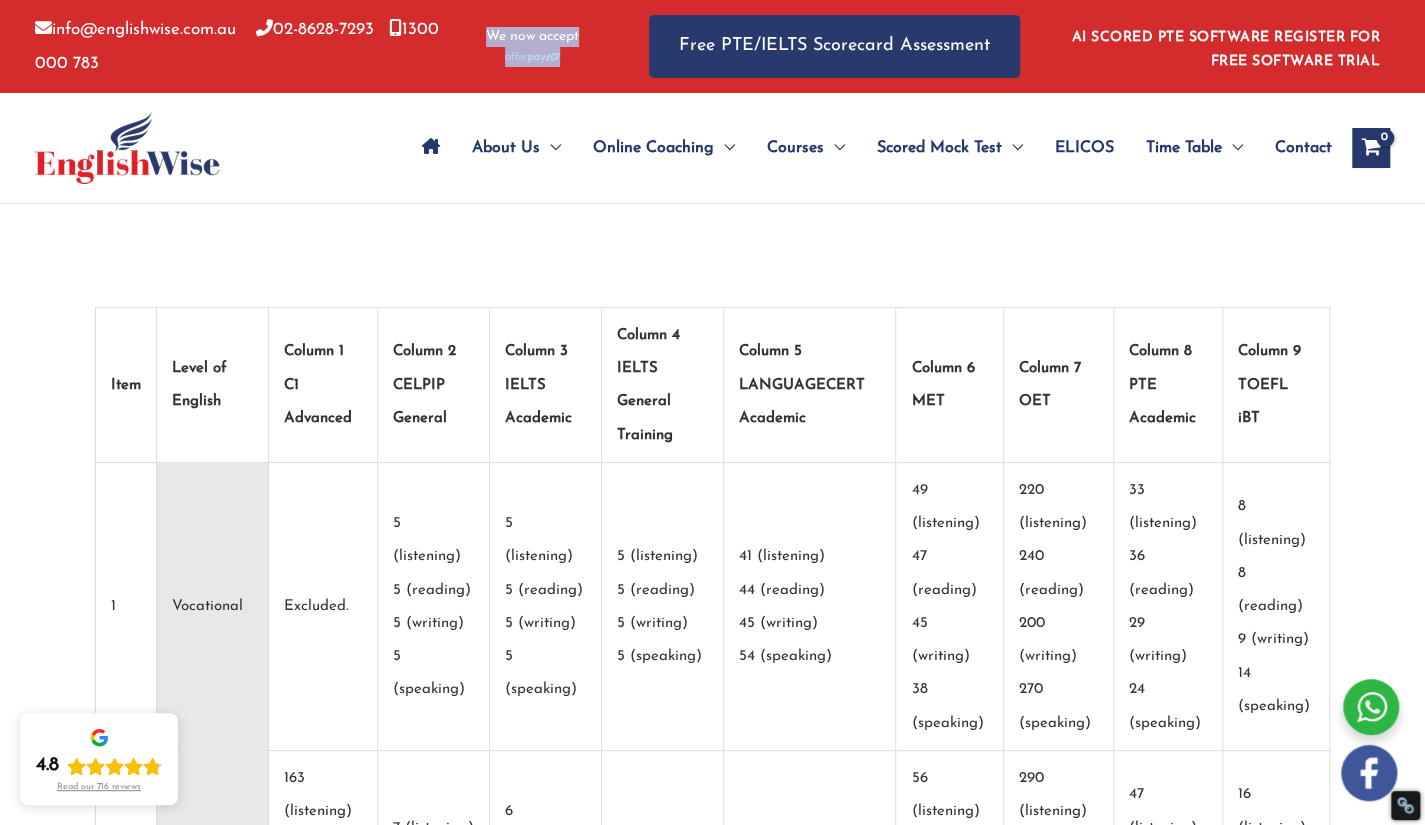 click on "info@englishwise.com.au       02-8628-7293      1300 000 783 We now accept" at bounding box center [327, 46] 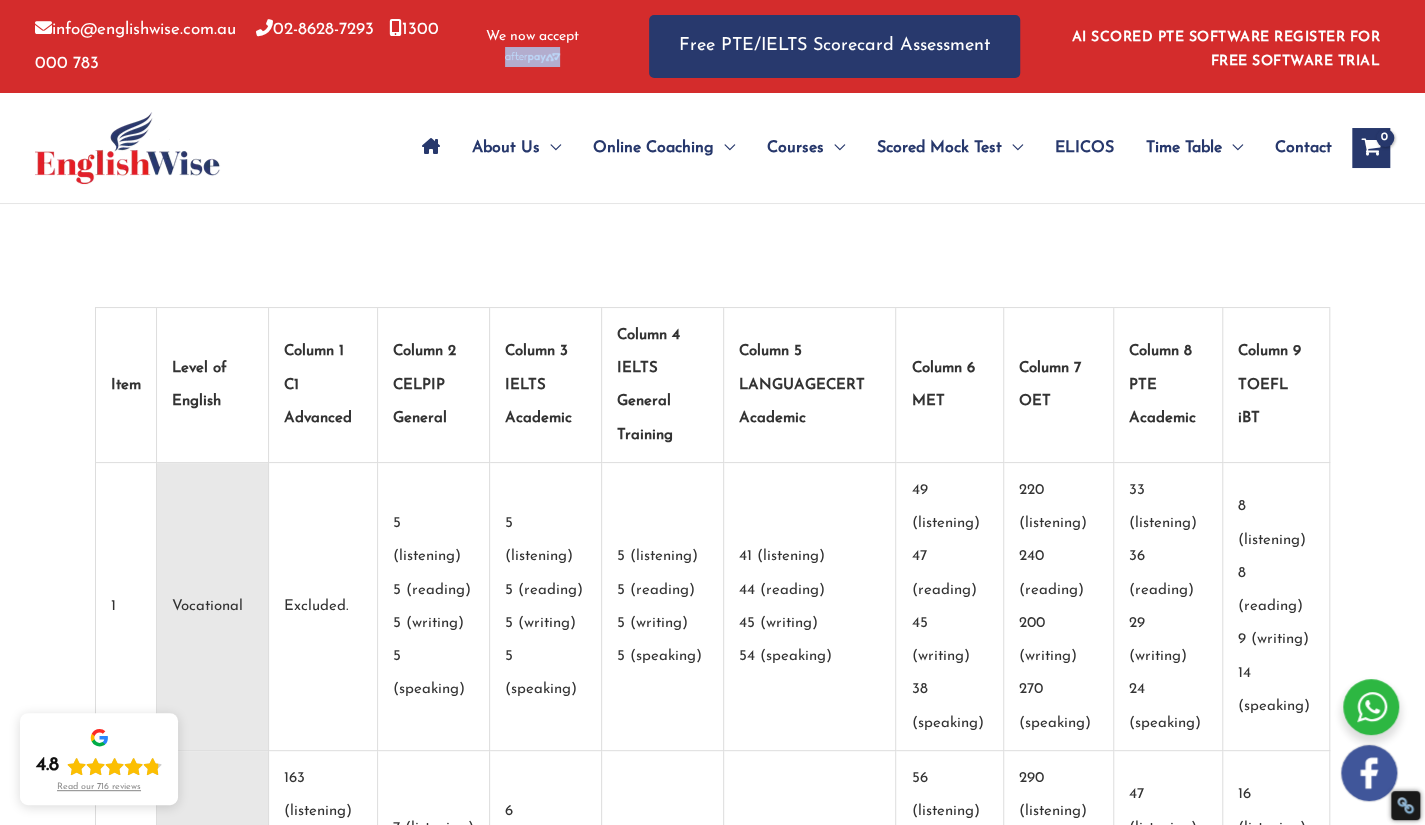 click on "info@englishwise.com.au       02-8628-7293      1300 000 783 We now accept" at bounding box center (327, 46) 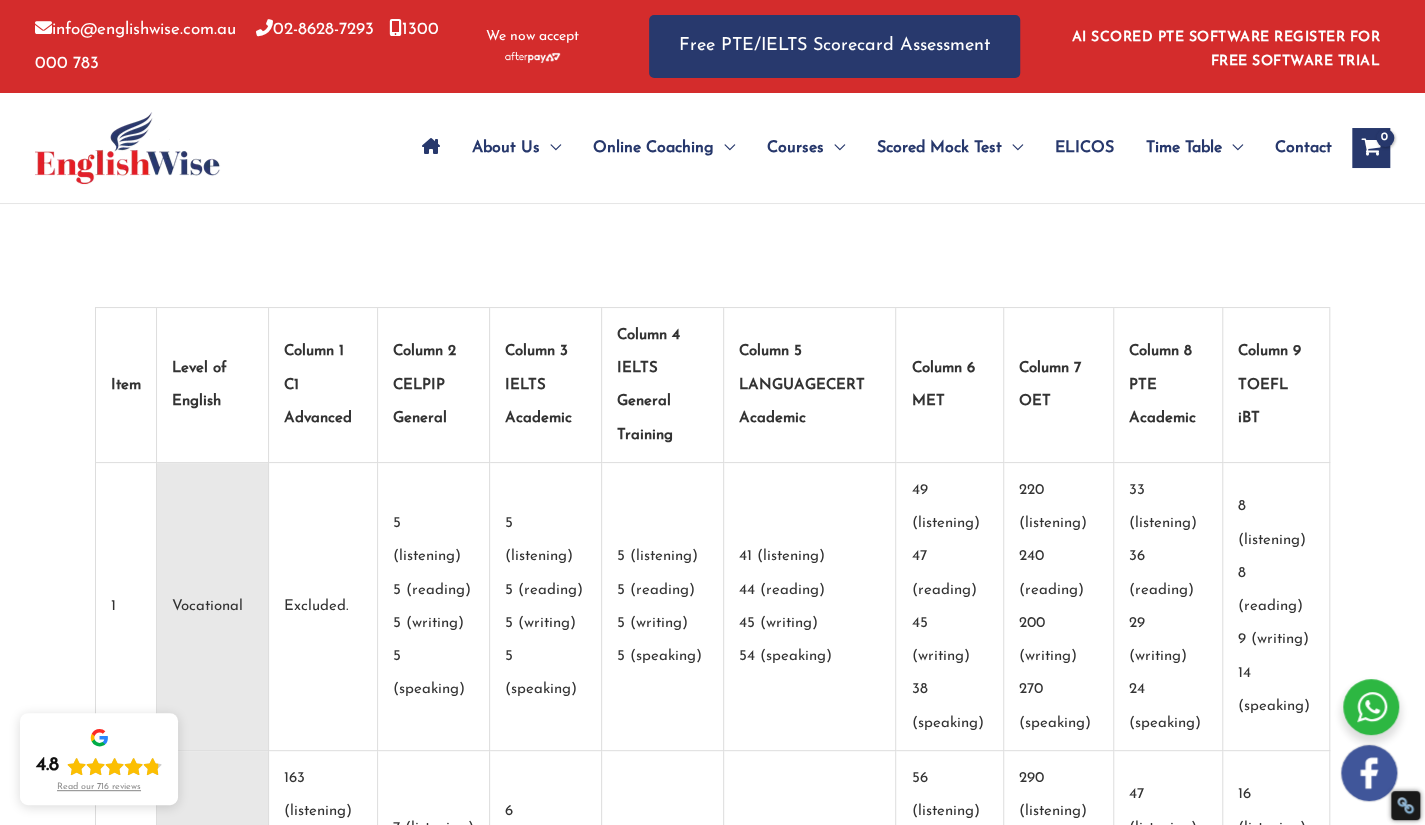click on "info@englishwise.com.au       02-8628-7293      1300 000 783 We now accept" at bounding box center (327, 46) 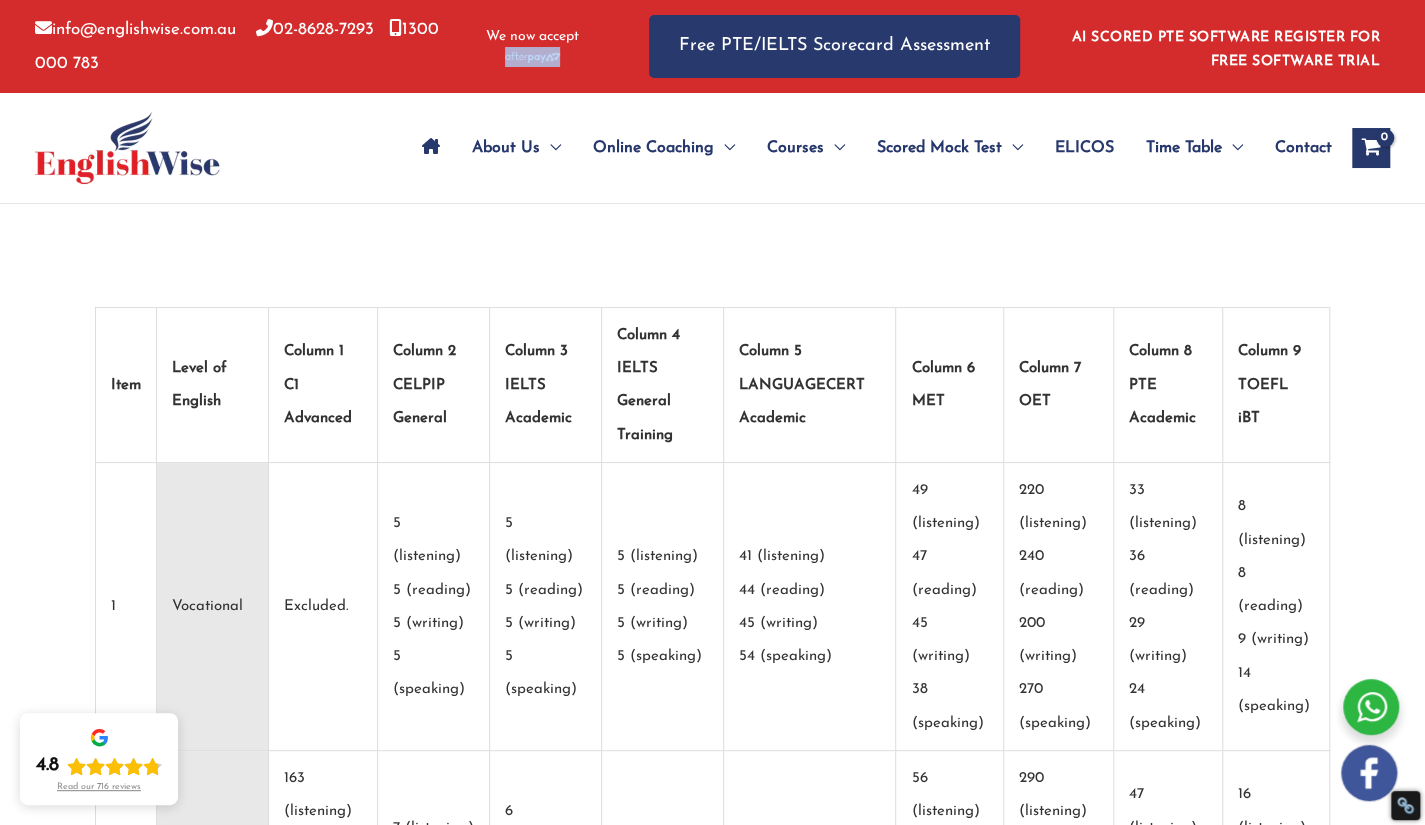 click on "info@englishwise.com.au       02-8628-7293      1300 000 783 We now accept" at bounding box center [327, 46] 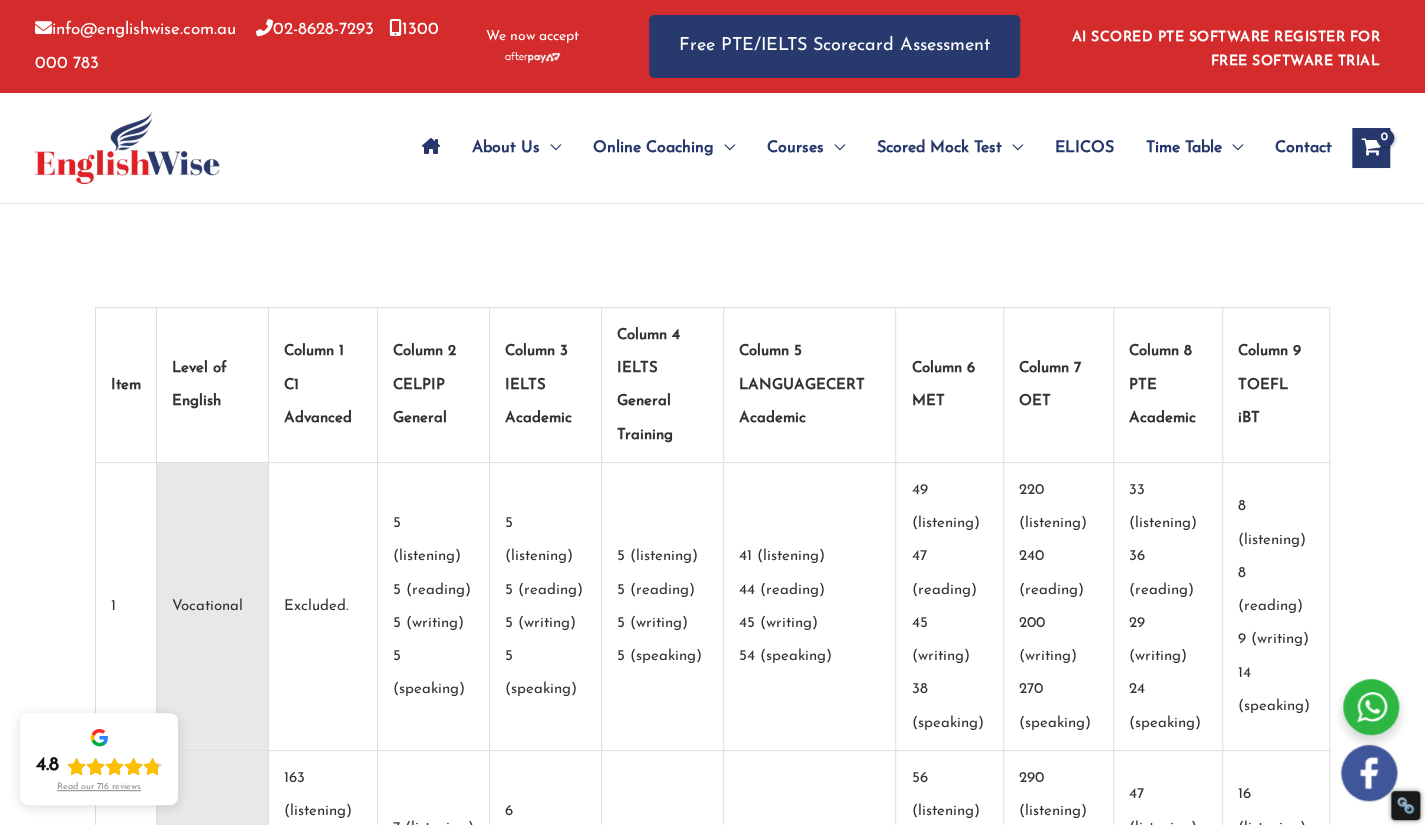 click on "info@englishwise.com.au       02-8628-7293      1300 000 783 We now accept" at bounding box center (327, 46) 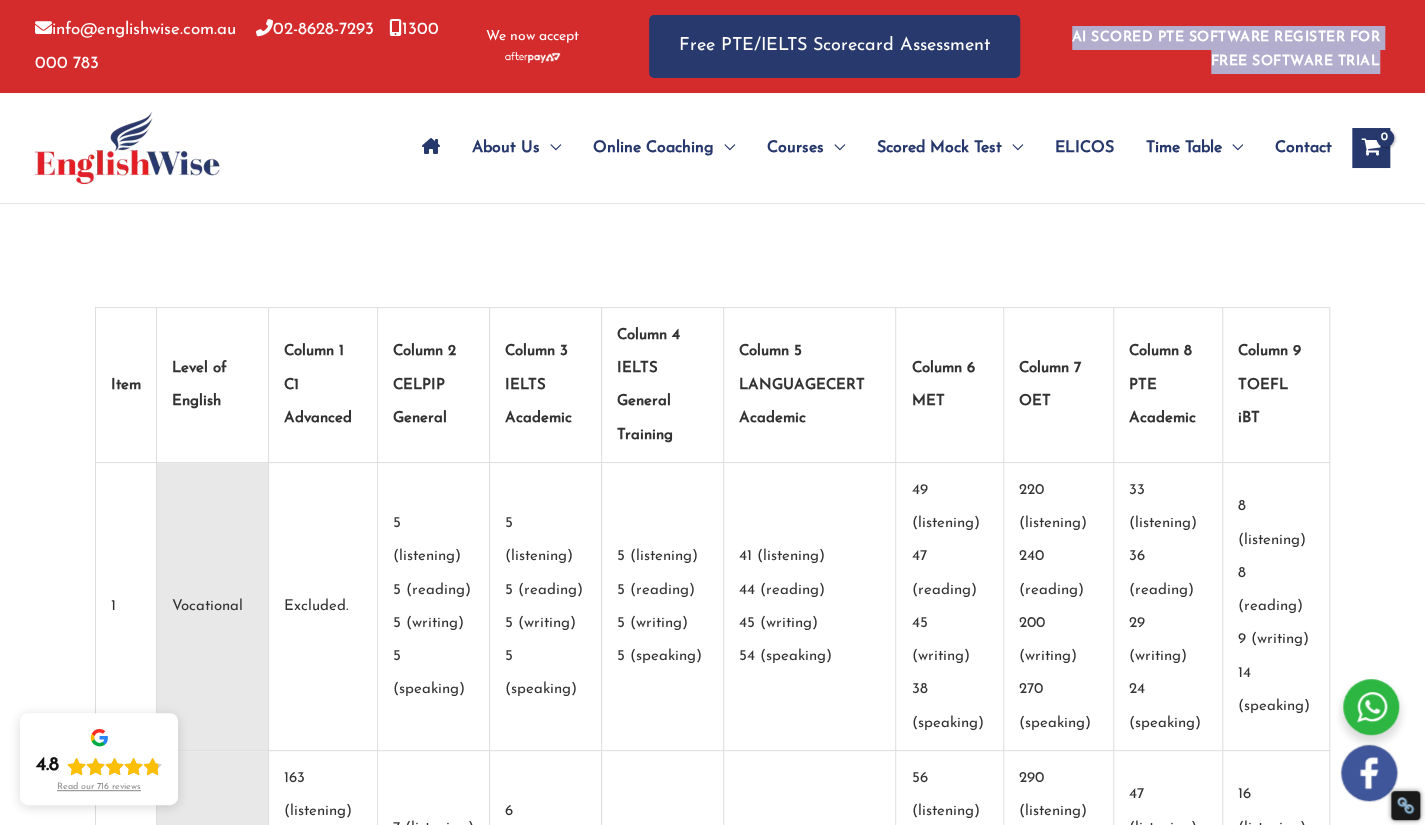 click on "AI SCORED PTE SOFTWARE REGISTER FOR FREE SOFTWARE TRIAL" at bounding box center (1225, 46) 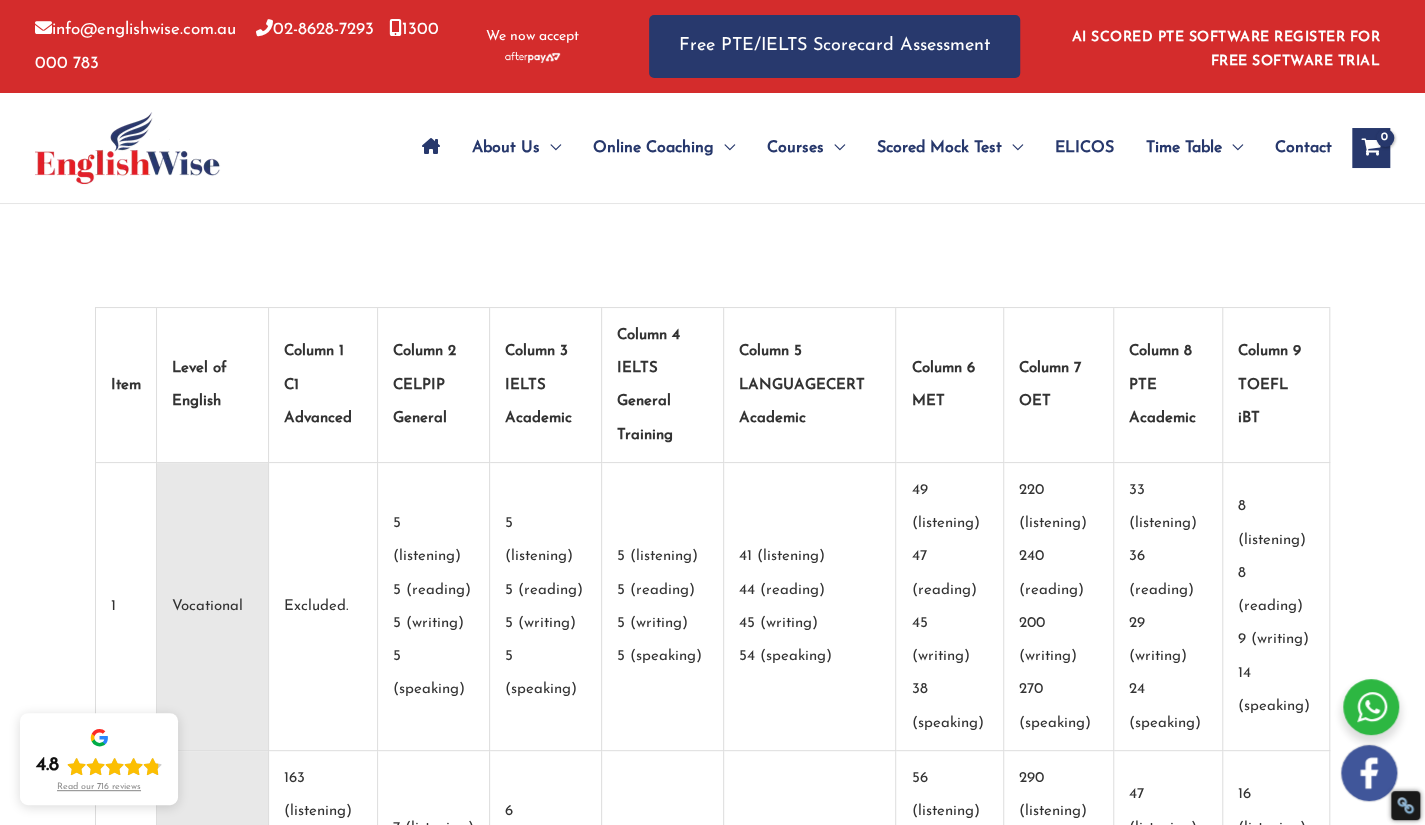 click on "info@englishwise.com.au       02-8628-7293      1300 000 783 We now accept   Free PTE/IELTS Scorecard Assessment AI SCORED PTE SOFTWARE REGISTER FOR FREE SOFTWARE TRIAL PTE SOFTWARE  Login  Register IELTS SOFTWARE  Login  Register Register for Free Software Trial" at bounding box center (712, 46) 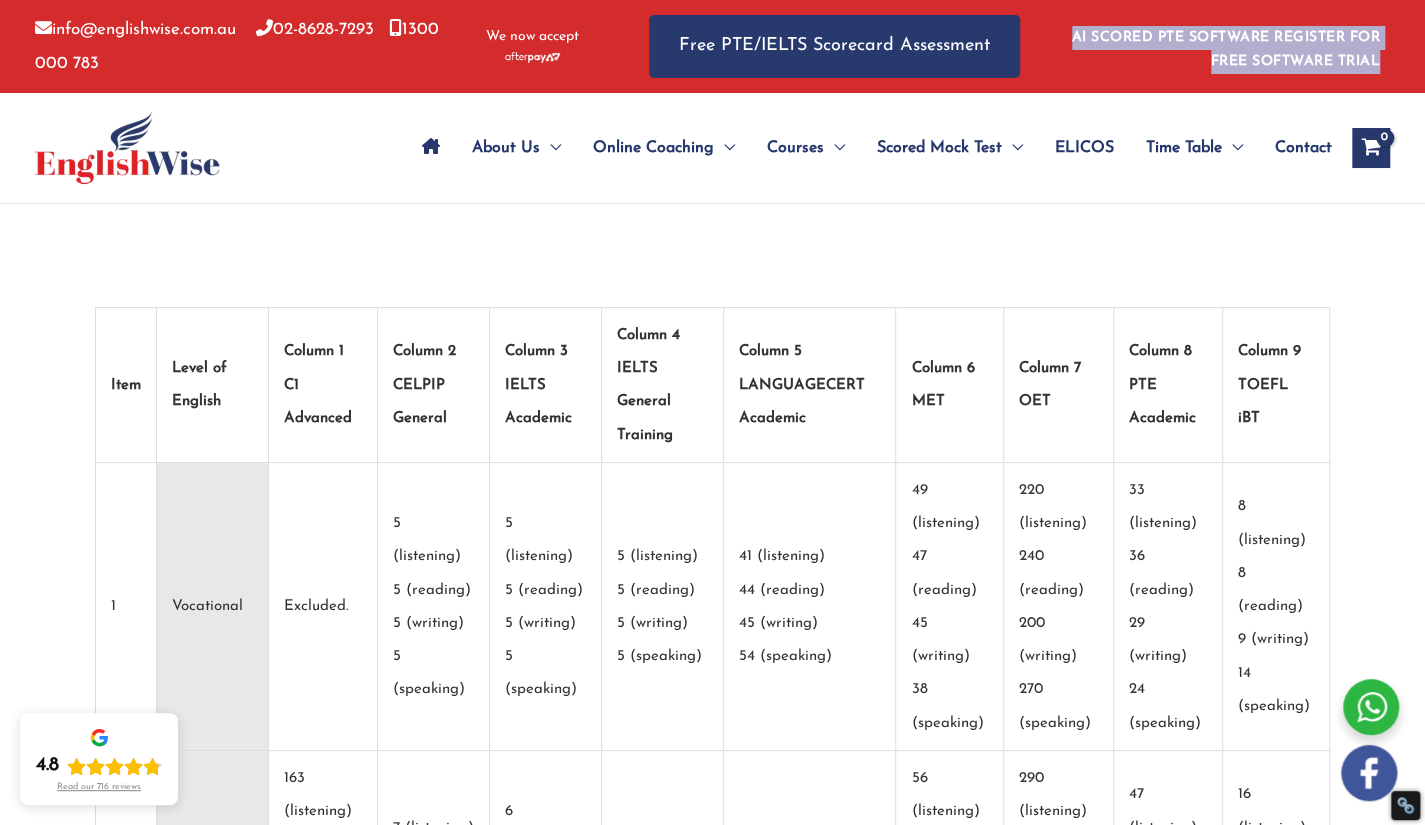 click on "info@englishwise.com.au       02-8628-7293      1300 000 783 We now accept   Free PTE/IELTS Scorecard Assessment AI SCORED PTE SOFTWARE REGISTER FOR FREE SOFTWARE TRIAL PTE SOFTWARE  Login  Register IELTS SOFTWARE  Login  Register Register for Free Software Trial" at bounding box center [712, 46] 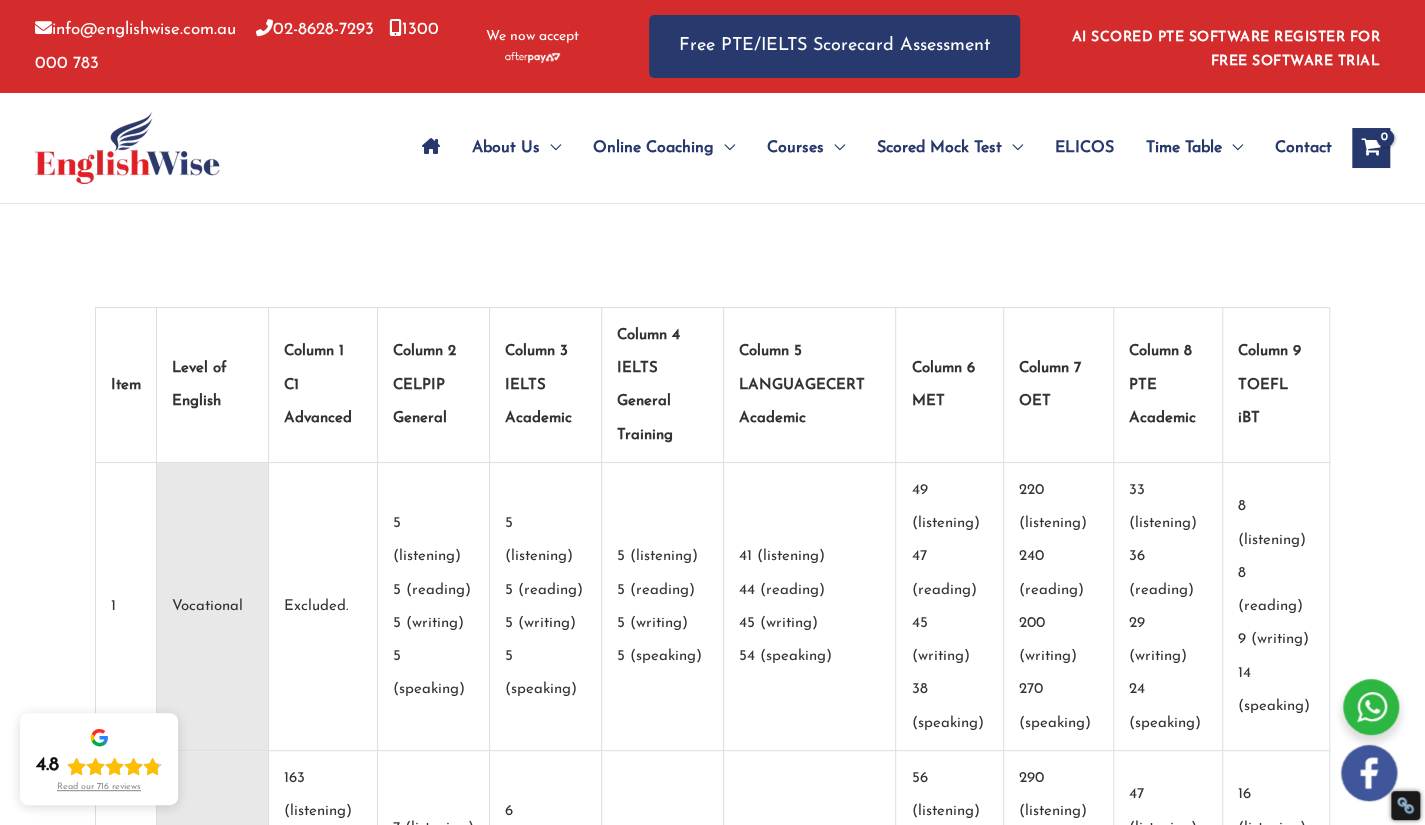 click on "info@englishwise.com.au       02-8628-7293      1300 000 783 We now accept   Free PTE/IELTS Scorecard Assessment AI SCORED PTE SOFTWARE REGISTER FOR FREE SOFTWARE TRIAL PTE SOFTWARE  Login  Register IELTS SOFTWARE  Login  Register Register for Free Software Trial" at bounding box center [712, 46] 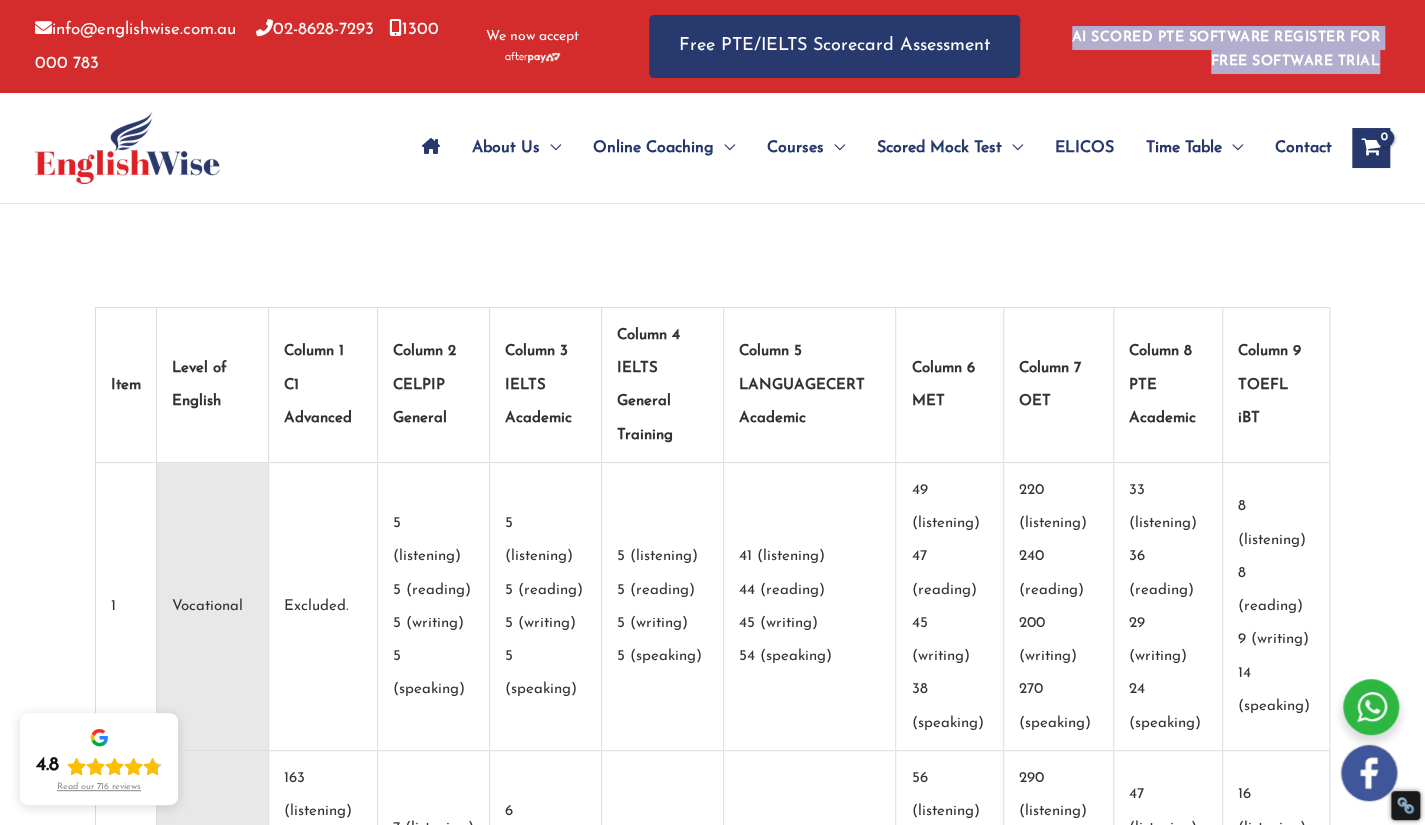 click on "info@englishwise.com.au       02-8628-7293      1300 000 783 We now accept   Free PTE/IELTS Scorecard Assessment AI SCORED PTE SOFTWARE REGISTER FOR FREE SOFTWARE TRIAL PTE SOFTWARE  Login  Register IELTS SOFTWARE  Login  Register Register for Free Software Trial" at bounding box center [712, 46] 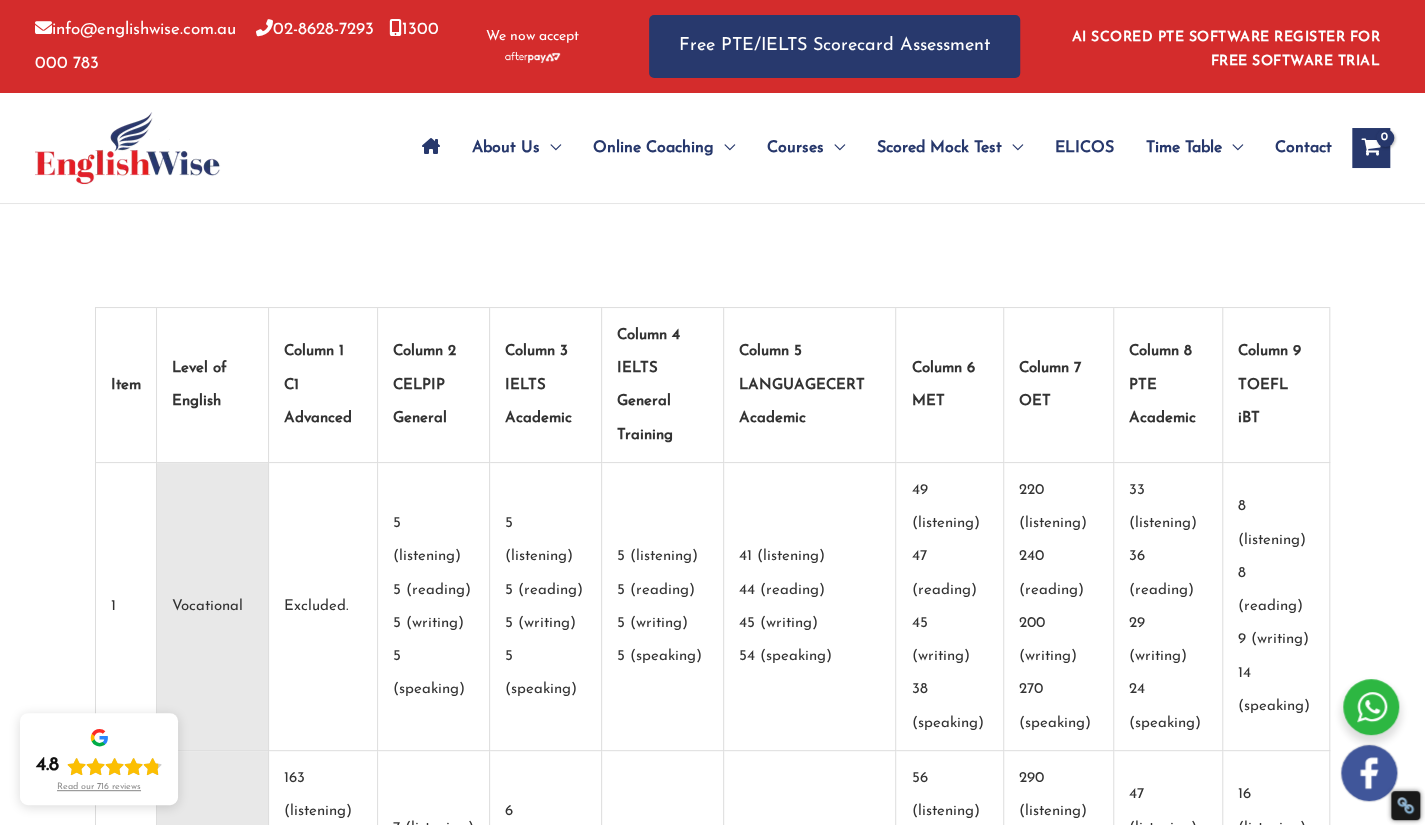 click on "About Us Menu Toggle Our Story Testimonials Online Coaching Menu Toggle Online PTE Classes Online NAATI Classes Online OET Course PTE for Physiotherapy PTE for Nursing ISLPR For Teaching NCLEX RN Courses Menu Toggle PTE Menu Toggle Sydney Parramatta Melbourne Brisbane Gold Coast Perth Darwin Adelaide Canberra Tasmania Toowoomba Auckland NZ Dubai Vietnam Blacktown Rockdale Hurstville Liverpool Auburn Strathfield NAATI Menu Toggle Sydney Parramatta Melbourne Brisbane Gold Coast Perth Darwin Adelaide Canberra Tasmania Toowoomba ISLPR IELTS Menu Toggle One Skill Retake OET PTE Core General English NCLEX RN Scored Mock Test Menu Toggle PTE Mock Tests IELTS Practice Tests AI PTE Software ELICOS Time Table Menu Toggle PTE NAATI IELTS Contact" at bounding box center (712, 148) 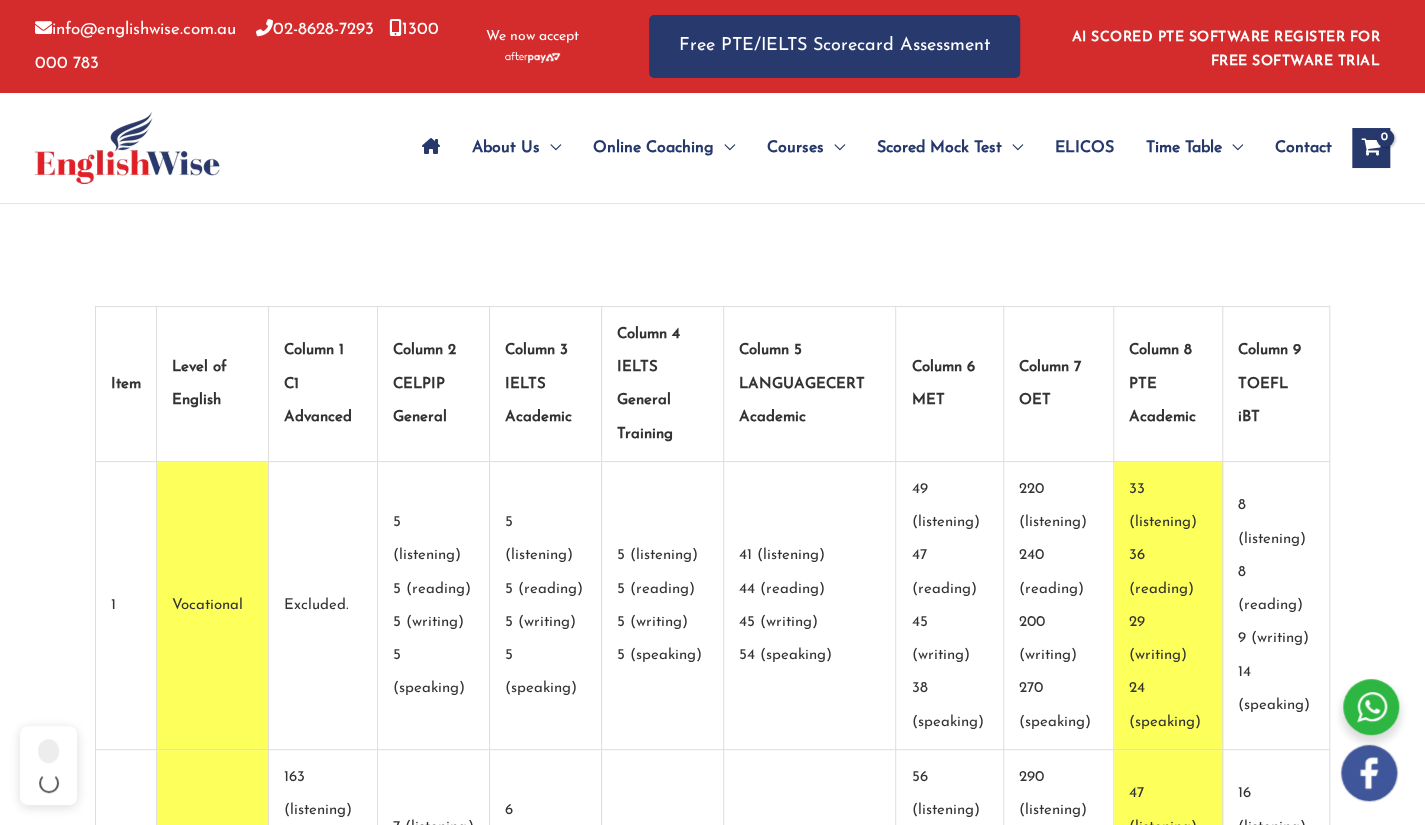 scroll, scrollTop: 553, scrollLeft: 0, axis: vertical 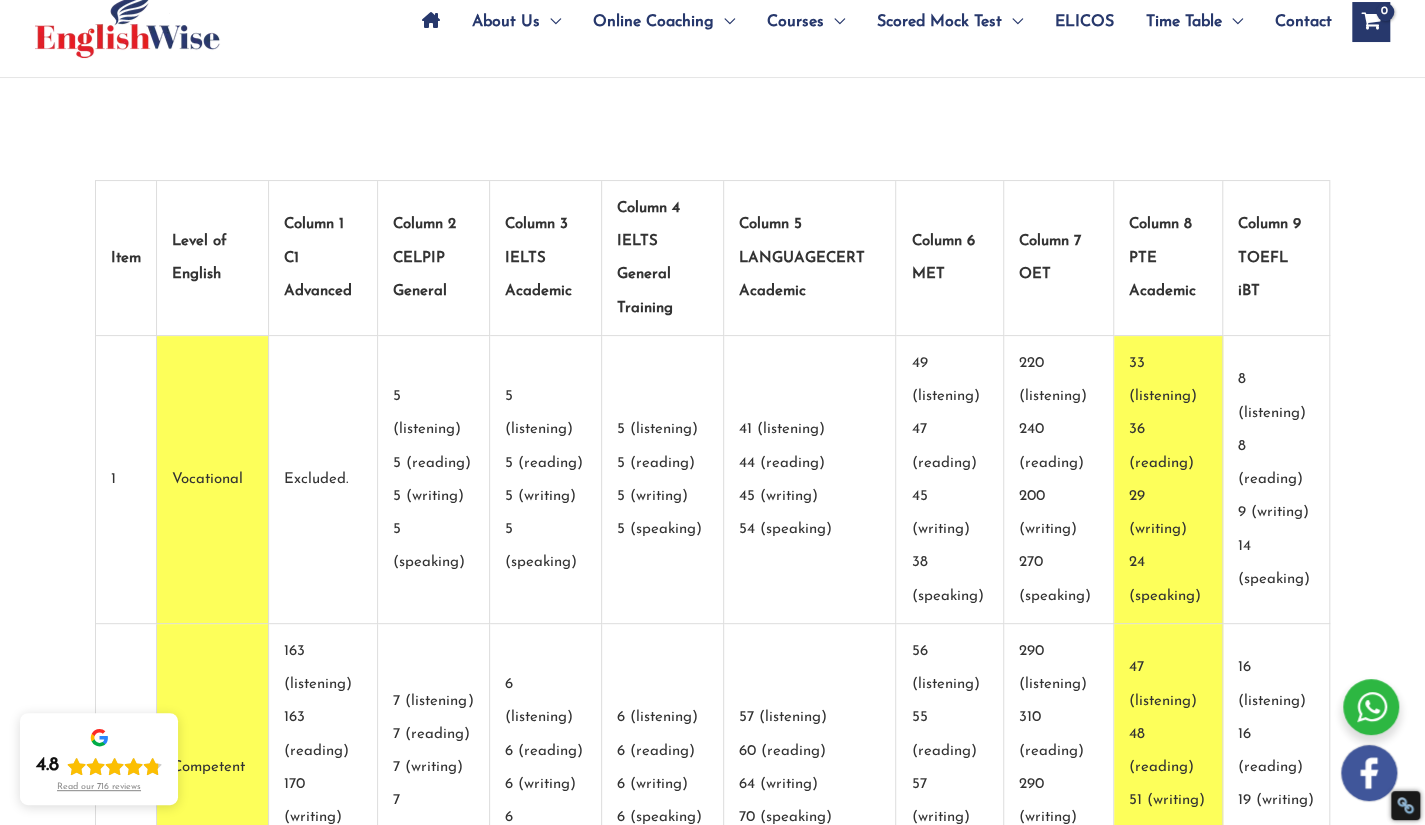 click on "About Us Menu Toggle Our Story Testimonials Online Coaching Menu Toggle Online PTE Classes Online NAATI Classes Online OET Course PTE for Physiotherapy PTE for Nursing ISLPR For Teaching NCLEX RN Courses Menu Toggle PTE Menu Toggle Sydney Parramatta Melbourne Brisbane Gold Coast Perth Darwin Adelaide Canberra Tasmania Toowoomba Auckland NZ Dubai Vietnam Blacktown Rockdale Hurstville Liverpool Auburn Strathfield NAATI Menu Toggle Sydney Parramatta Melbourne Brisbane Gold Coast Perth Darwin Adelaide Canberra Tasmania Toowoomba ISLPR IELTS Menu Toggle One Skill Retake OET PTE Core General English NCLEX RN Scored Mock Test Menu Toggle PTE Mock Tests IELTS Practice Tests AI PTE Software ELICOS Time Table Menu Toggle PTE NAATI IELTS Contact" at bounding box center (861, 22) 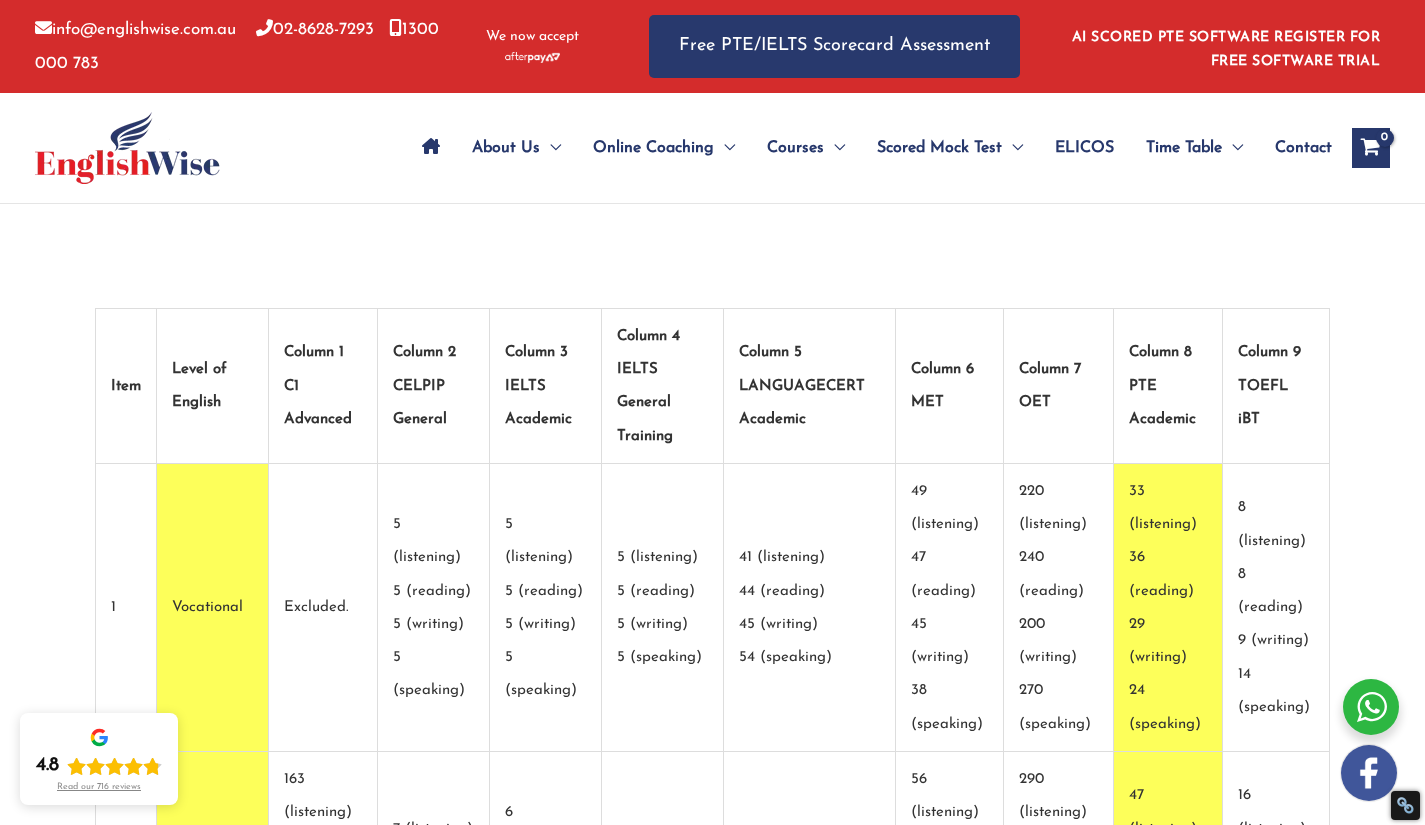 scroll, scrollTop: 126, scrollLeft: 0, axis: vertical 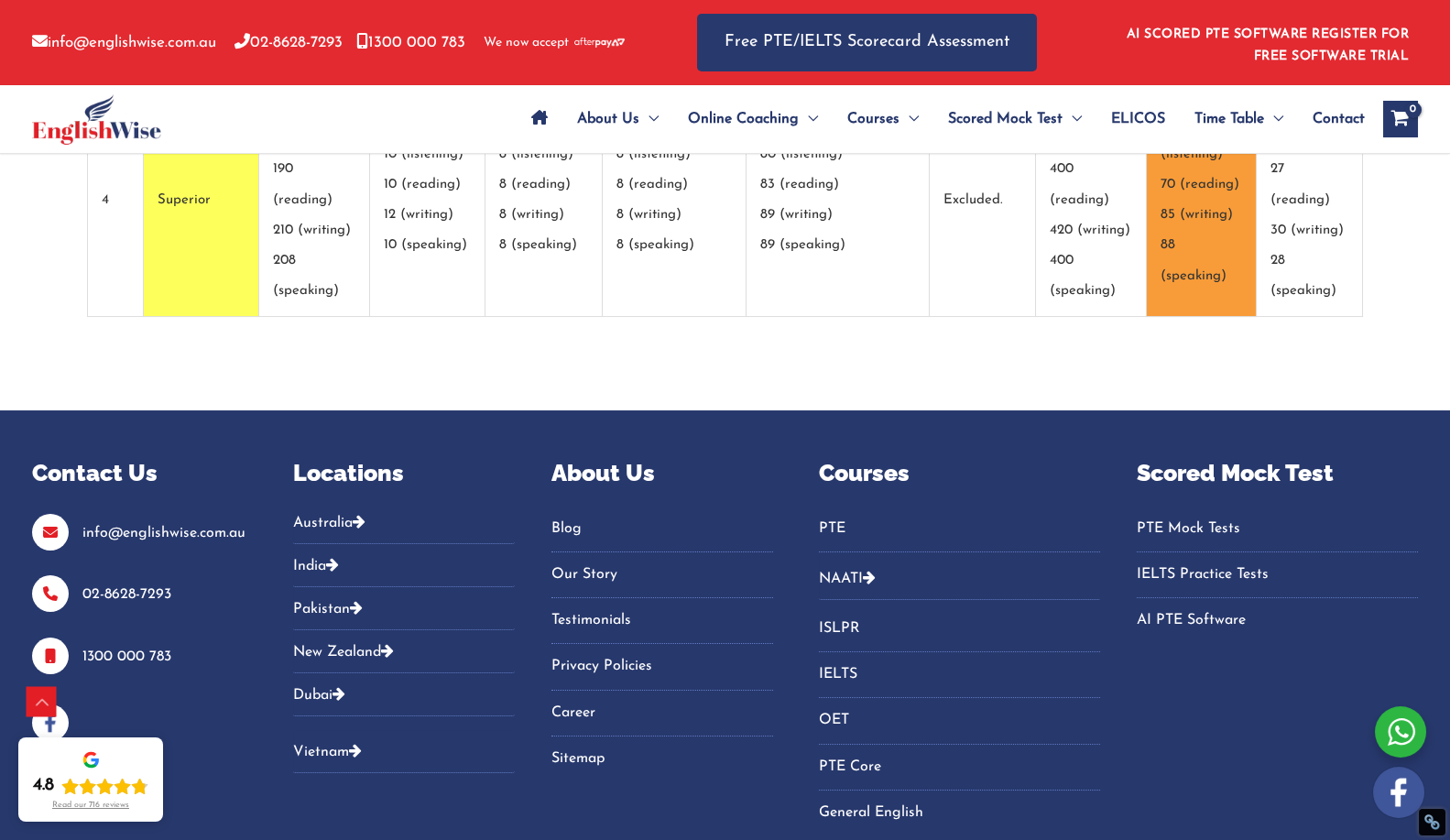 drag, startPoint x: 1251, startPoint y: 1, endPoint x: 950, endPoint y: 395, distance: 495.82 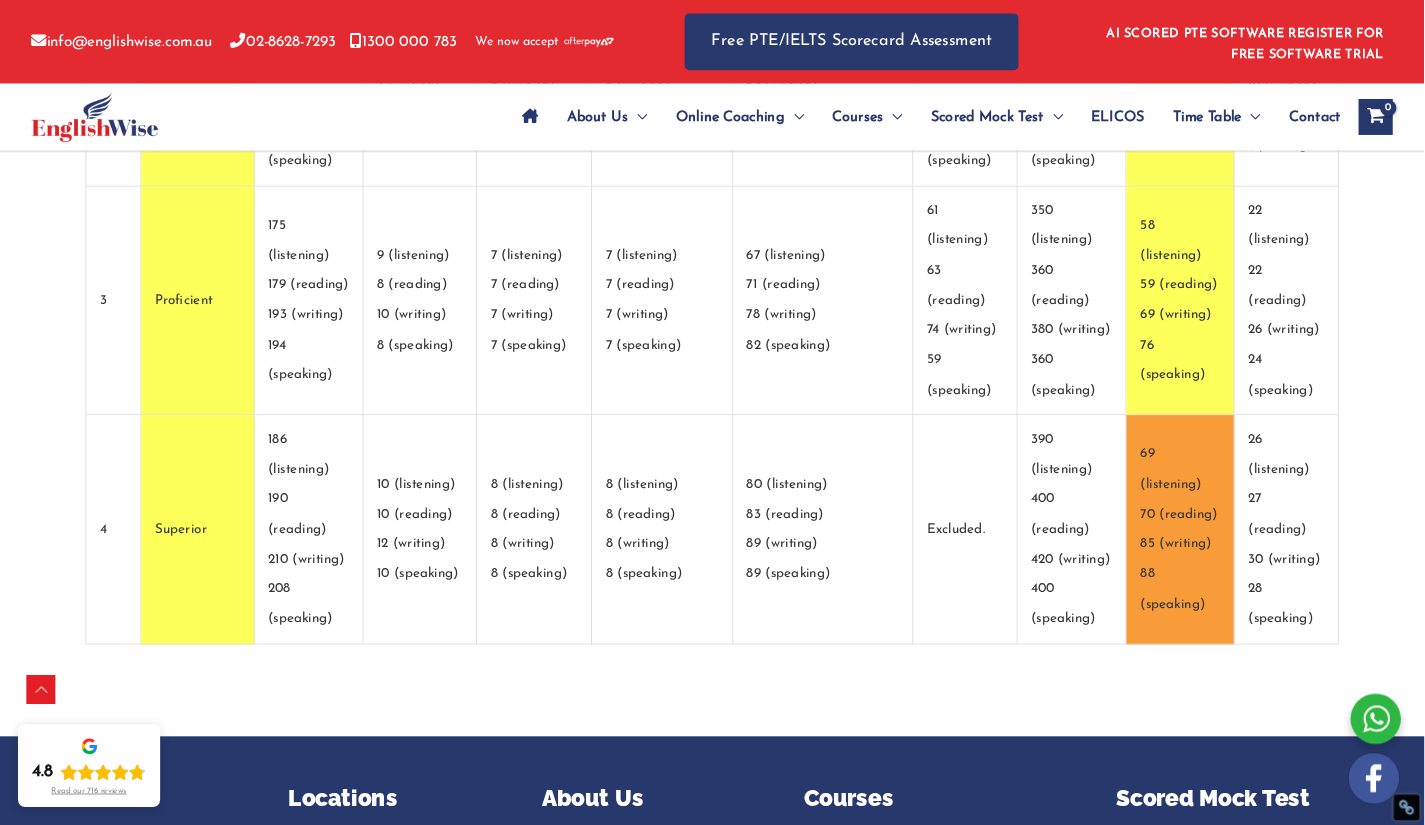 scroll, scrollTop: 0, scrollLeft: 0, axis: both 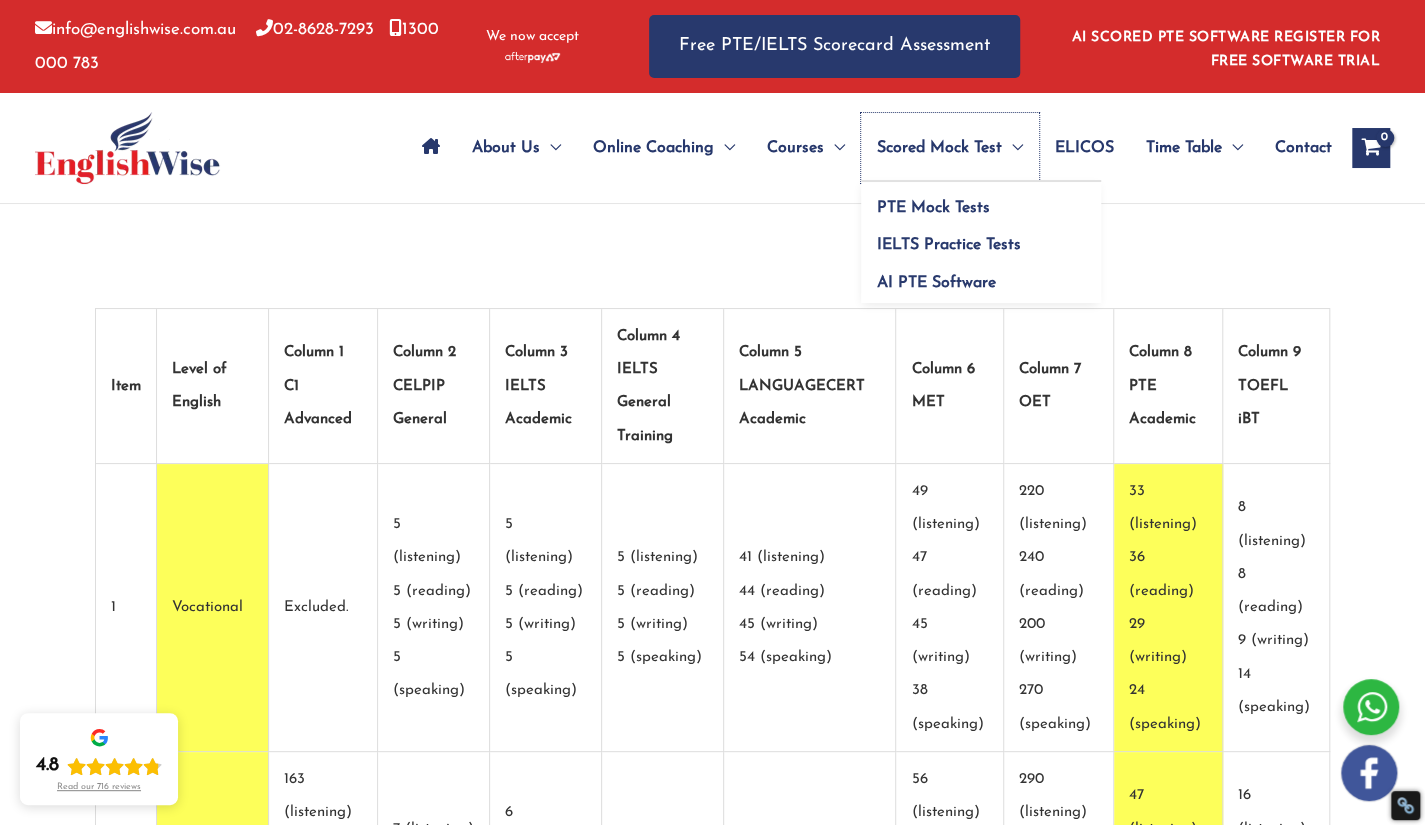 drag, startPoint x: 1490, startPoint y: 3, endPoint x: 970, endPoint y: 177, distance: 548.3393 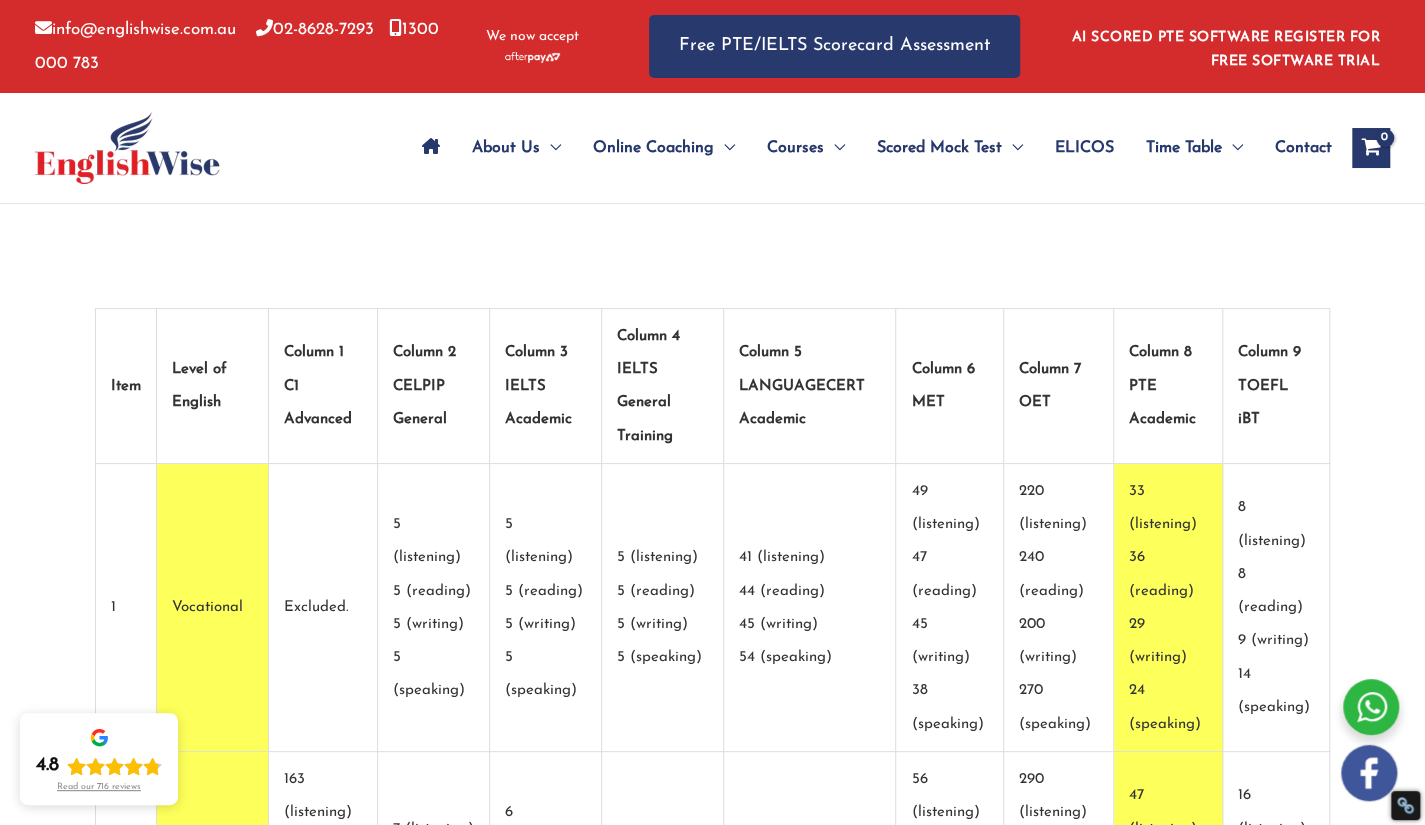 click on "info@englishwise.com.au       02-8628-7293      1300 000 783 We now accept   Free PTE/IELTS Scorecard Assessment AI SCORED PTE SOFTWARE REGISTER FOR FREE SOFTWARE TRIAL PTE SOFTWARE  Login  Register IELTS SOFTWARE  Login  Register Register for Free Software Trial" at bounding box center (712, 46) 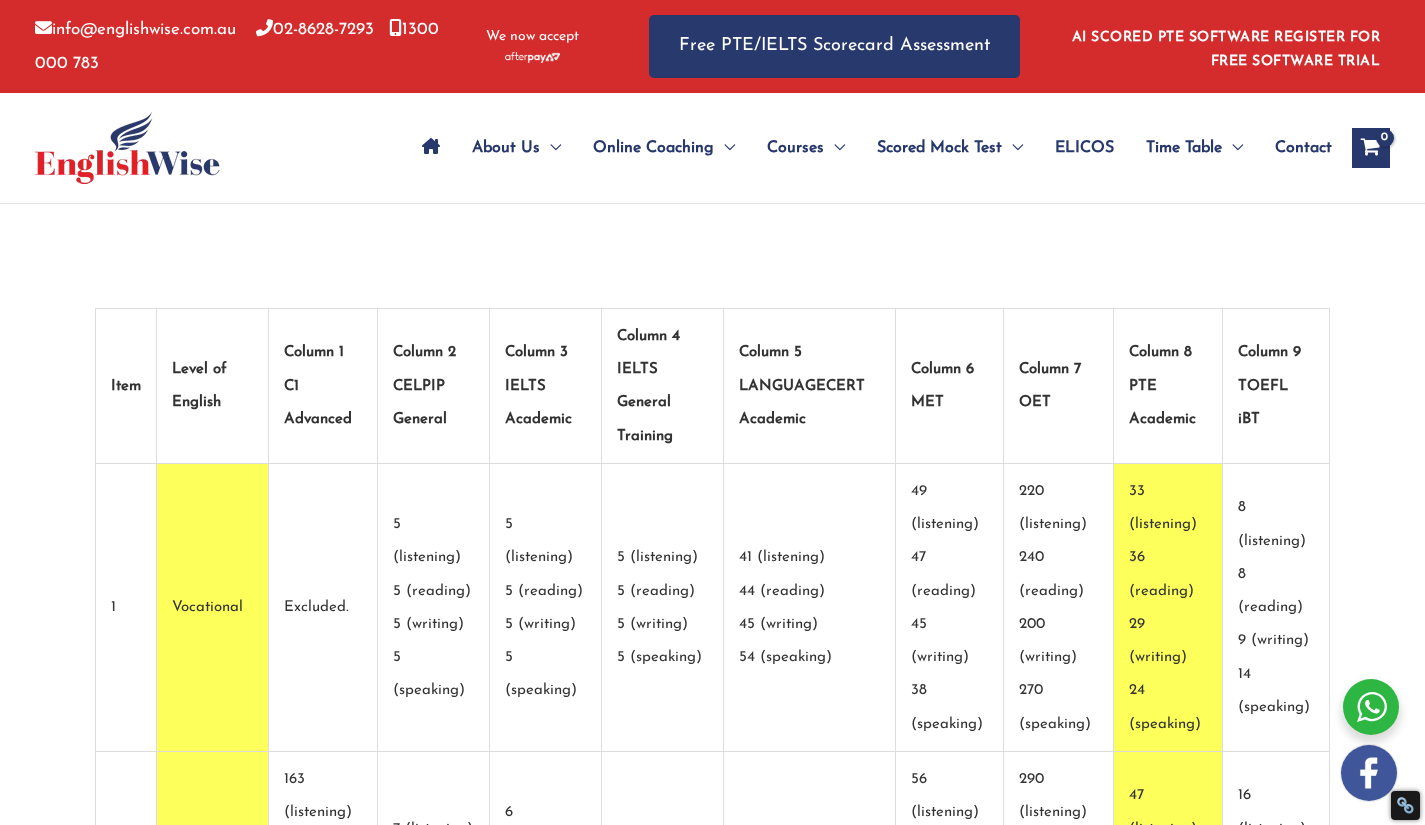 scroll, scrollTop: 0, scrollLeft: 0, axis: both 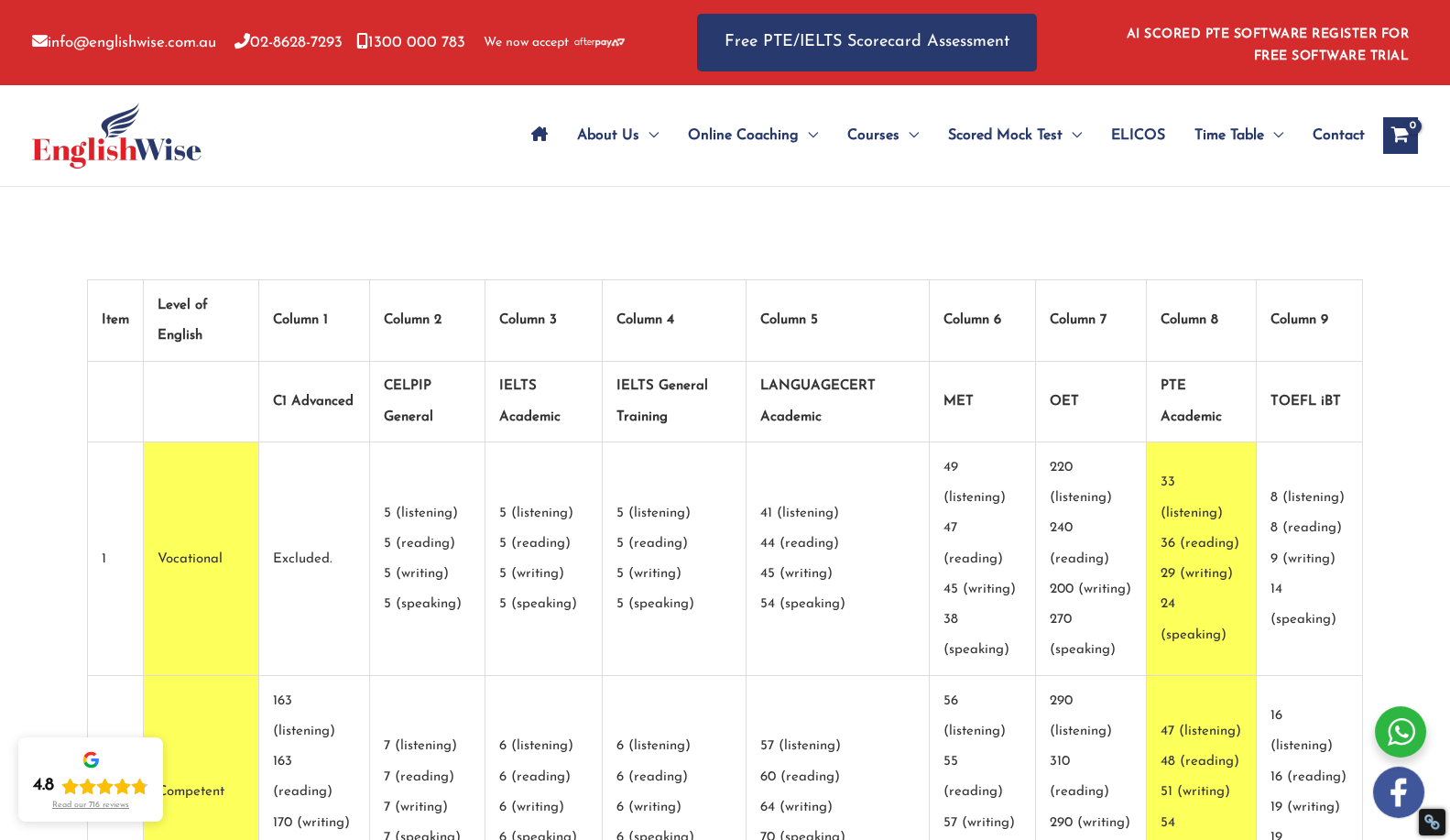 drag, startPoint x: 1271, startPoint y: 2, endPoint x: 945, endPoint y: 231, distance: 398.39302 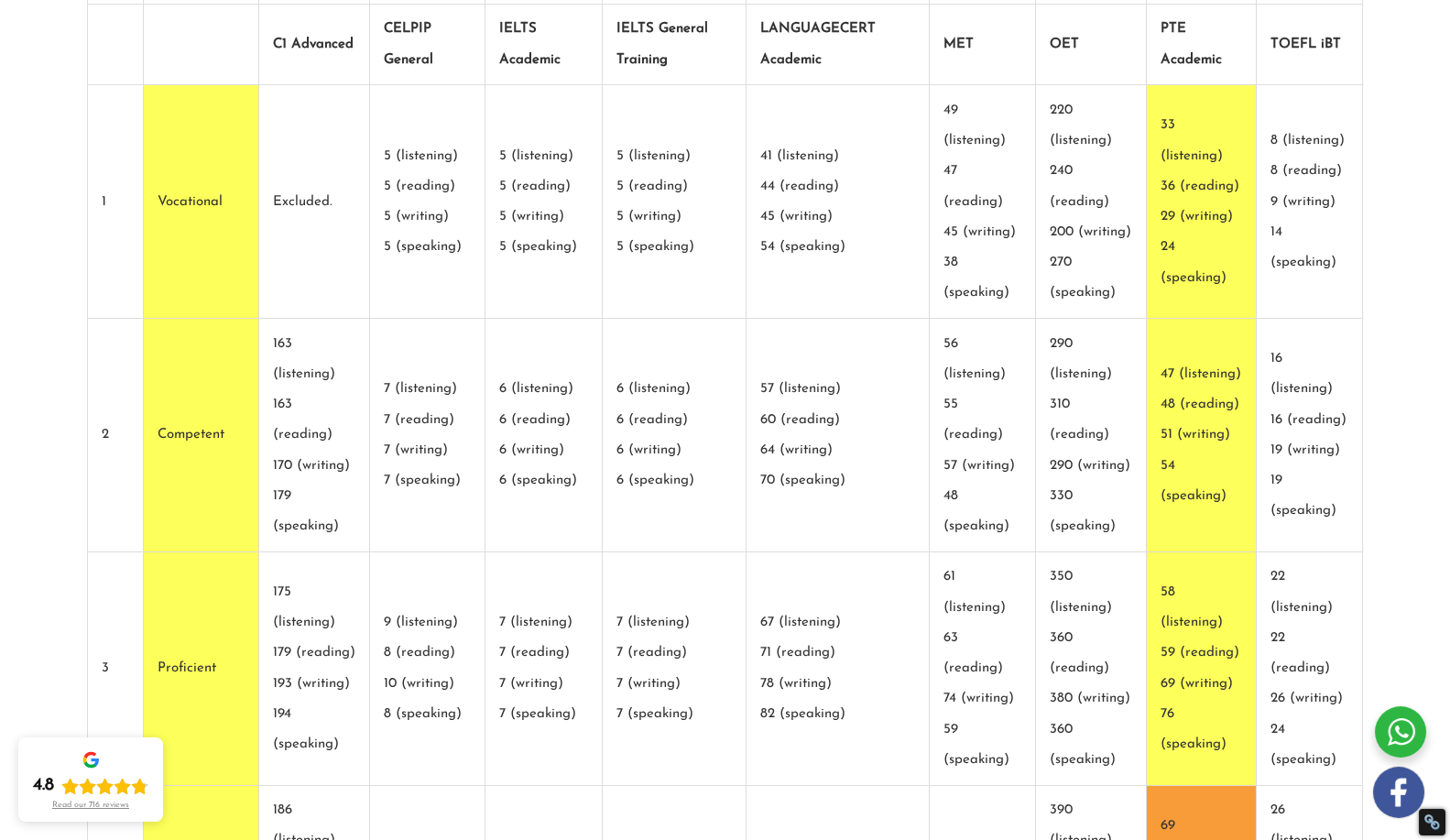 scroll, scrollTop: 0, scrollLeft: 0, axis: both 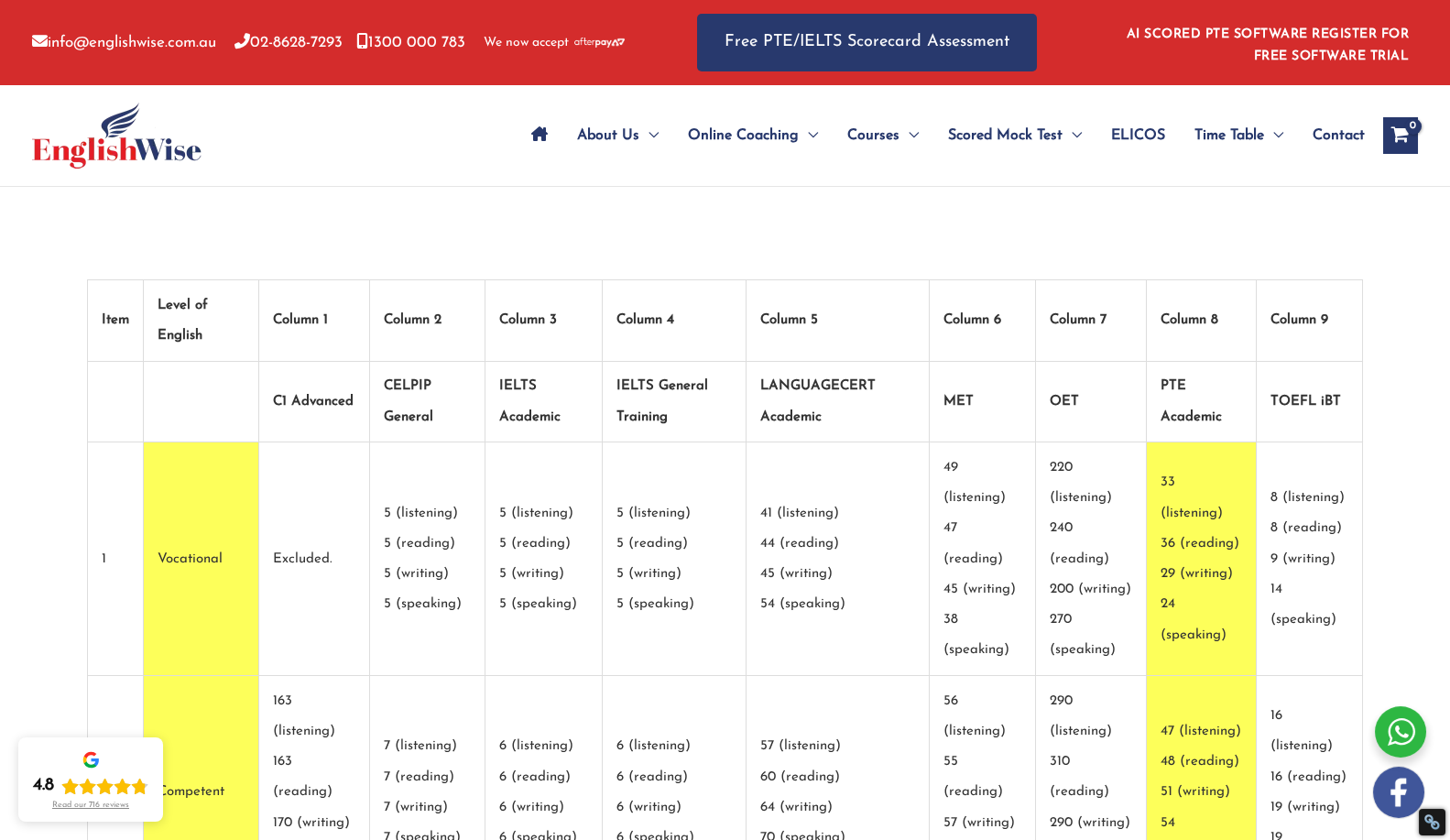 drag, startPoint x: 1407, startPoint y: 1, endPoint x: 1055, endPoint y: 235, distance: 422.68191 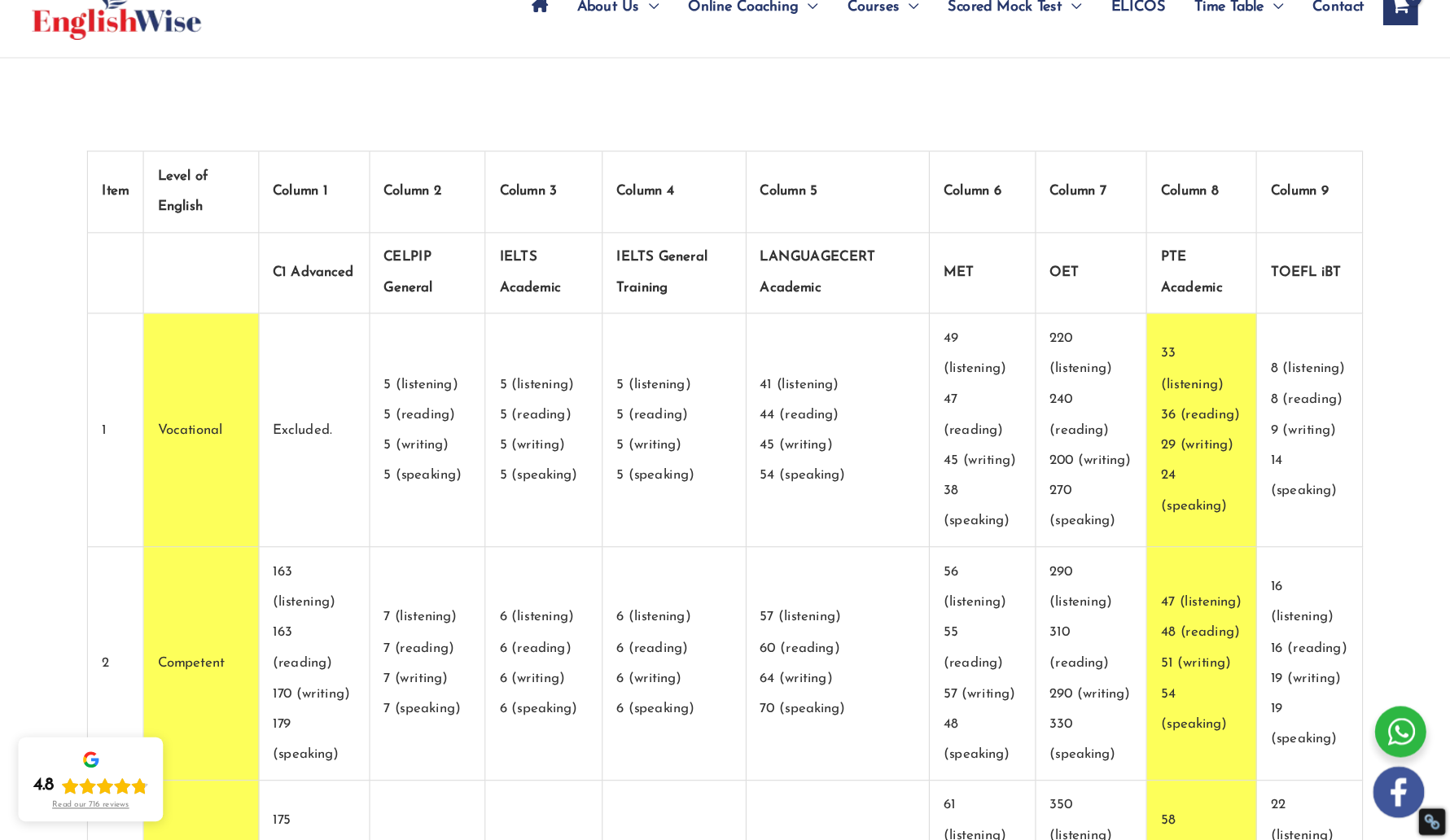 scroll, scrollTop: 0, scrollLeft: 0, axis: both 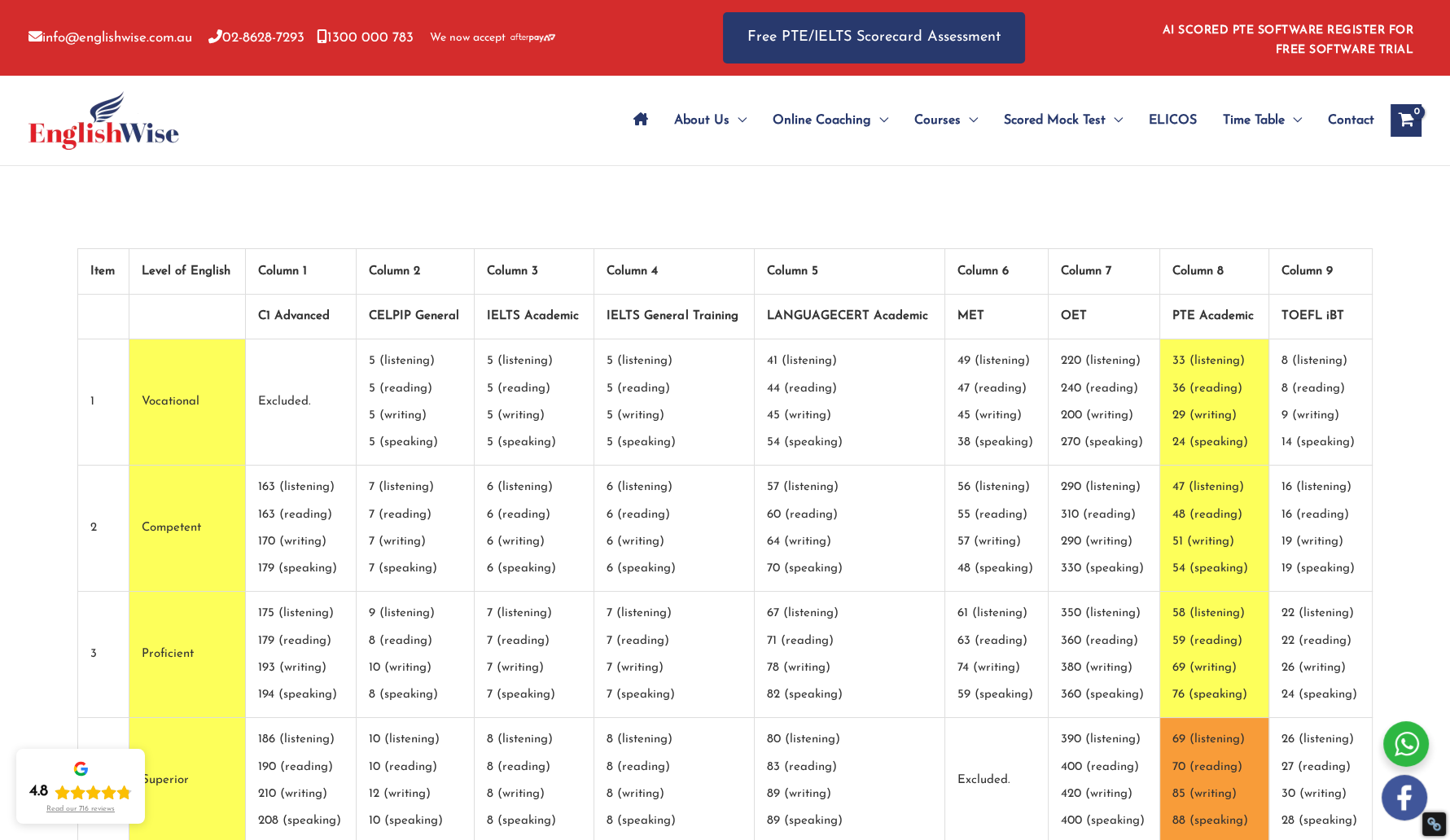 drag, startPoint x: 1292, startPoint y: 1, endPoint x: 888, endPoint y: 362, distance: 541.79055 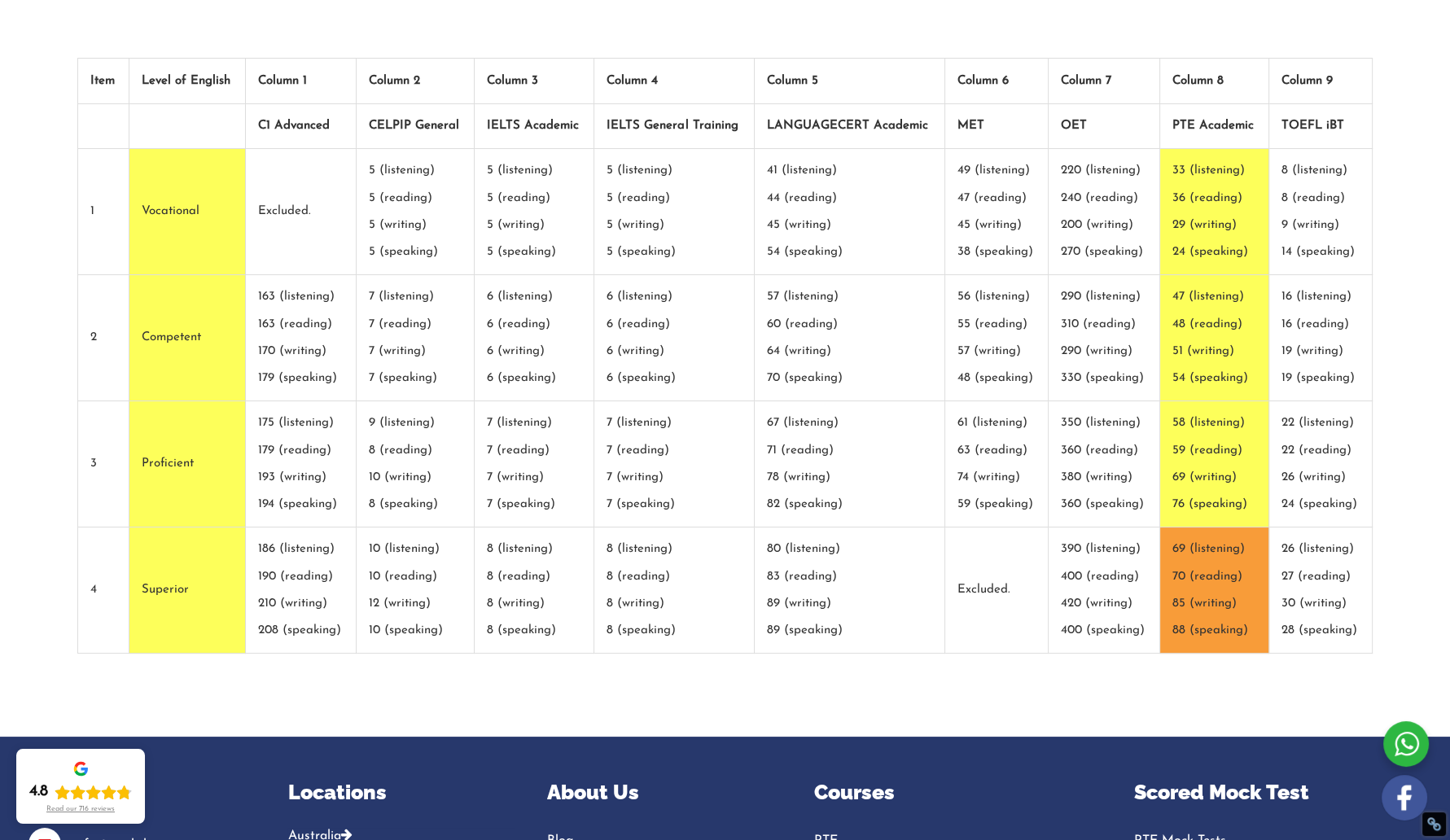 scroll, scrollTop: 185, scrollLeft: 0, axis: vertical 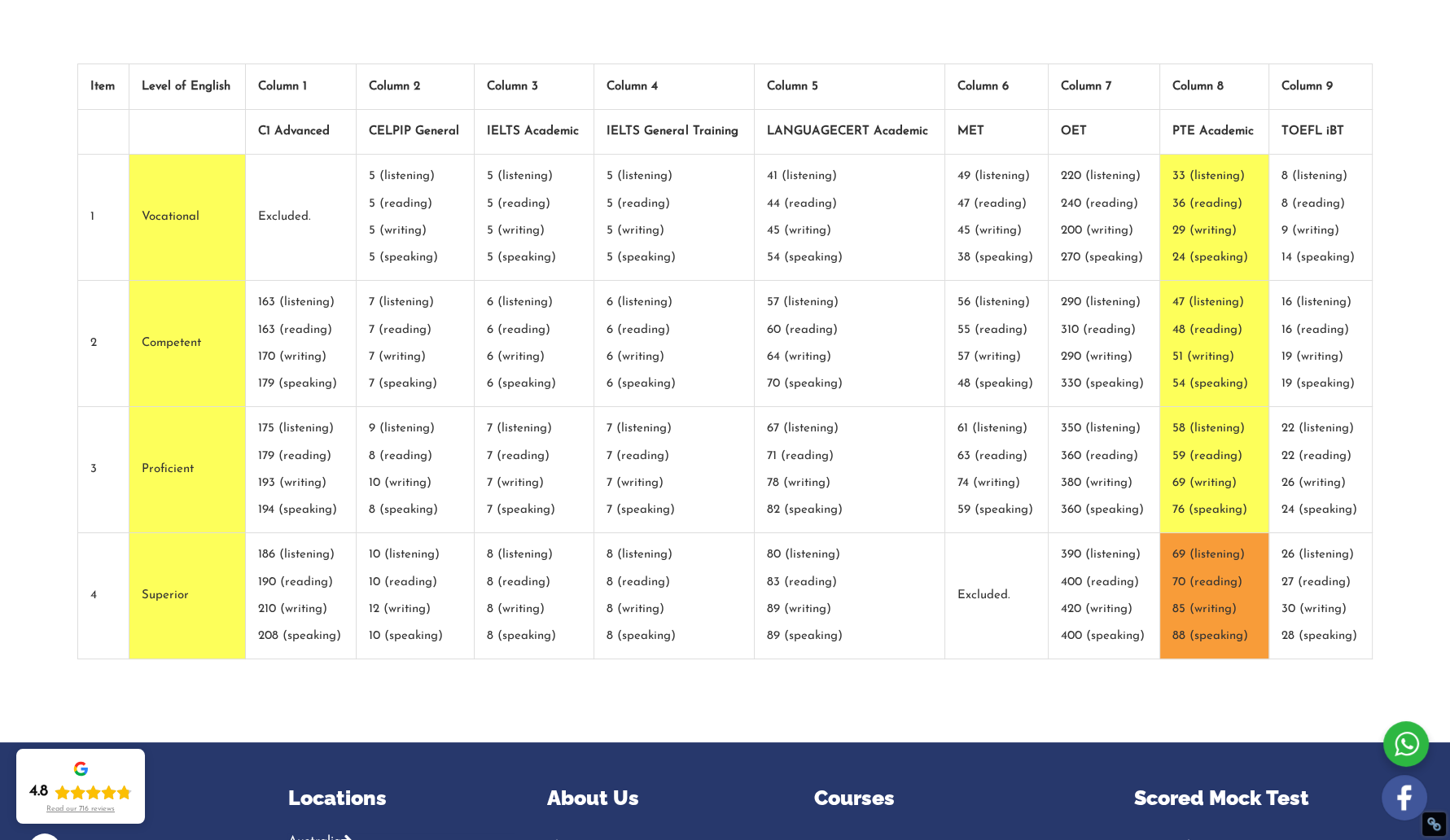 click on "67 (listening)
71 (reading)
78 (writing)
82 (speaking)" at bounding box center [850, 470] 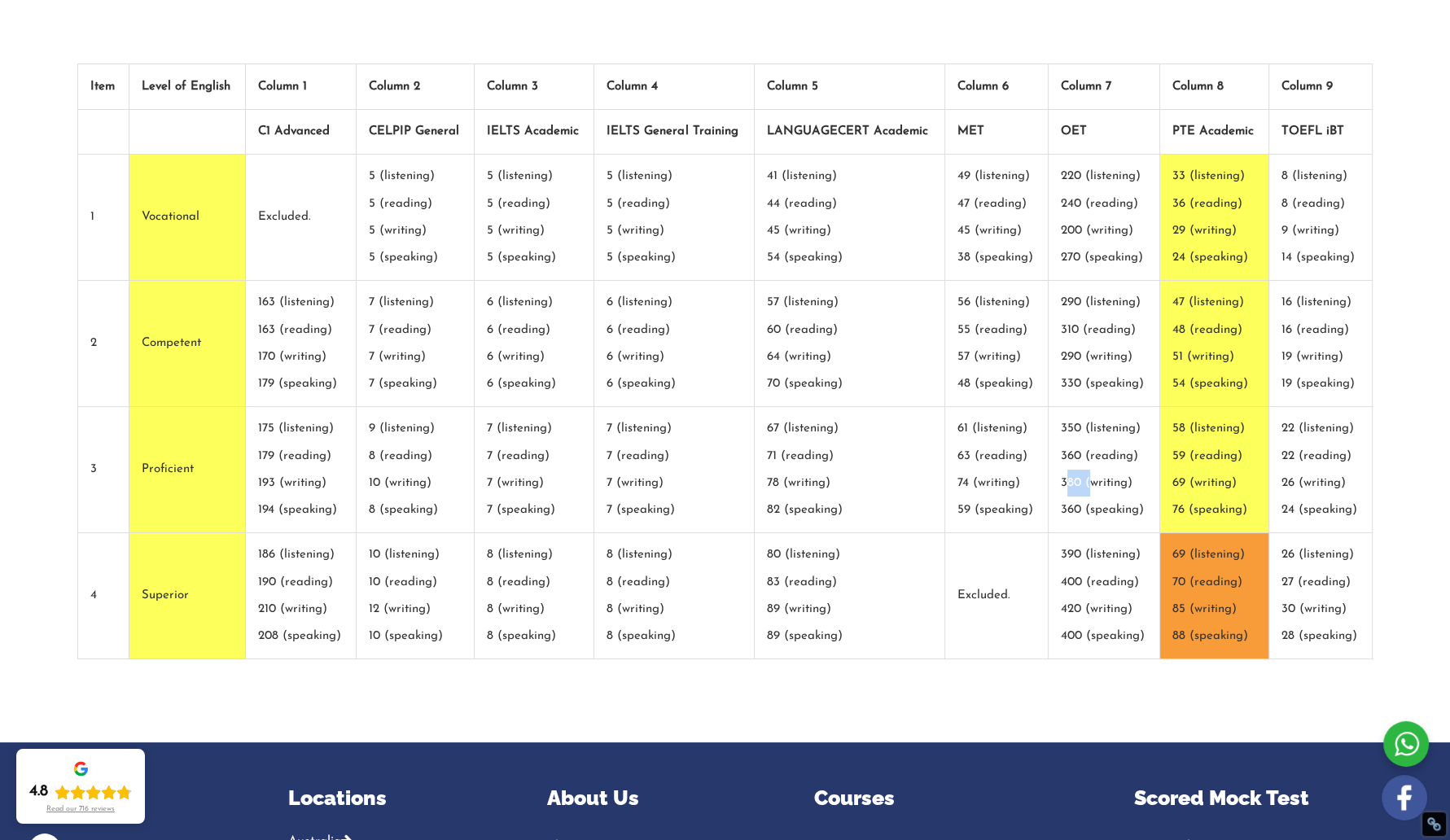 click on "350 (listening)
360 (reading)
380 (writing)
360 (speaking)" at bounding box center (1104, 470) 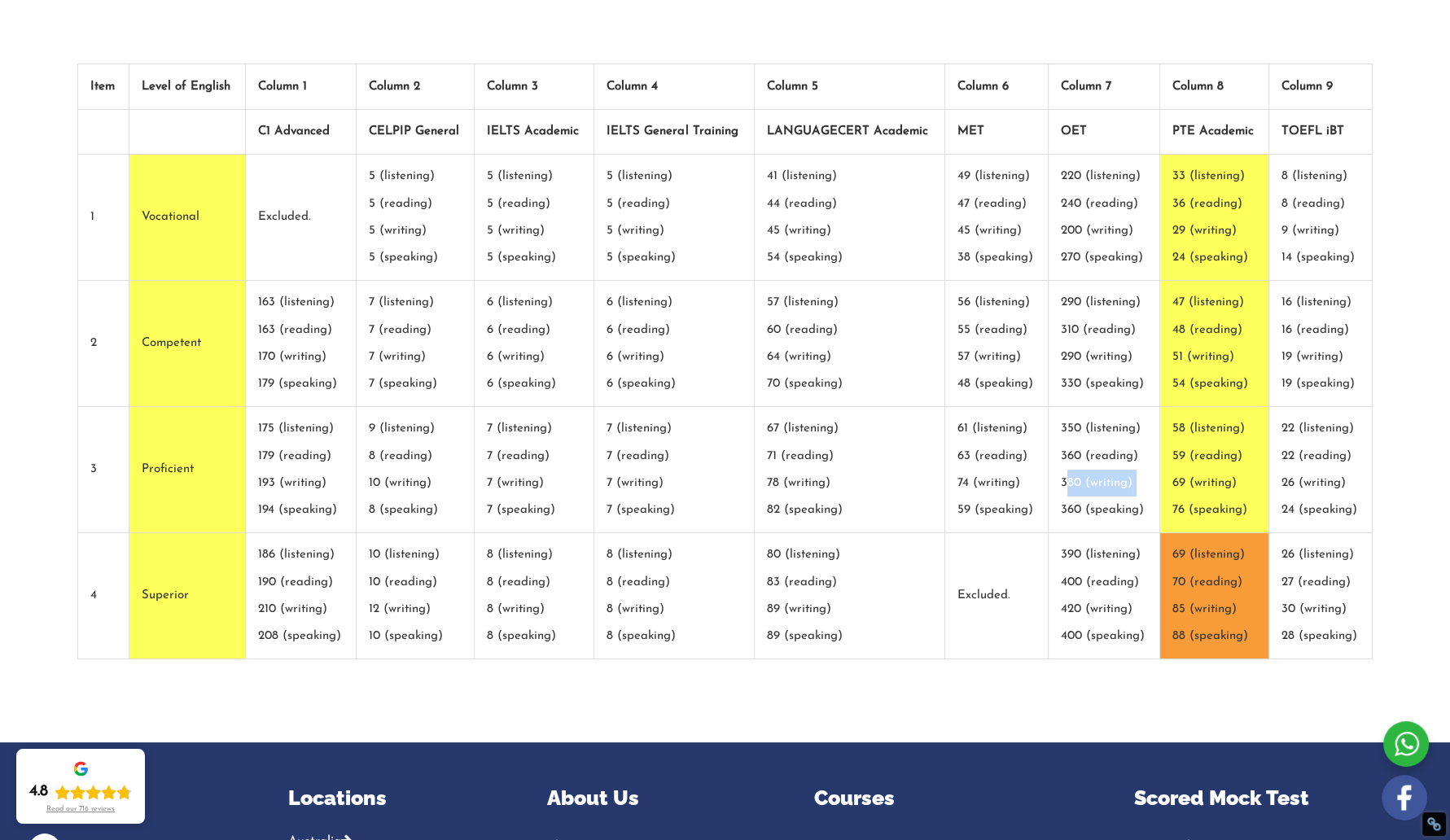 click on "350 (listening)
360 (reading)
380 (writing)
360 (speaking)" at bounding box center (1104, 470) 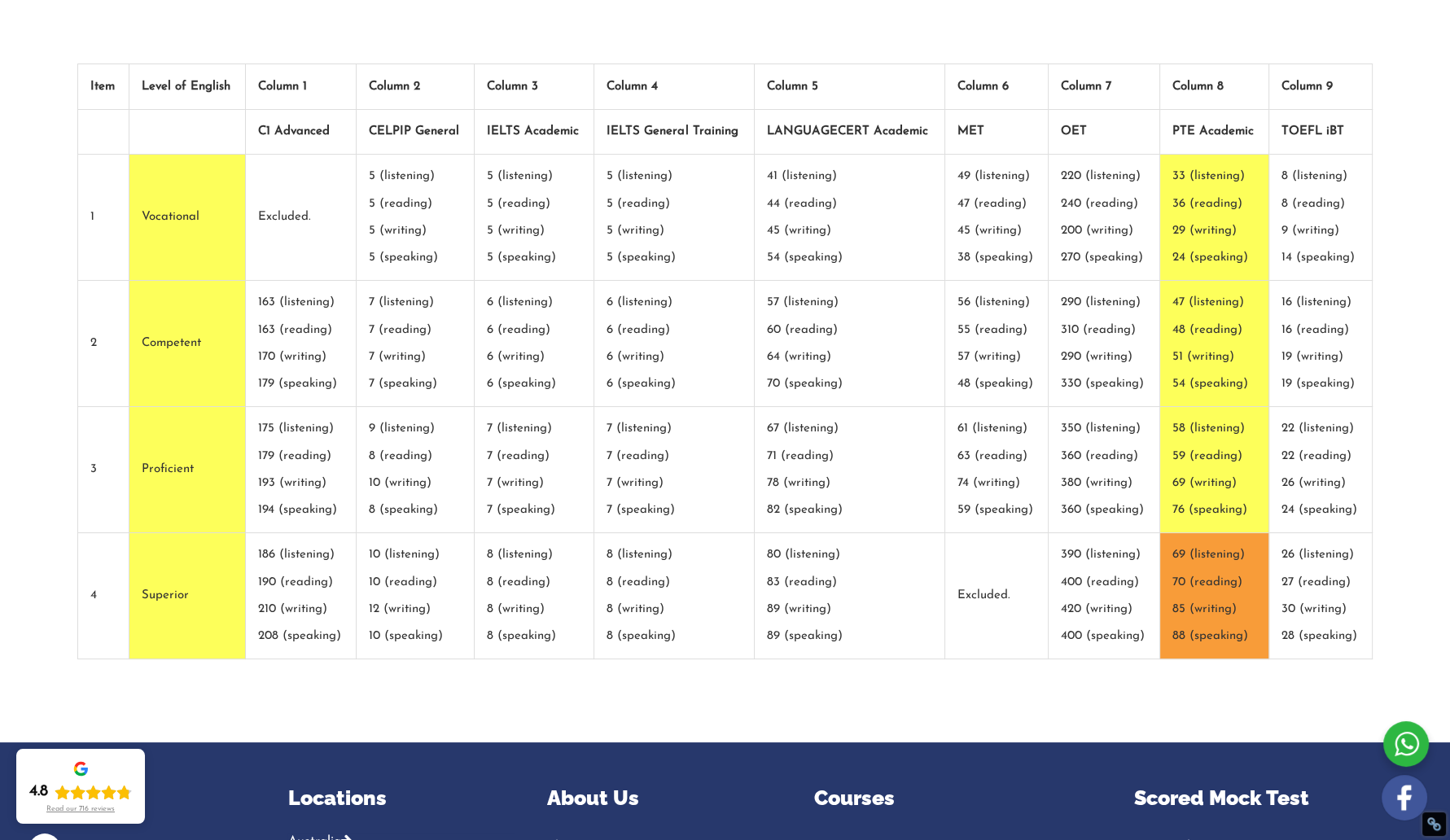 click on "350 (listening)
360 (reading)
380 (writing)
360 (speaking)" at bounding box center [1104, 470] 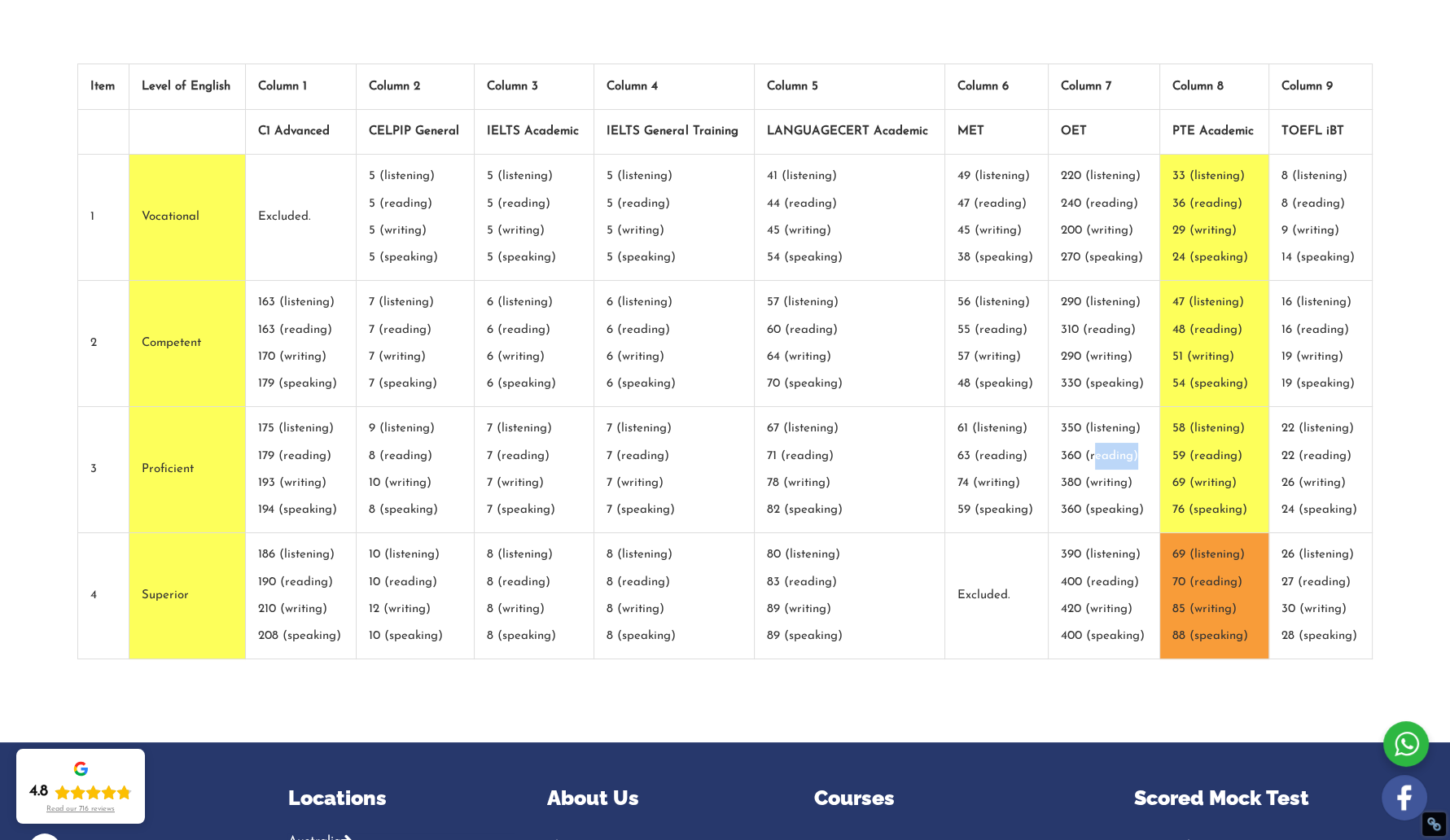 click on "350 (listening)
360 (reading)
380 (writing)
360 (speaking)" at bounding box center (1104, 470) 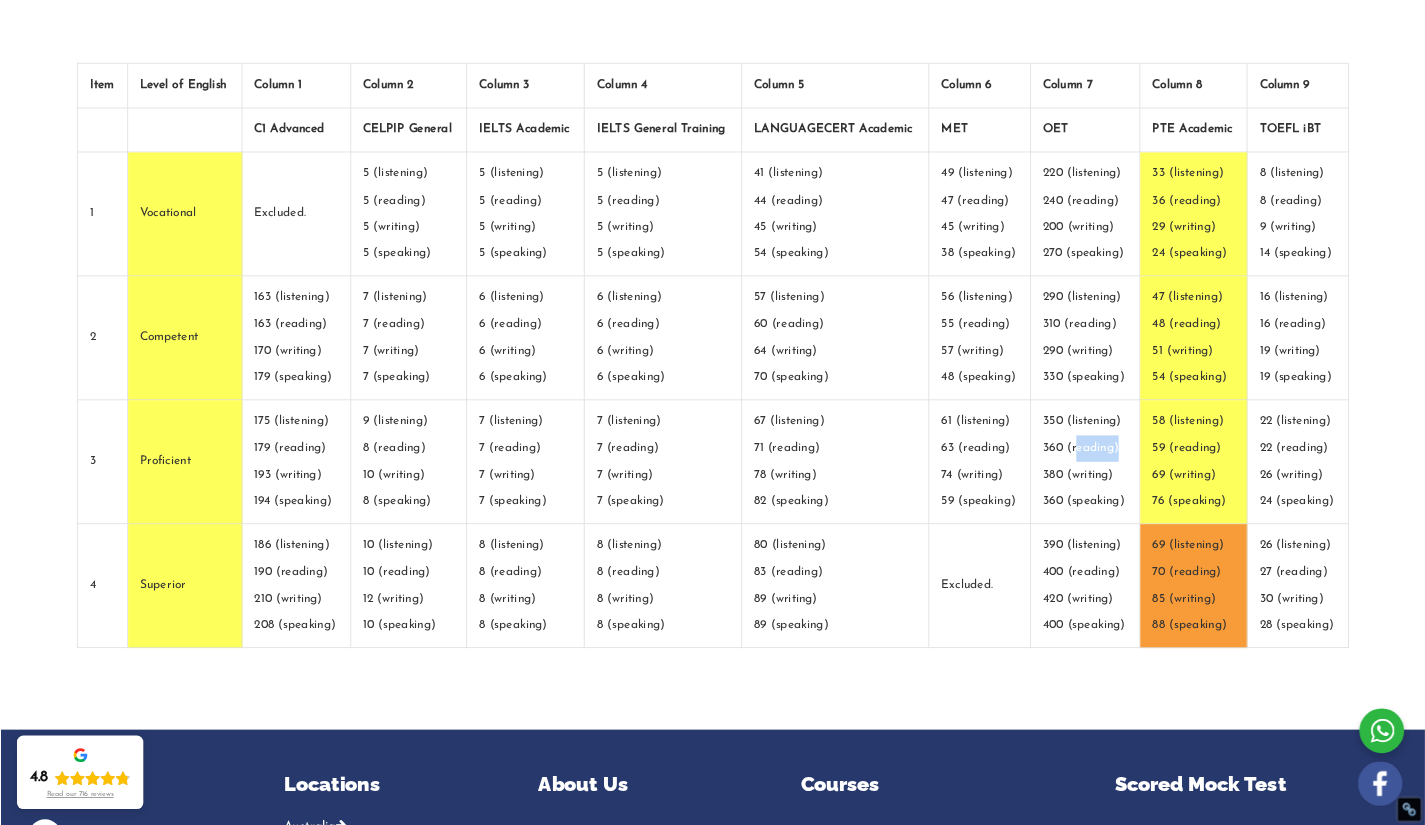 scroll, scrollTop: 0, scrollLeft: 0, axis: both 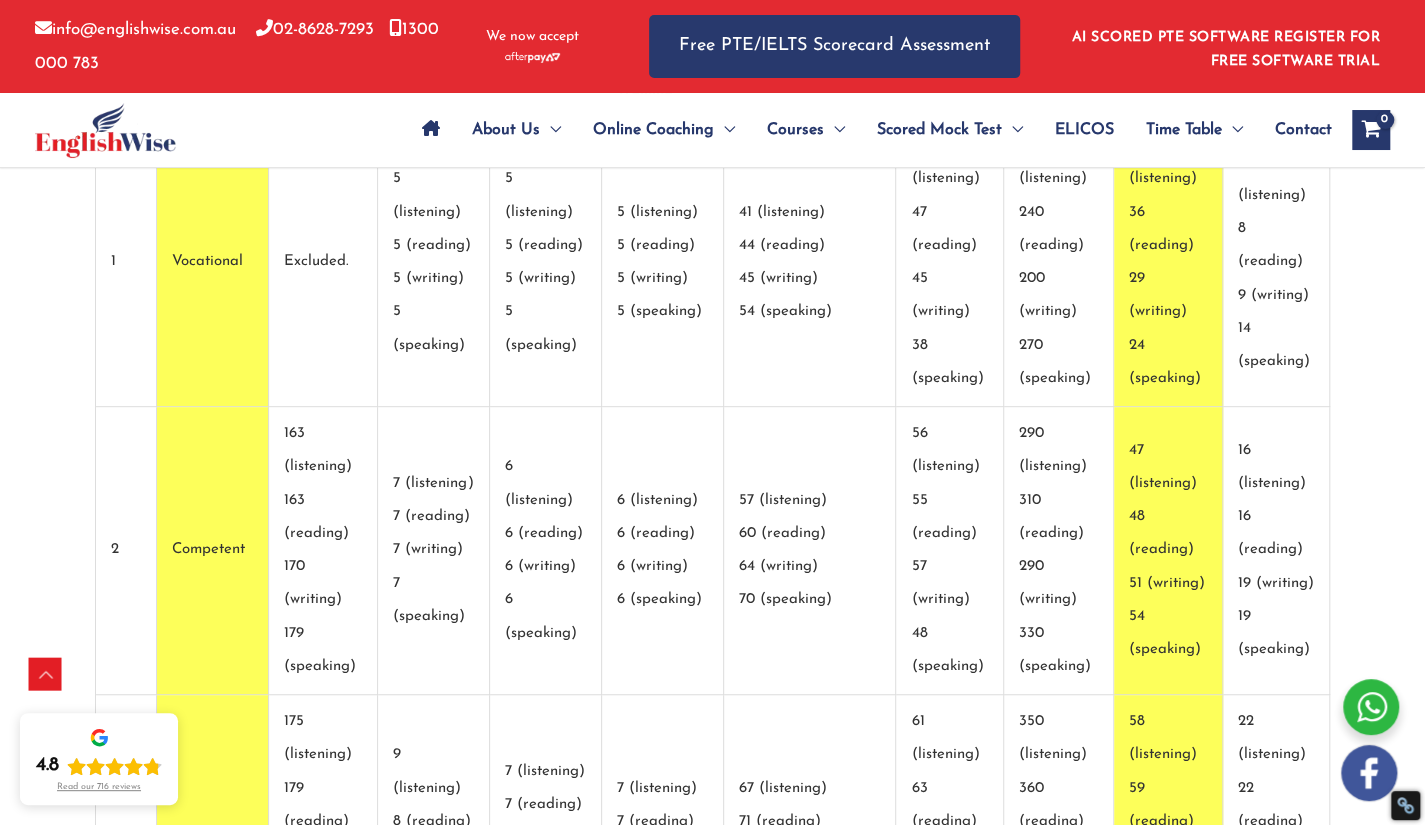 drag, startPoint x: 1718, startPoint y: 1, endPoint x: 861, endPoint y: 463, distance: 973.59796 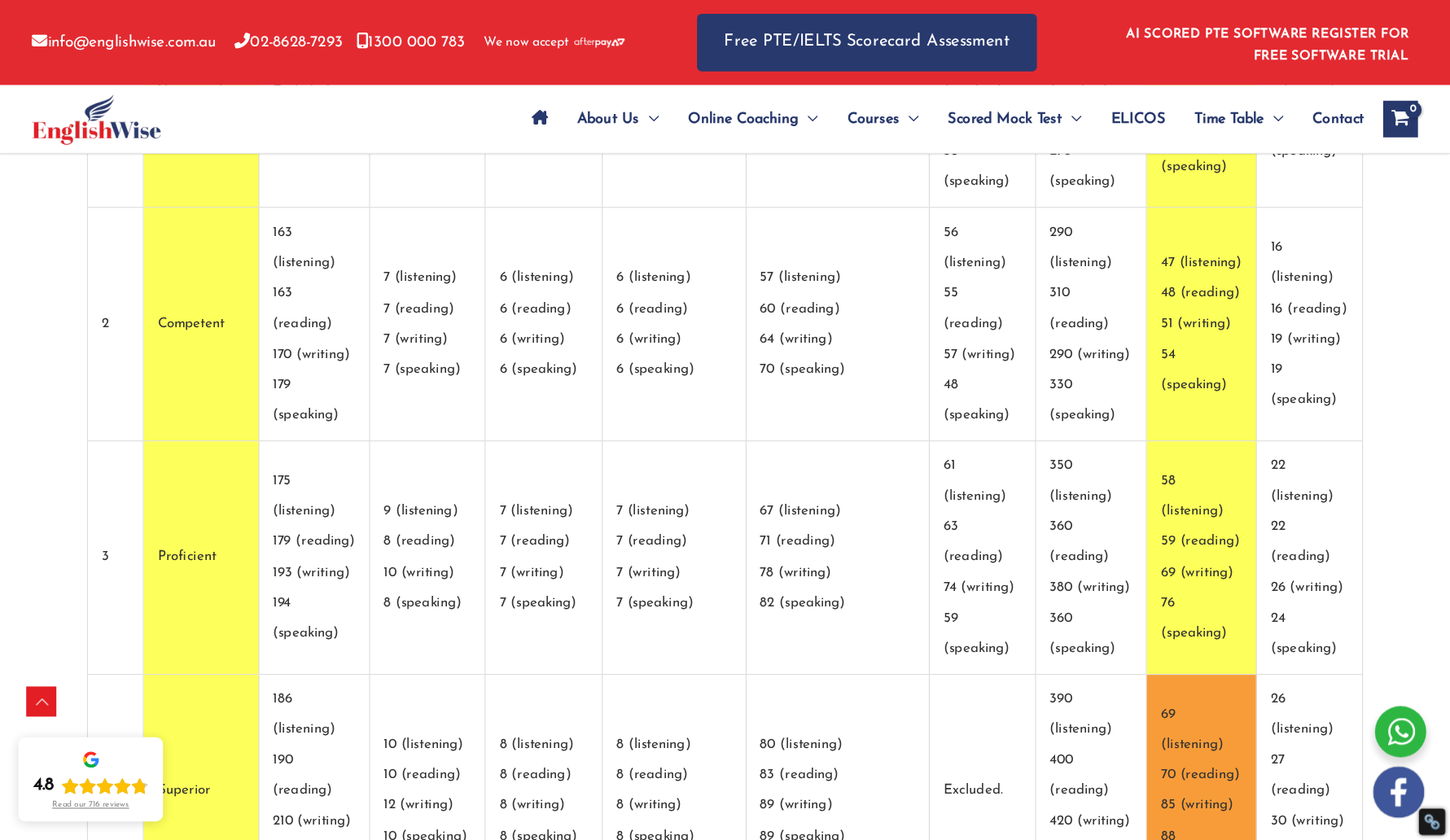 scroll, scrollTop: 416, scrollLeft: 0, axis: vertical 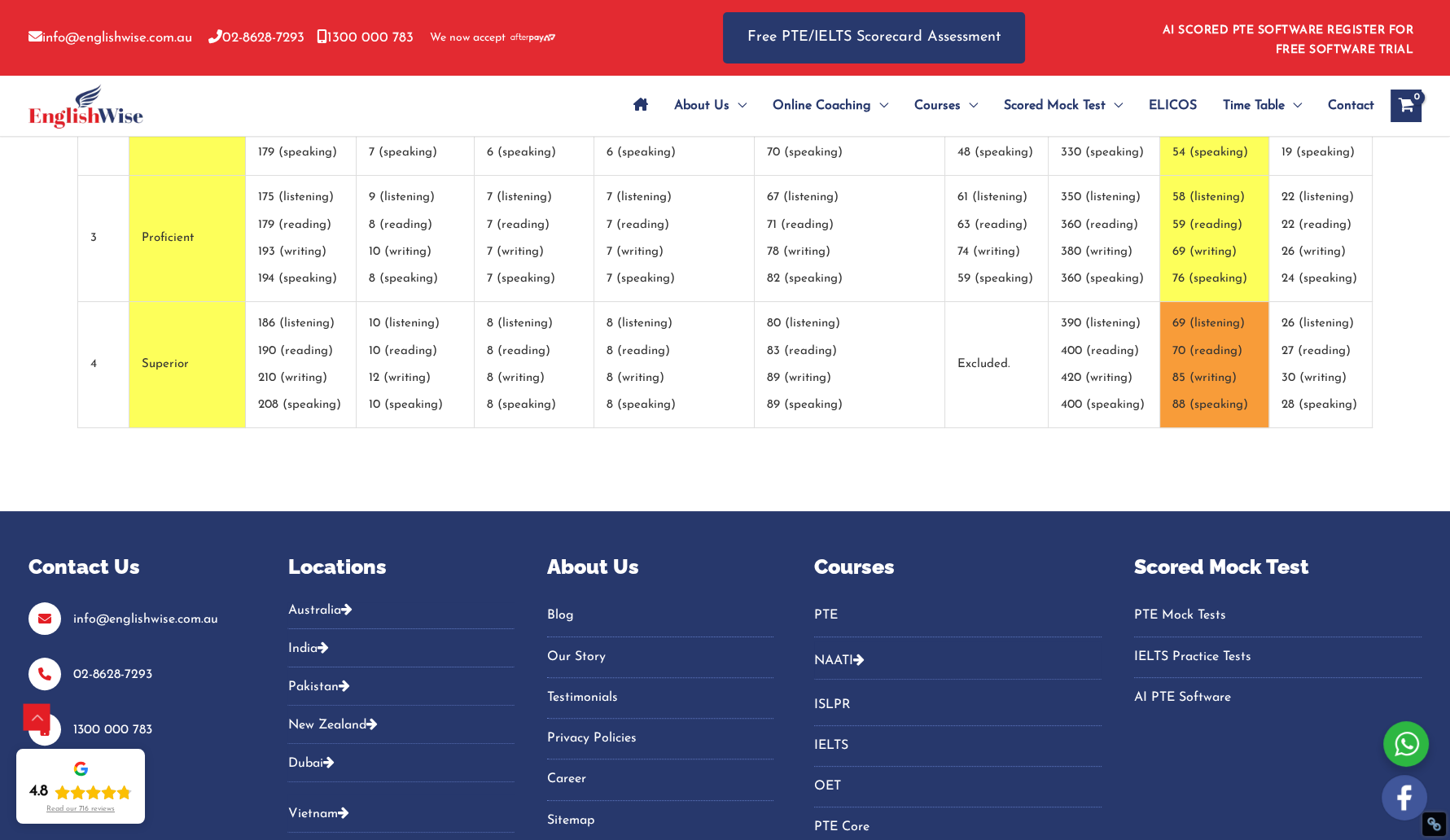 drag, startPoint x: 404, startPoint y: 32, endPoint x: 850, endPoint y: 401, distance: 578.8584 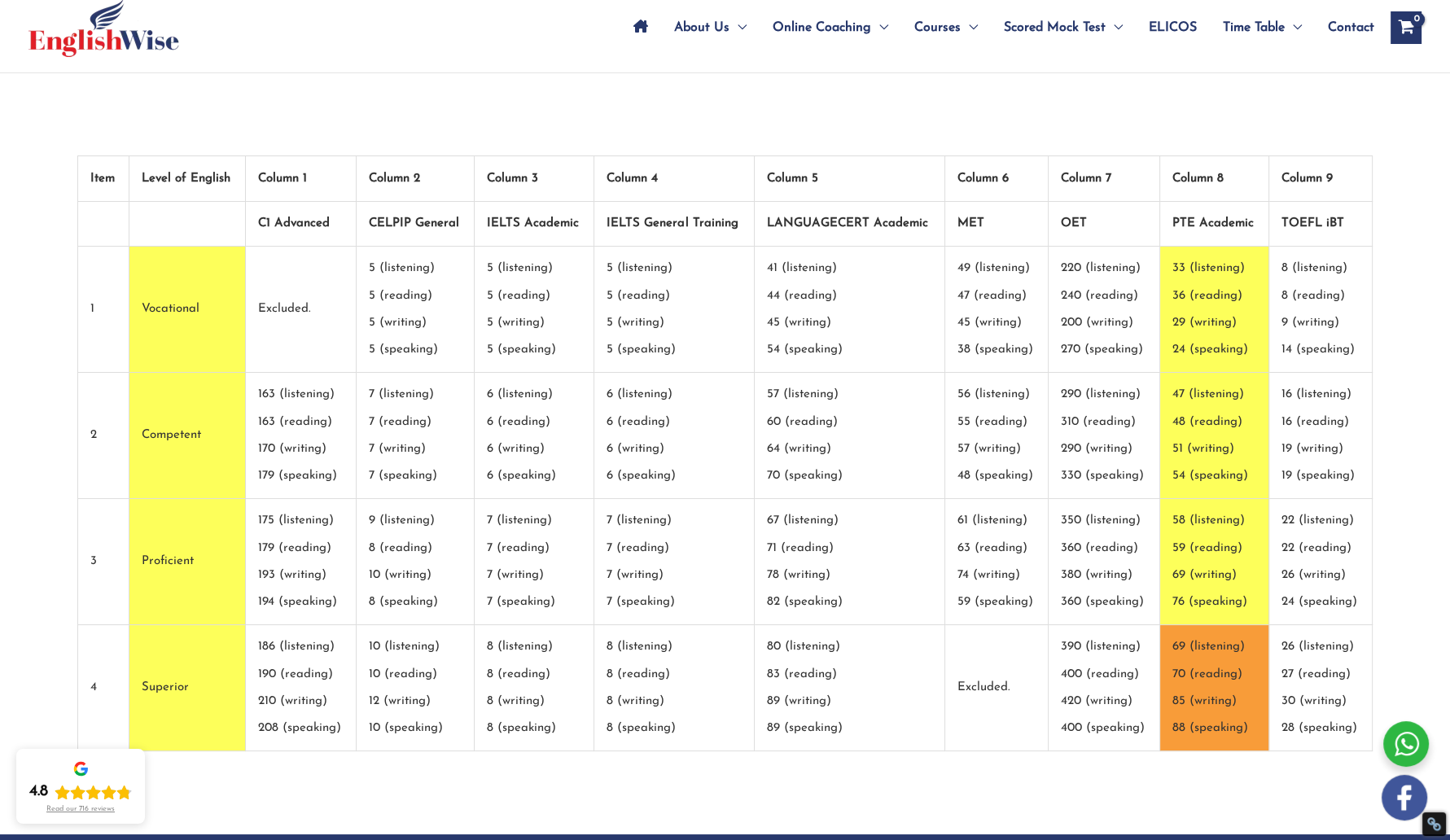 scroll, scrollTop: 95, scrollLeft: 0, axis: vertical 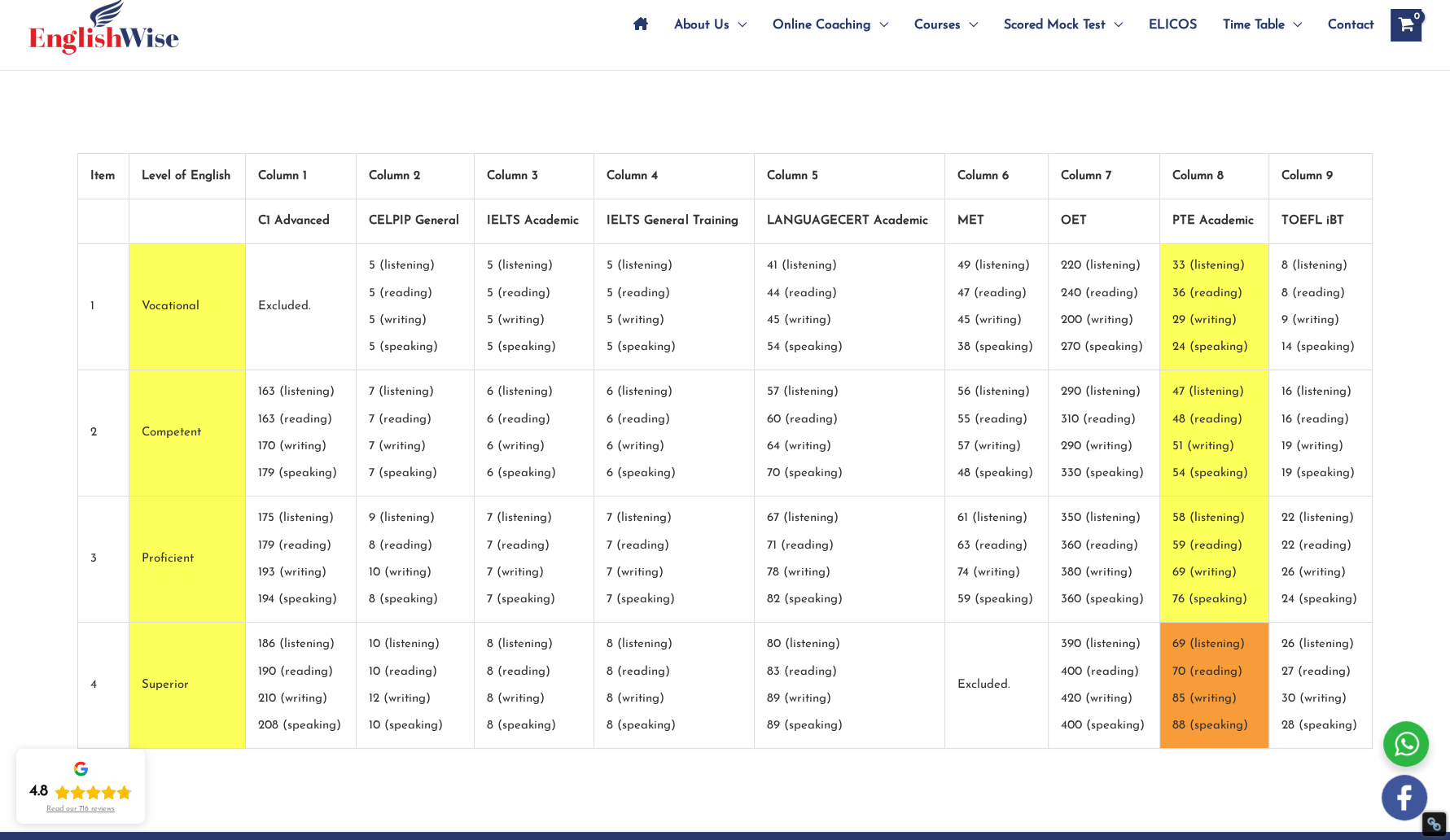 drag, startPoint x: 86, startPoint y: 172, endPoint x: 1354, endPoint y: 735, distance: 1387.3691 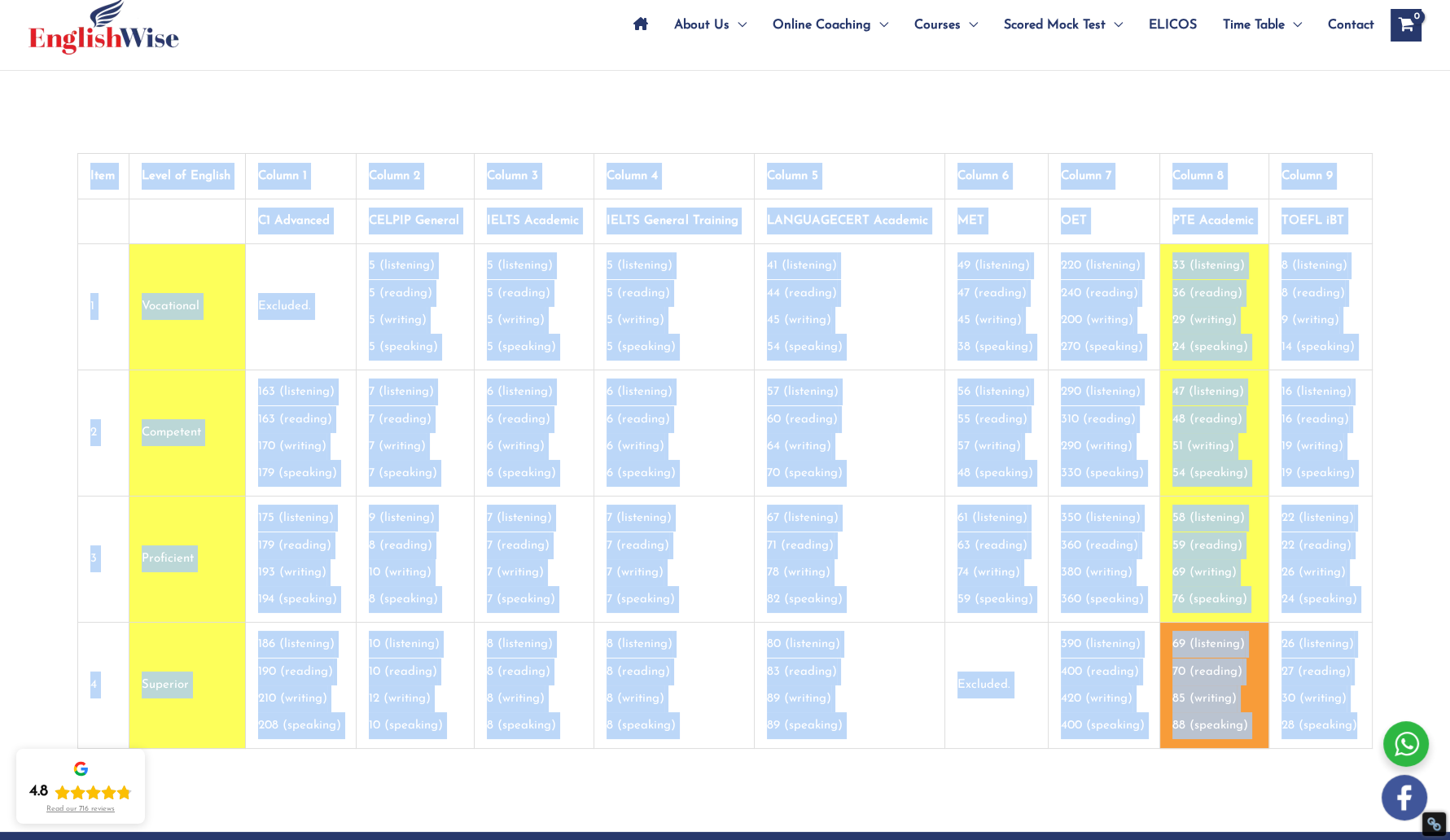 drag, startPoint x: 82, startPoint y: 173, endPoint x: 1353, endPoint y: 740, distance: 1391.7363 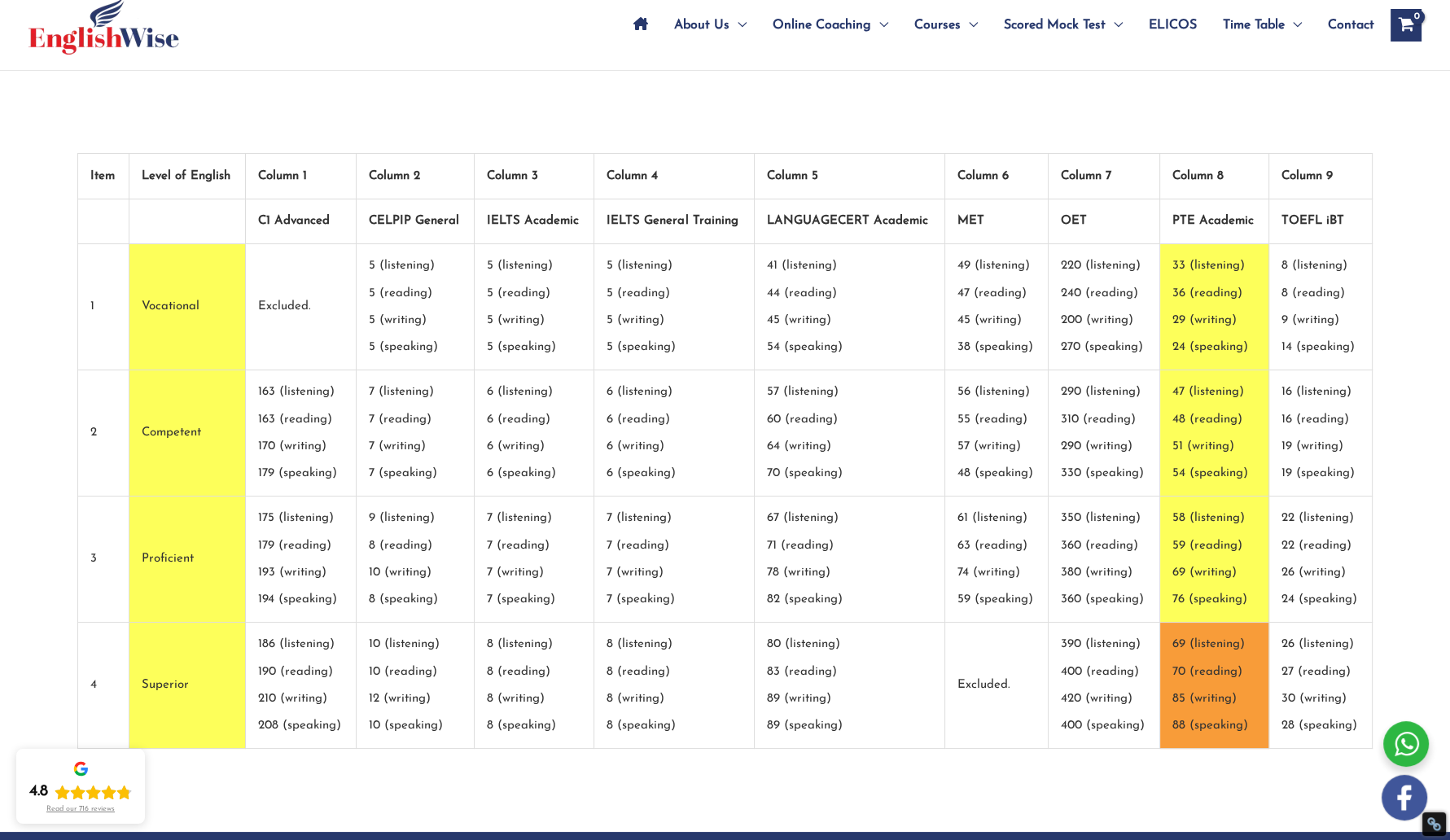 drag, startPoint x: 1356, startPoint y: 733, endPoint x: 86, endPoint y: 166, distance: 1390.8231 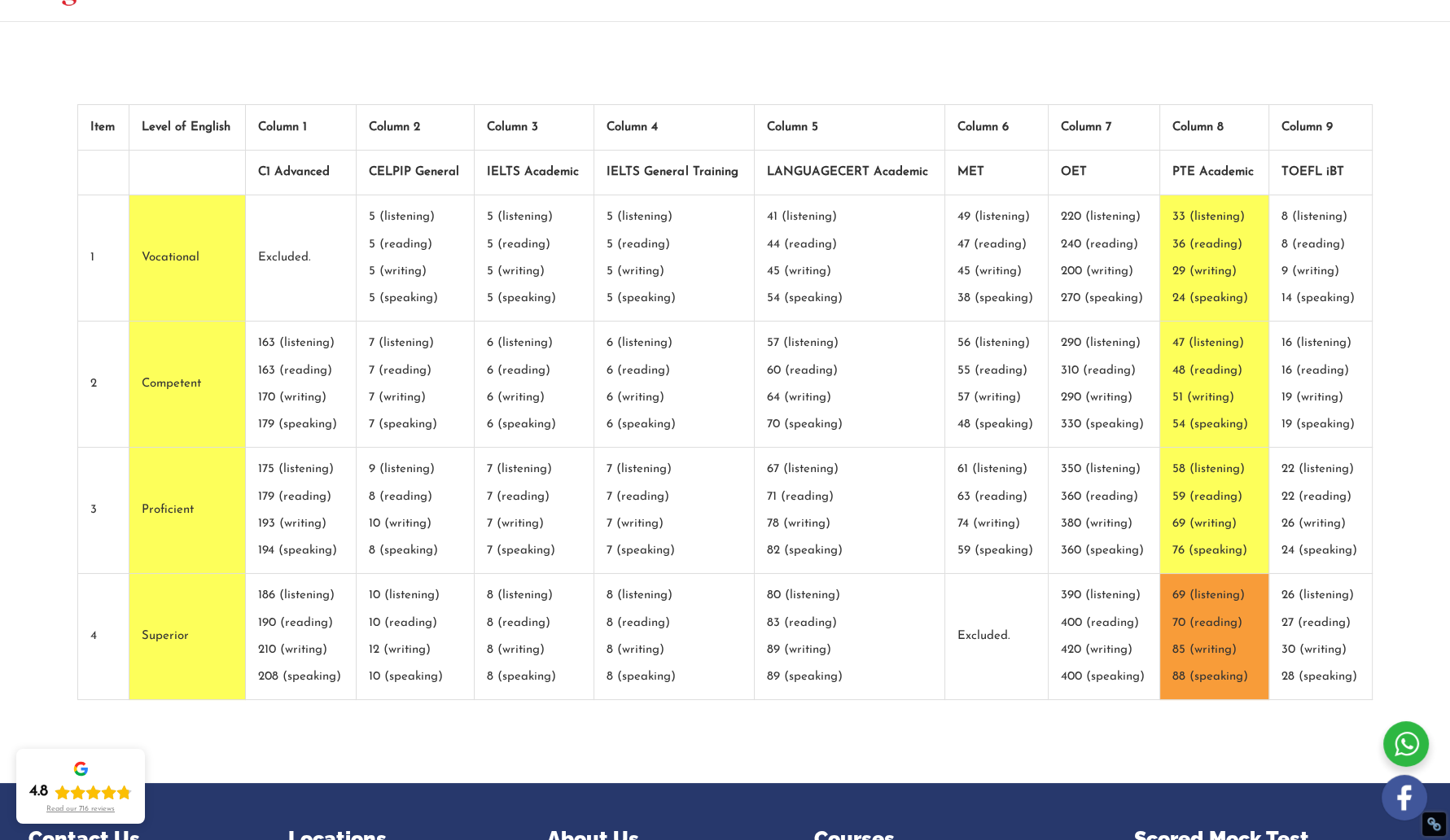 scroll, scrollTop: 0, scrollLeft: 0, axis: both 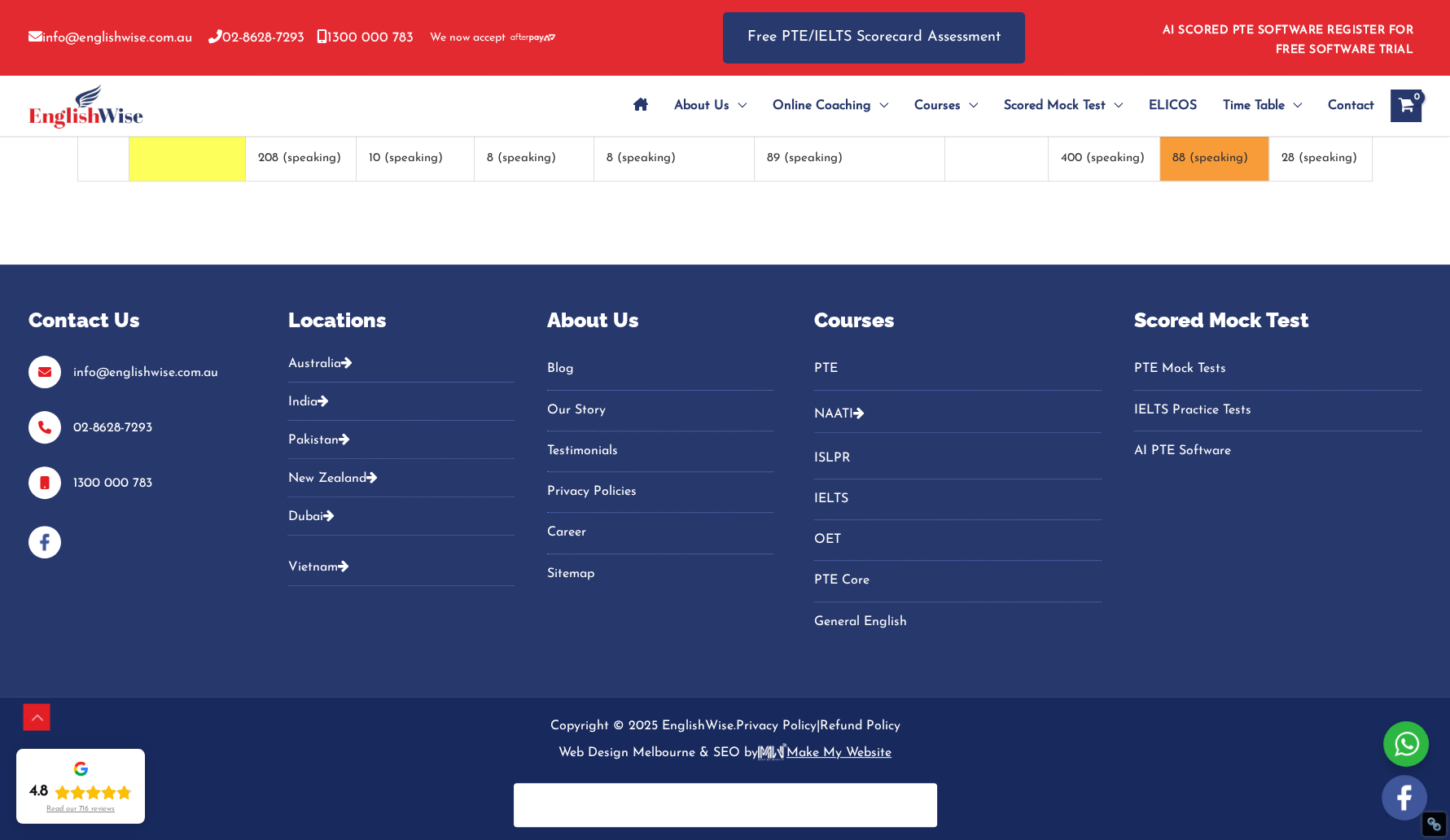 click on "Blog" at bounding box center (660, 369) 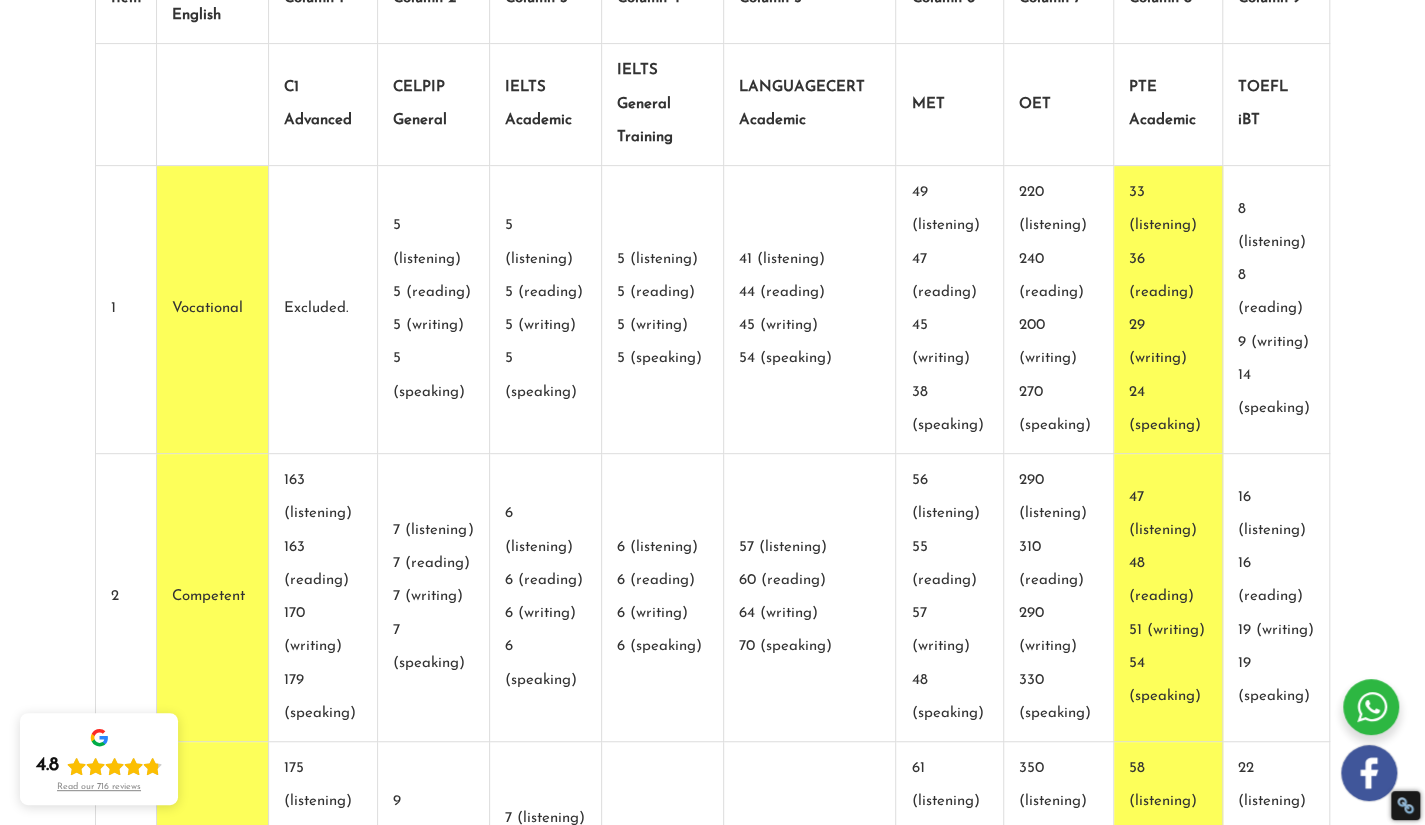 scroll, scrollTop: 0, scrollLeft: 0, axis: both 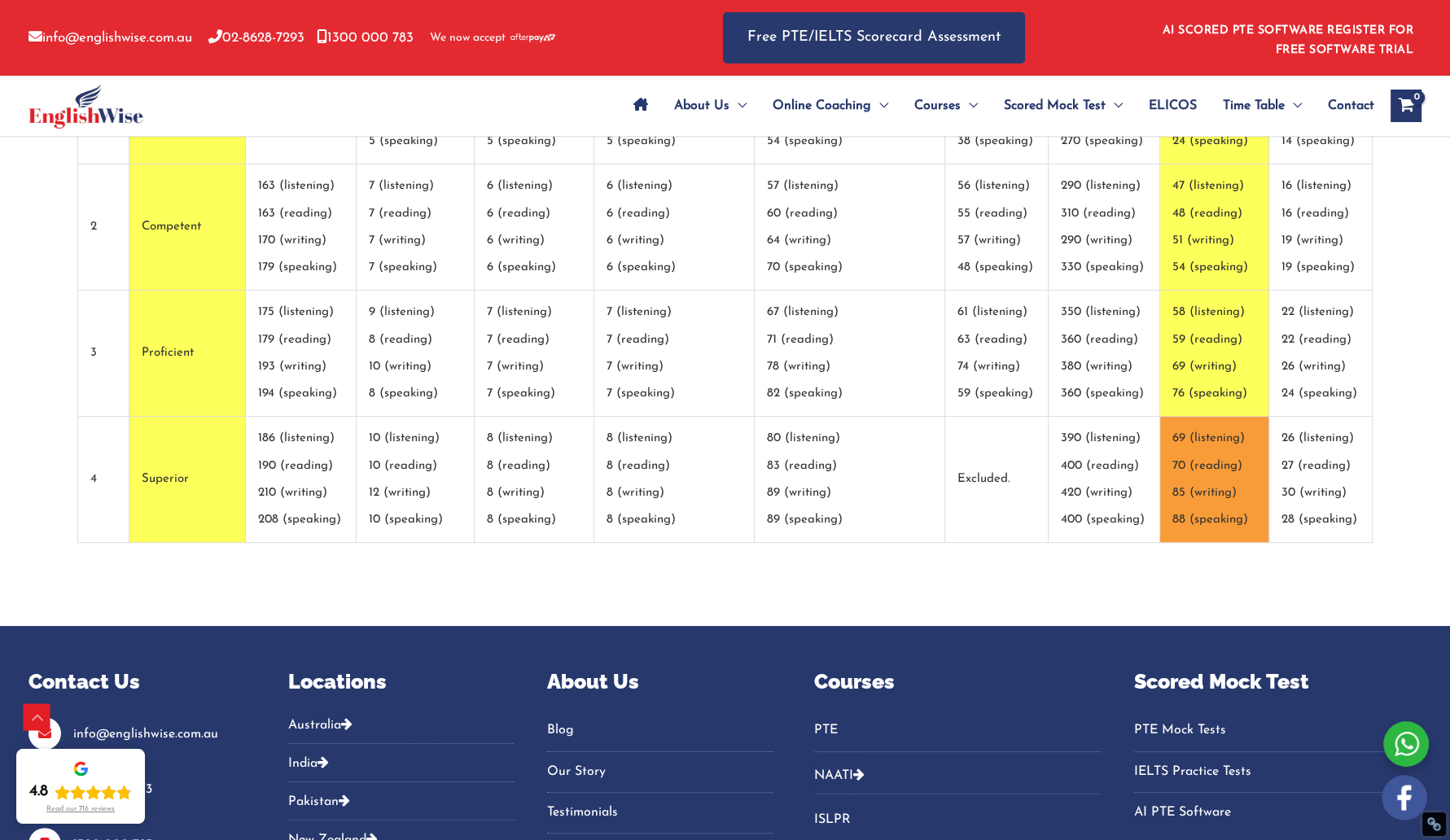 drag, startPoint x: 1154, startPoint y: 1, endPoint x: 688, endPoint y: 376, distance: 598.148 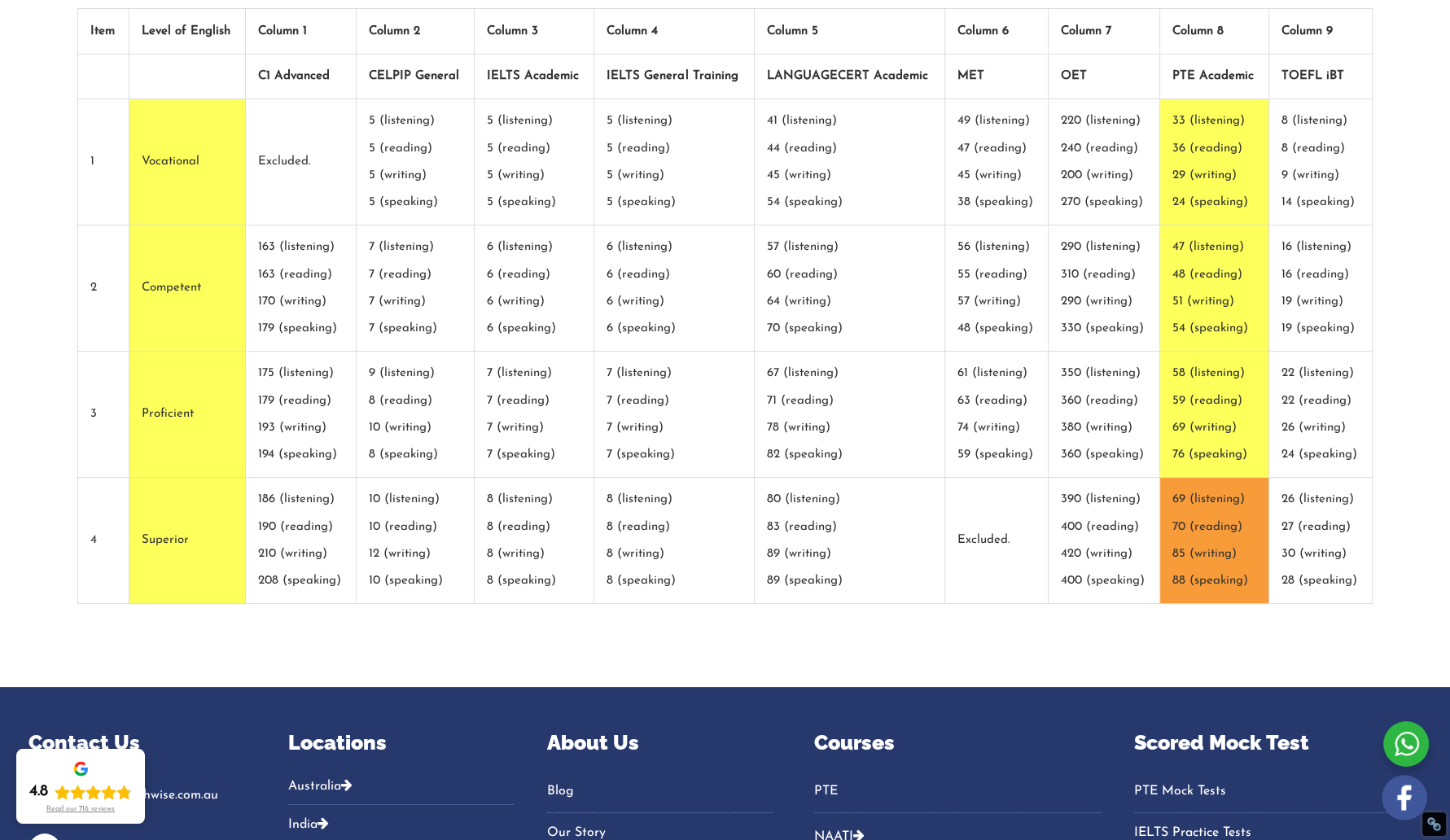 scroll, scrollTop: 48, scrollLeft: 0, axis: vertical 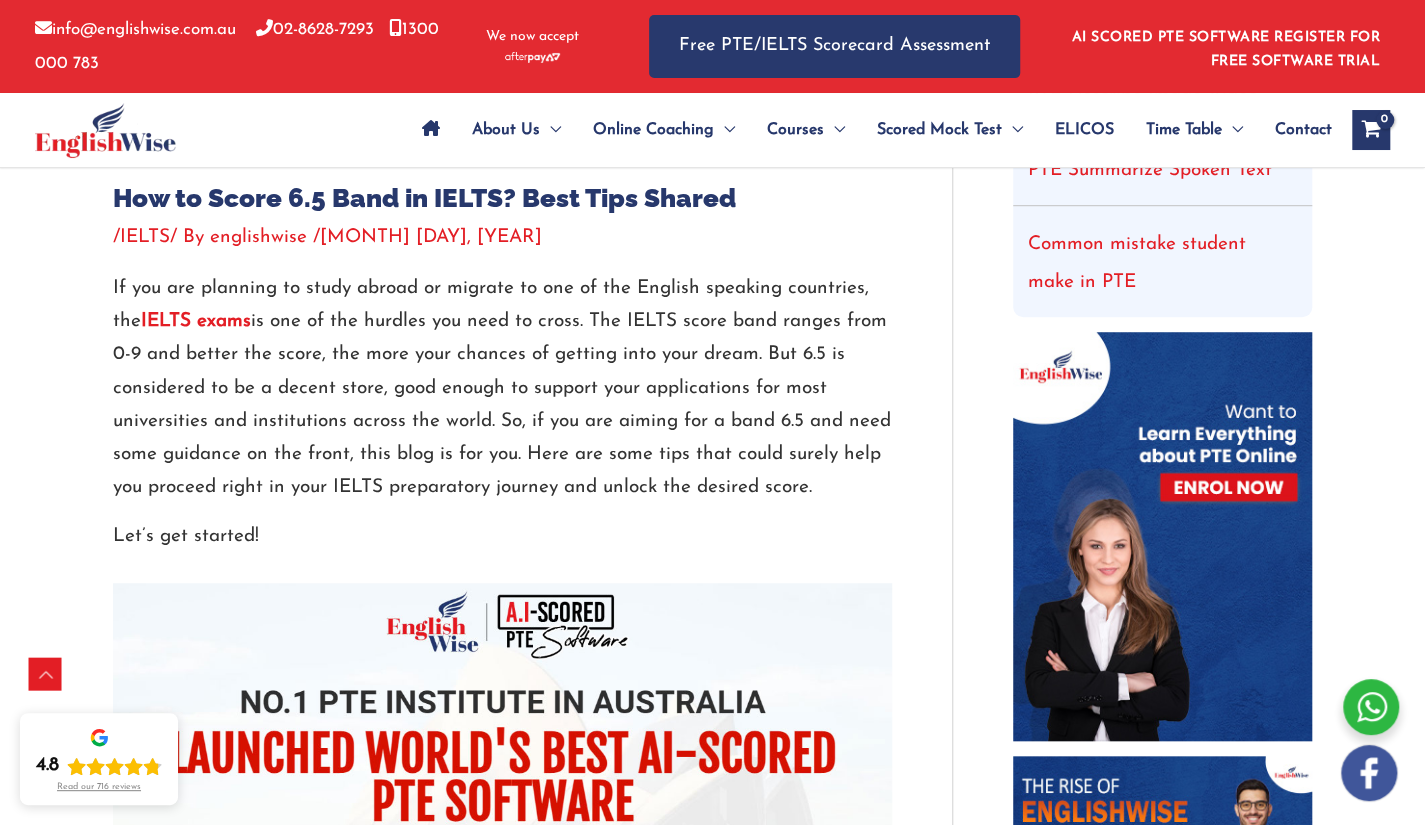 drag, startPoint x: 1791, startPoint y: 0, endPoint x: 720, endPoint y: 465, distance: 1167.5898 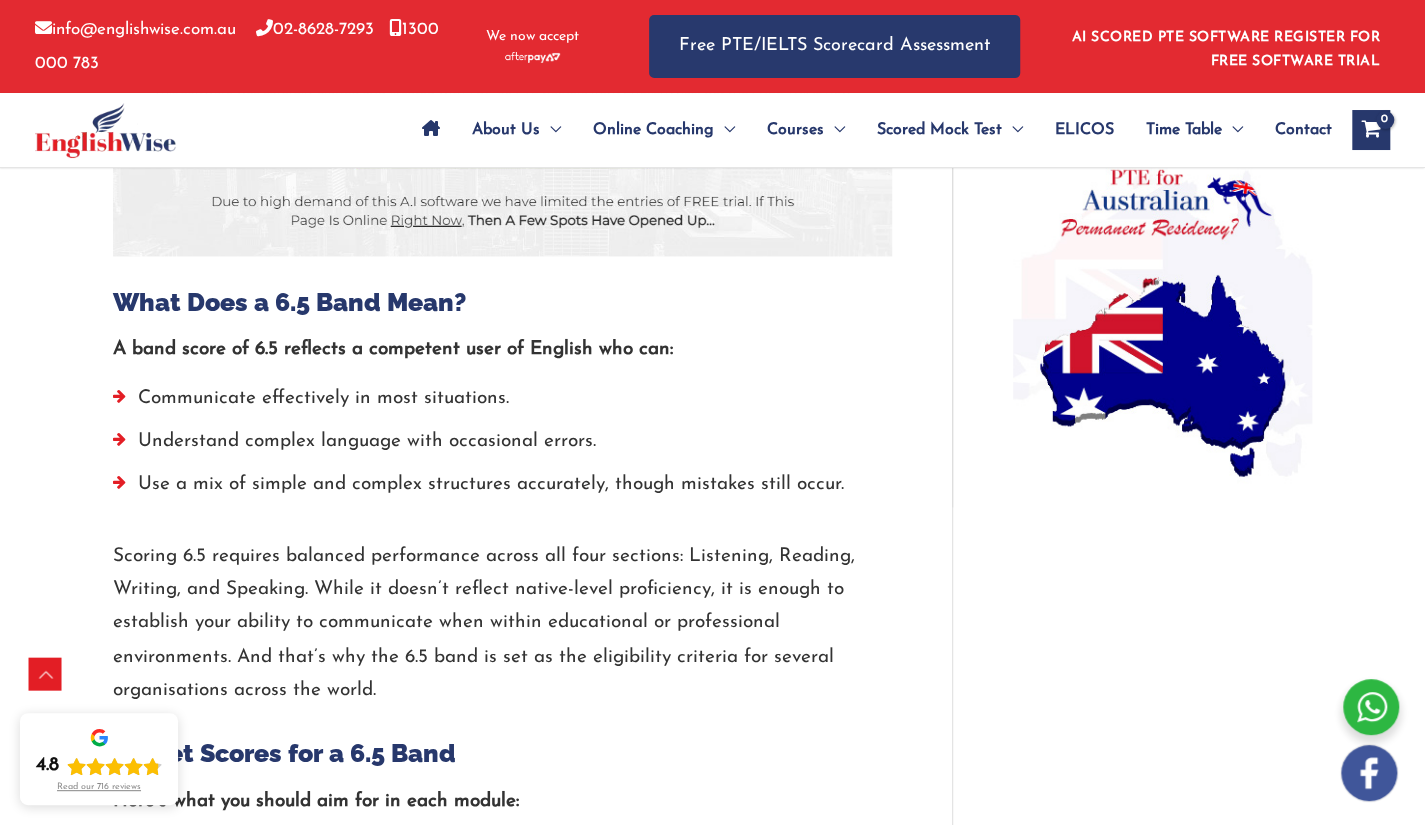 scroll, scrollTop: 1498, scrollLeft: 0, axis: vertical 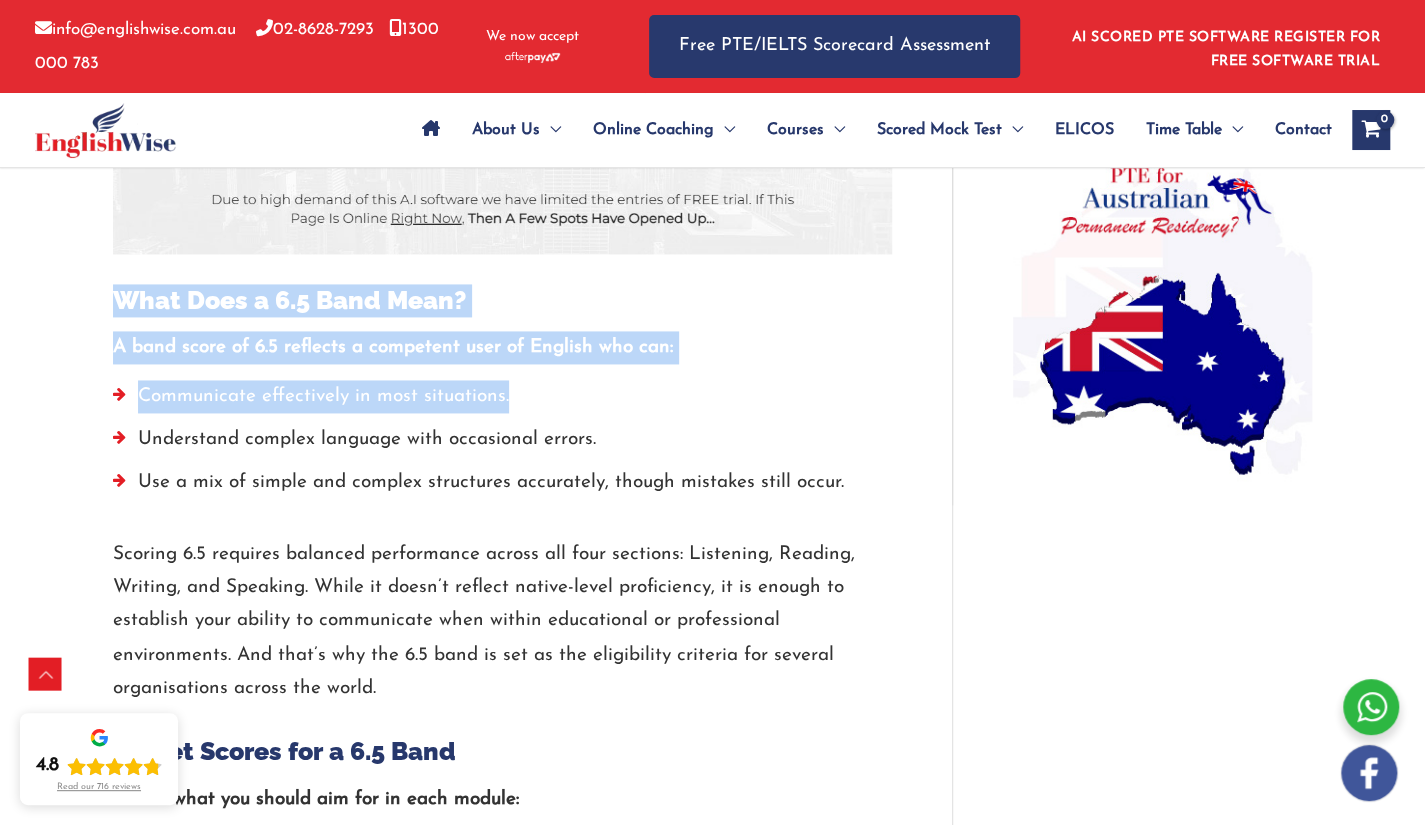 drag, startPoint x: 117, startPoint y: 297, endPoint x: 939, endPoint y: 397, distance: 828.06036 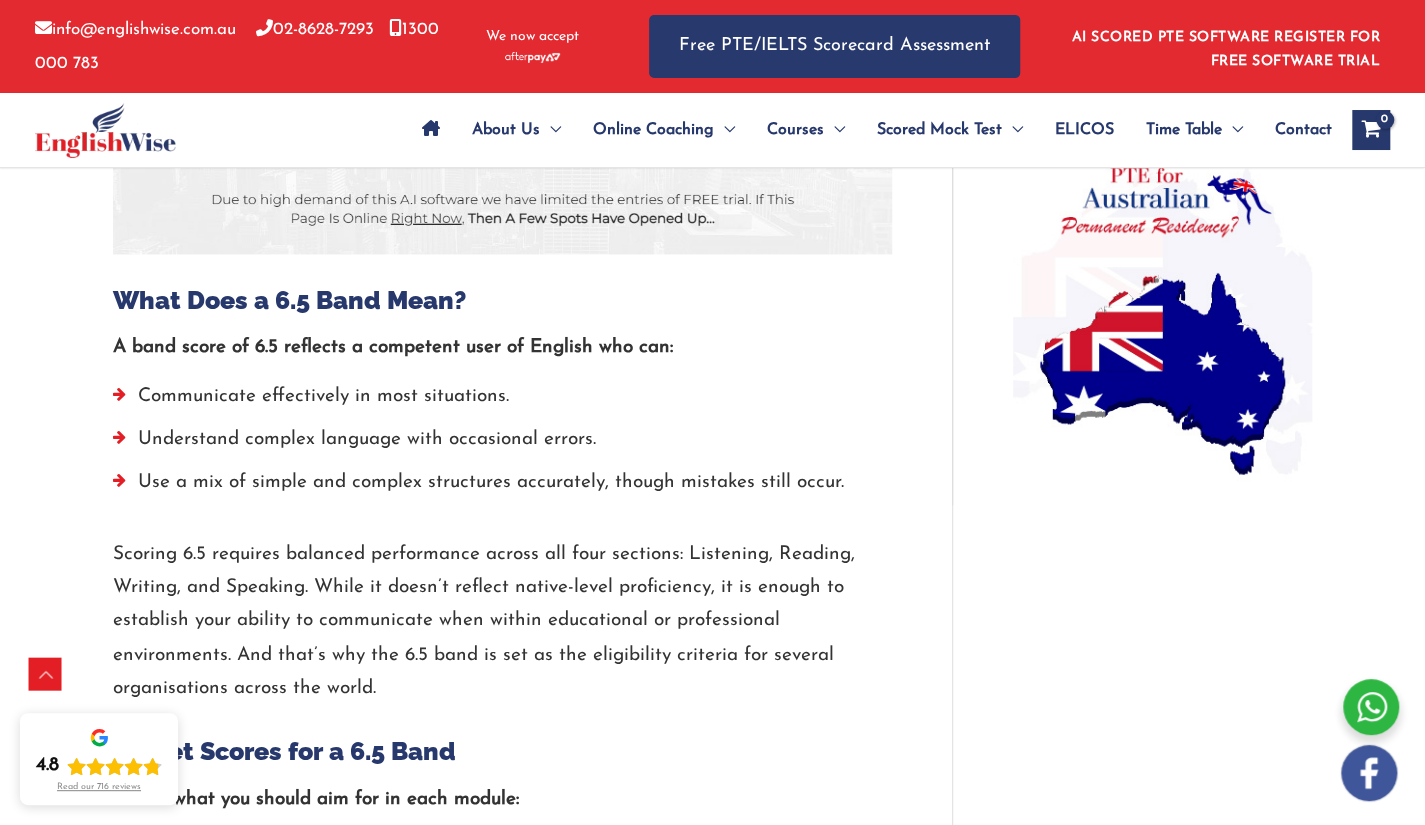 click on "How to Score 6.5 Band in IELTS? Best Tips Shared  /  IELTS  / By
[PUBLISHER]
/   [MONTH] [DAY], [YEAR]  If you are planning to study abroad or migrate to one of the English speaking countries, the  IELTS exams  is one of the hurdles you need to cross. The IELTS score band ranges from 0-9 and better the score, the more your chances of getting into your dream. But 6.5 is considered to be a decent store, good enough to support your applications for most universities and institutions across the world. So, if you are aiming for a band 6.5 and need some guidance on the front, this blog is for you. Here are some tips that could surely help you proceed right in your IELTS preparatory journey and unlock the desired score. Let’s get started! What Does a 6.5 Band Mean? A band score of 6.5 reflects a competent user of English who can: Communicate effectively in most situations. Understand complex language with occasional errors. Use a mix of simple and complex structures accurately, though mistakes still occur." at bounding box center (533, 1469) 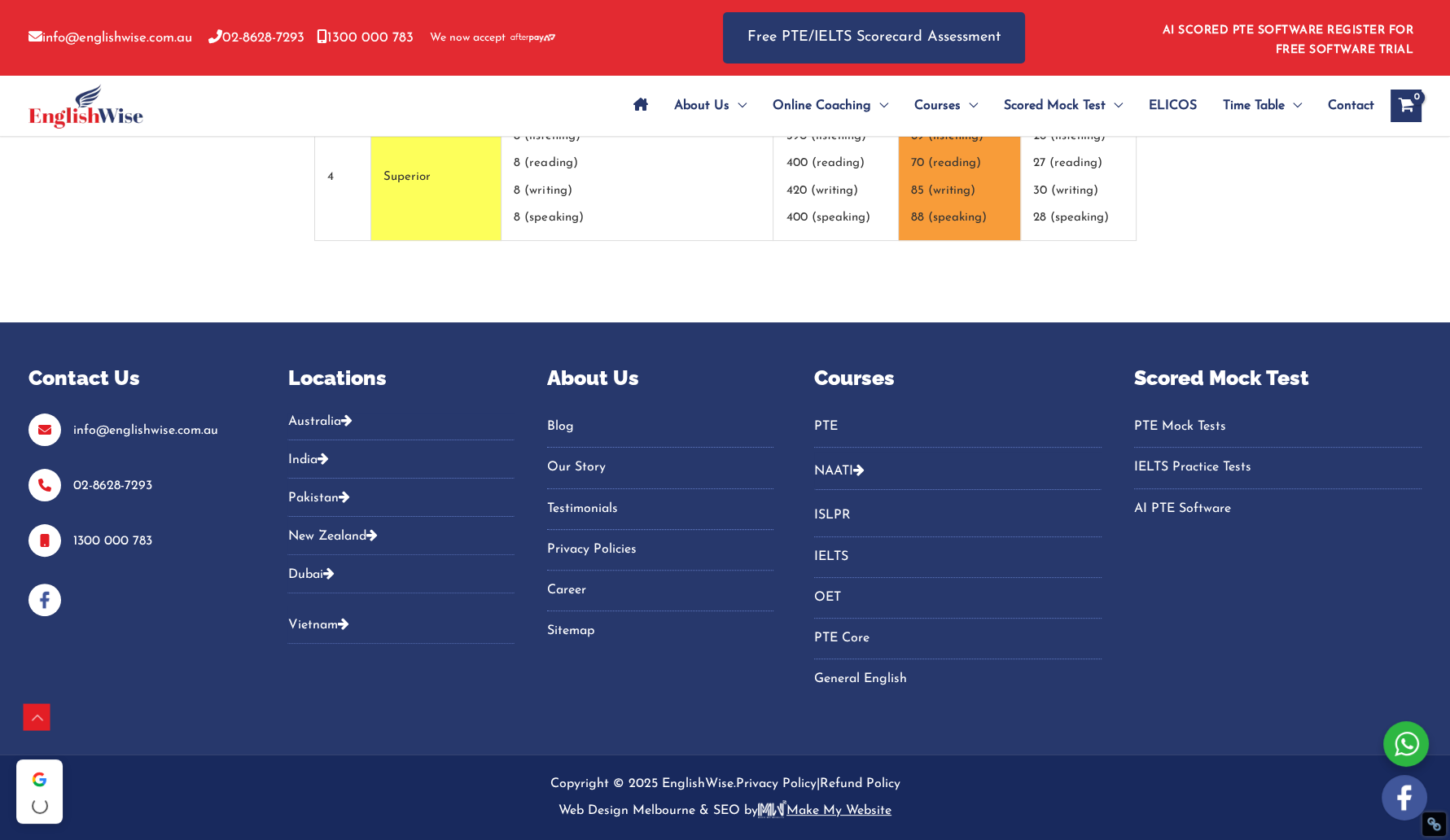 scroll, scrollTop: 138, scrollLeft: 0, axis: vertical 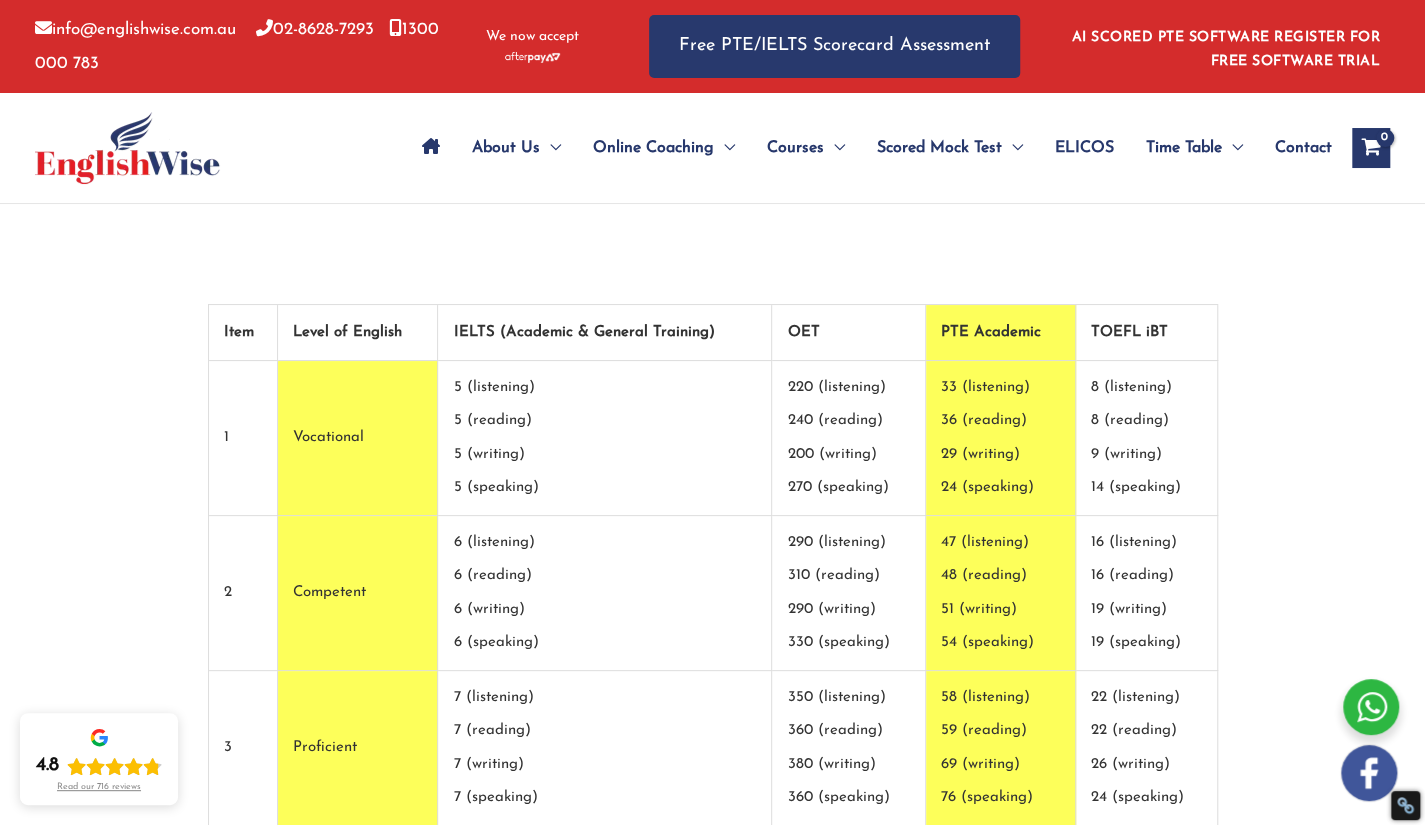 drag, startPoint x: 1749, startPoint y: 0, endPoint x: 912, endPoint y: 320, distance: 896.0854 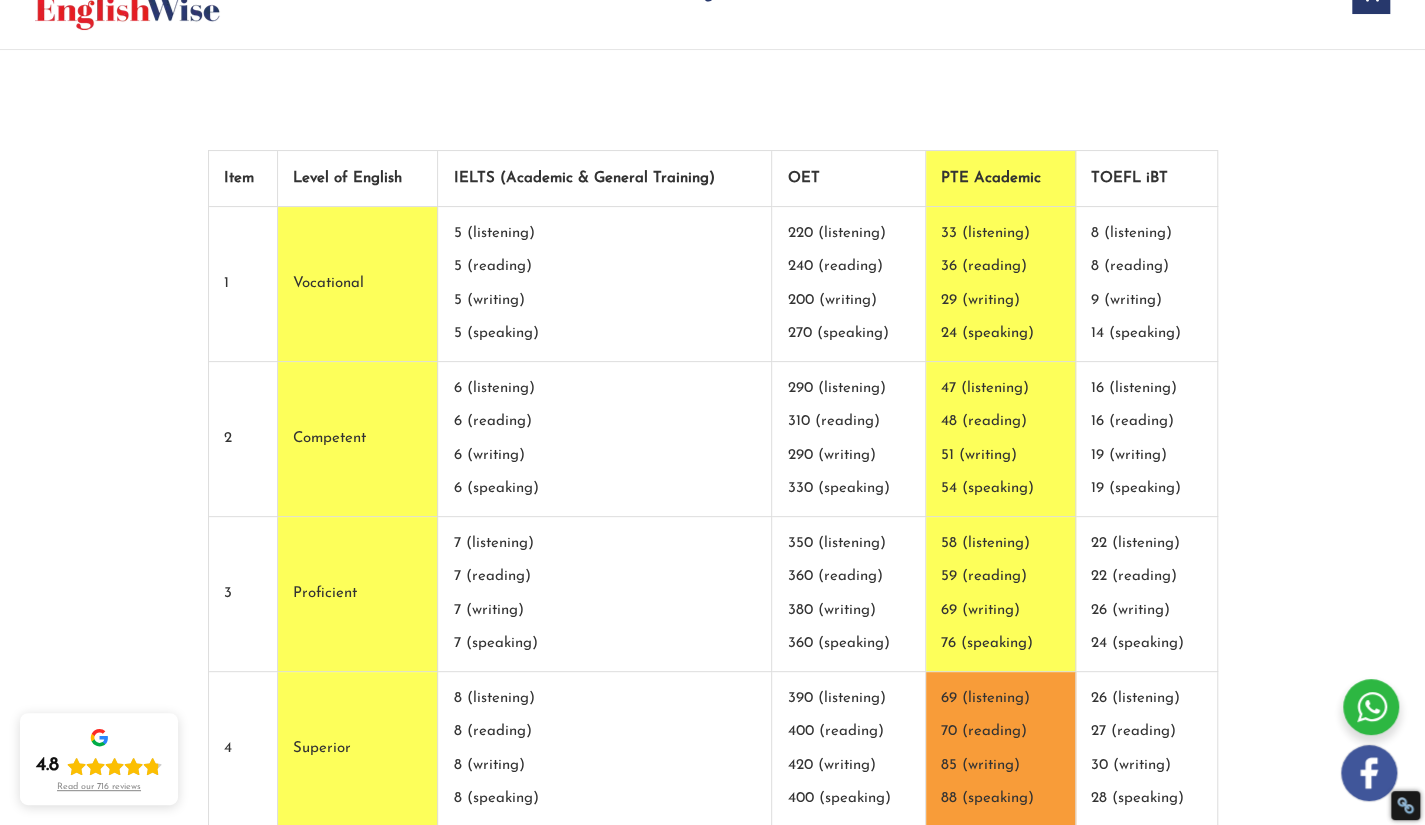 scroll, scrollTop: 152, scrollLeft: 0, axis: vertical 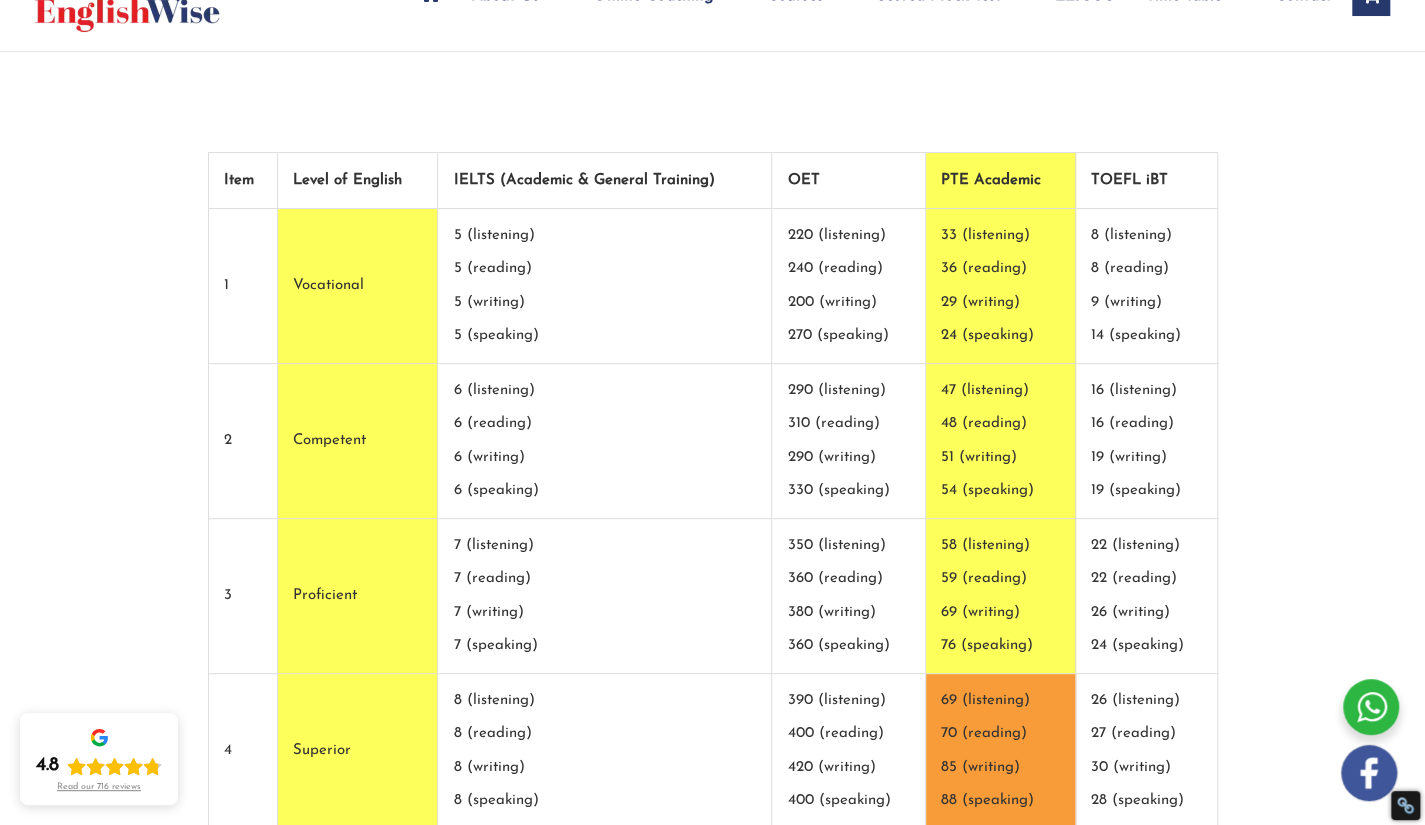 drag, startPoint x: 328, startPoint y: 182, endPoint x: 584, endPoint y: 182, distance: 256 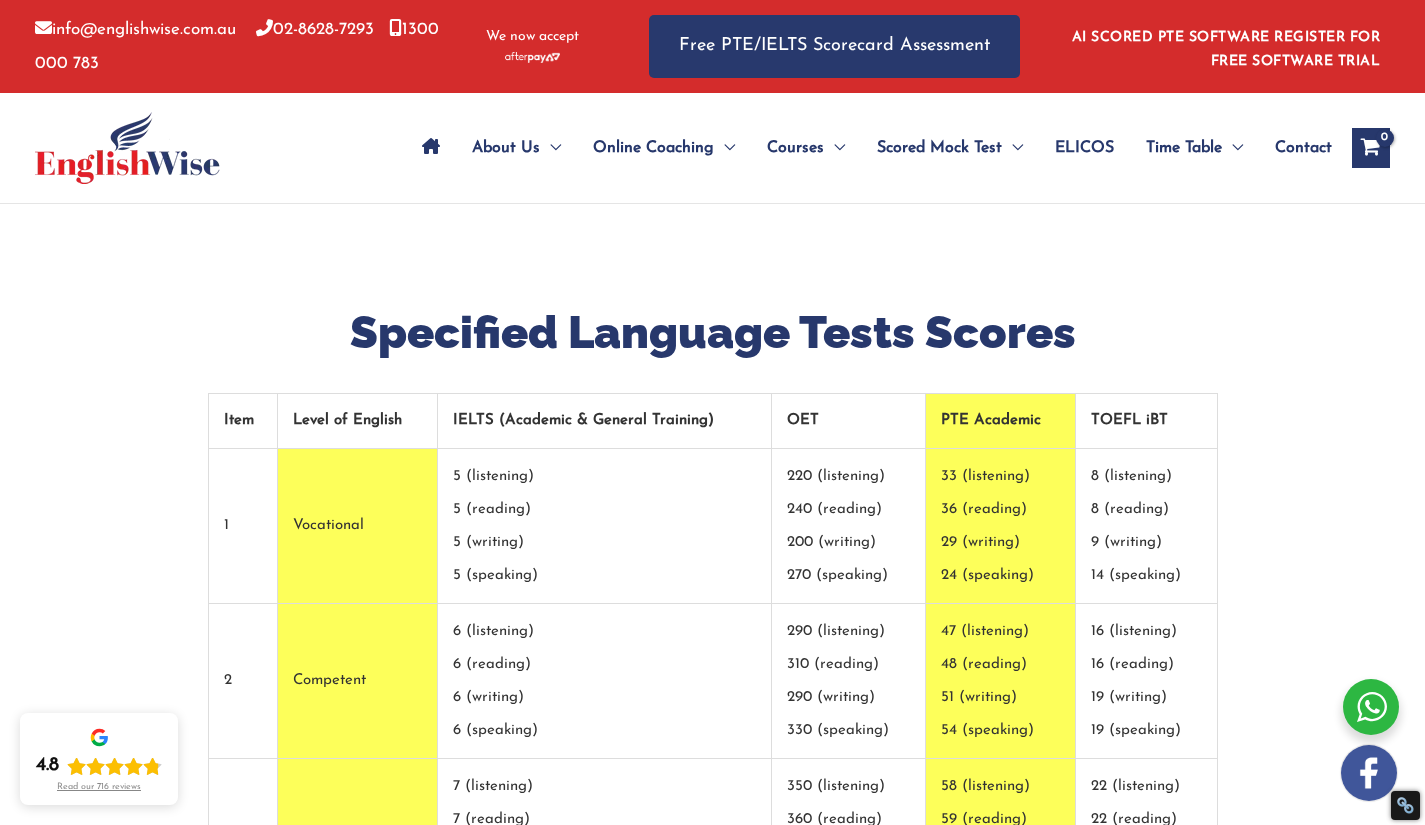 scroll, scrollTop: 60, scrollLeft: 0, axis: vertical 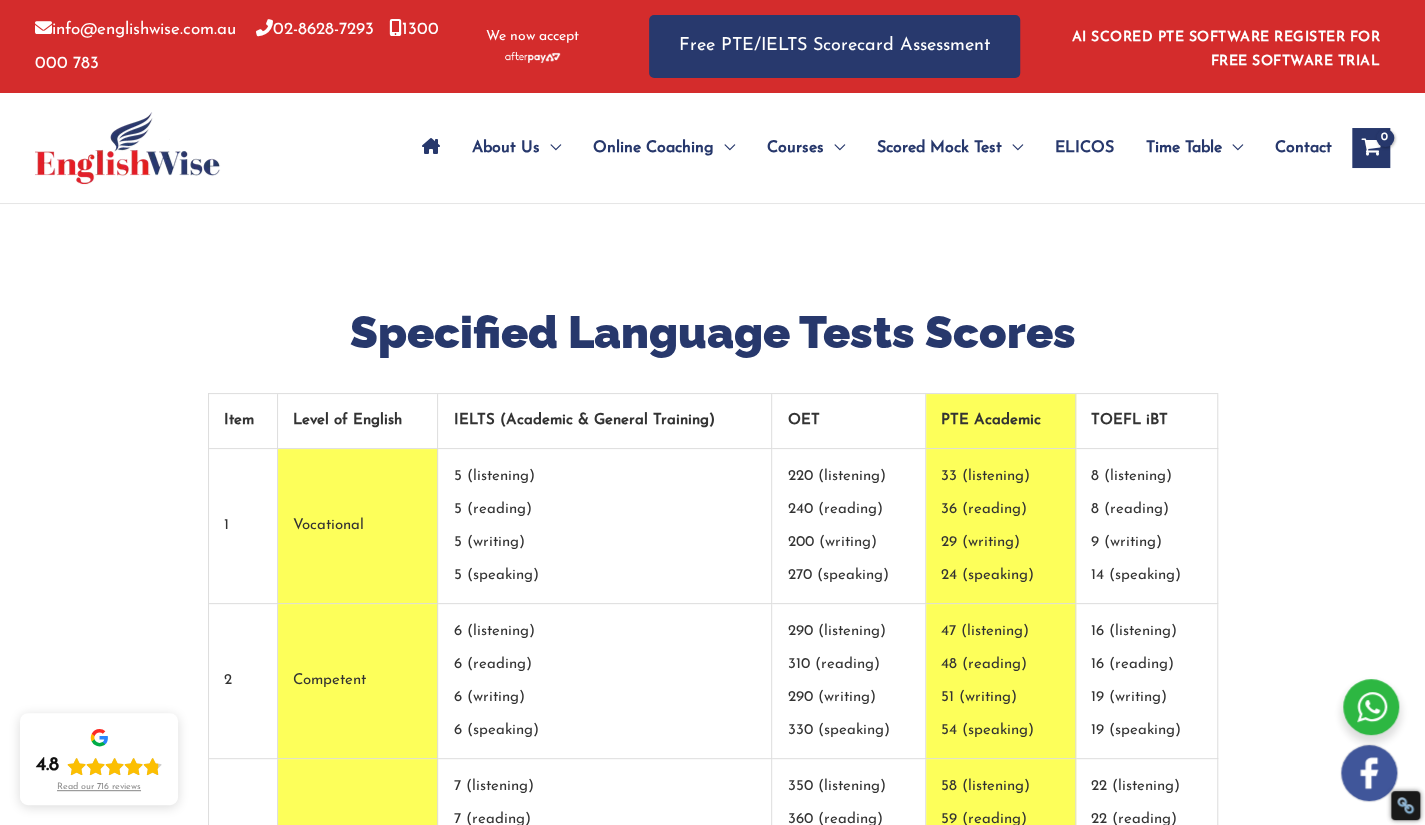 click on "IELTS (Academic & General Training)" at bounding box center [605, 421] 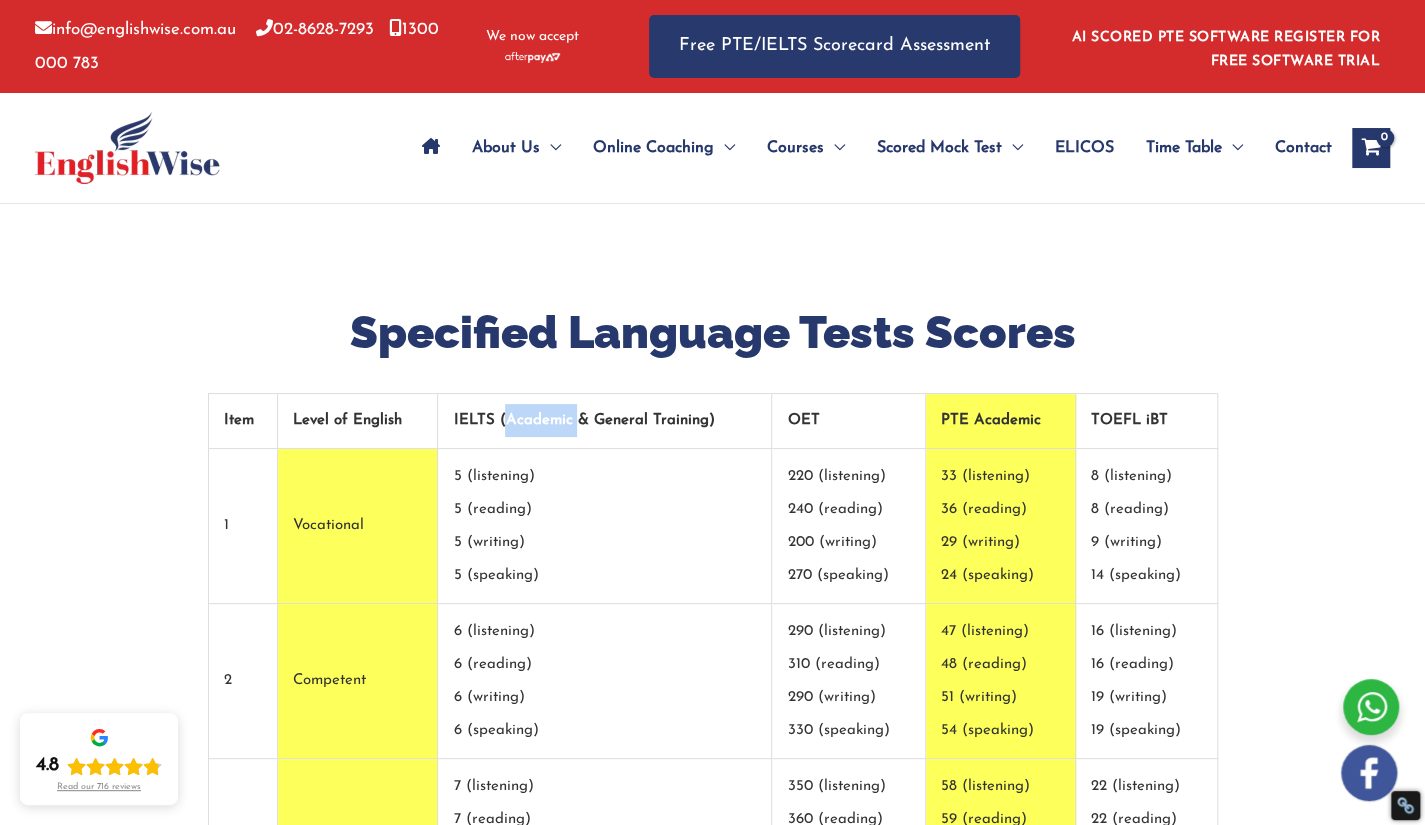 click on "IELTS (Academic & General Training)" at bounding box center [605, 421] 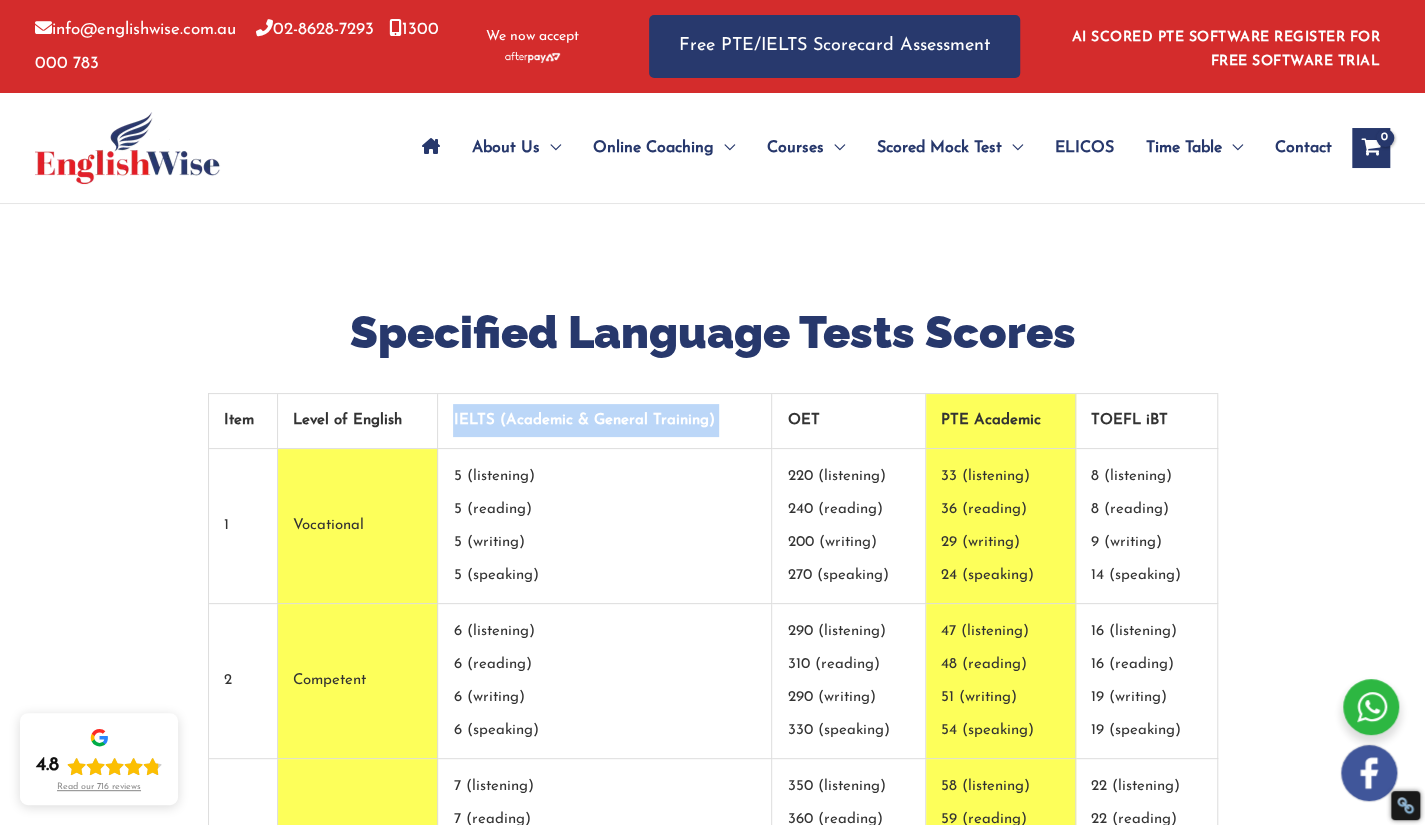 click on "IELTS (Academic & General Training)" at bounding box center [605, 421] 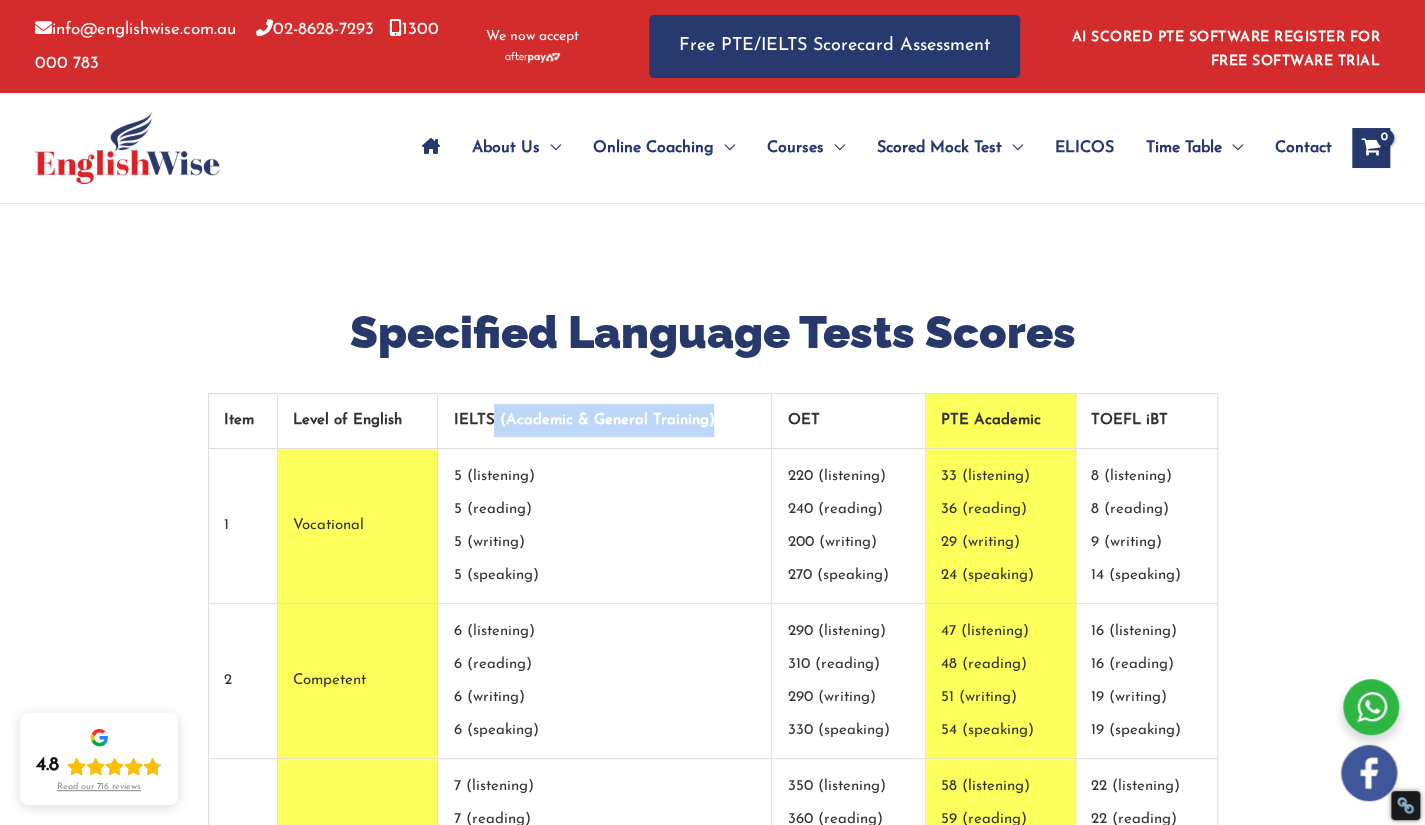 drag, startPoint x: 714, startPoint y: 418, endPoint x: 493, endPoint y: 419, distance: 221.00226 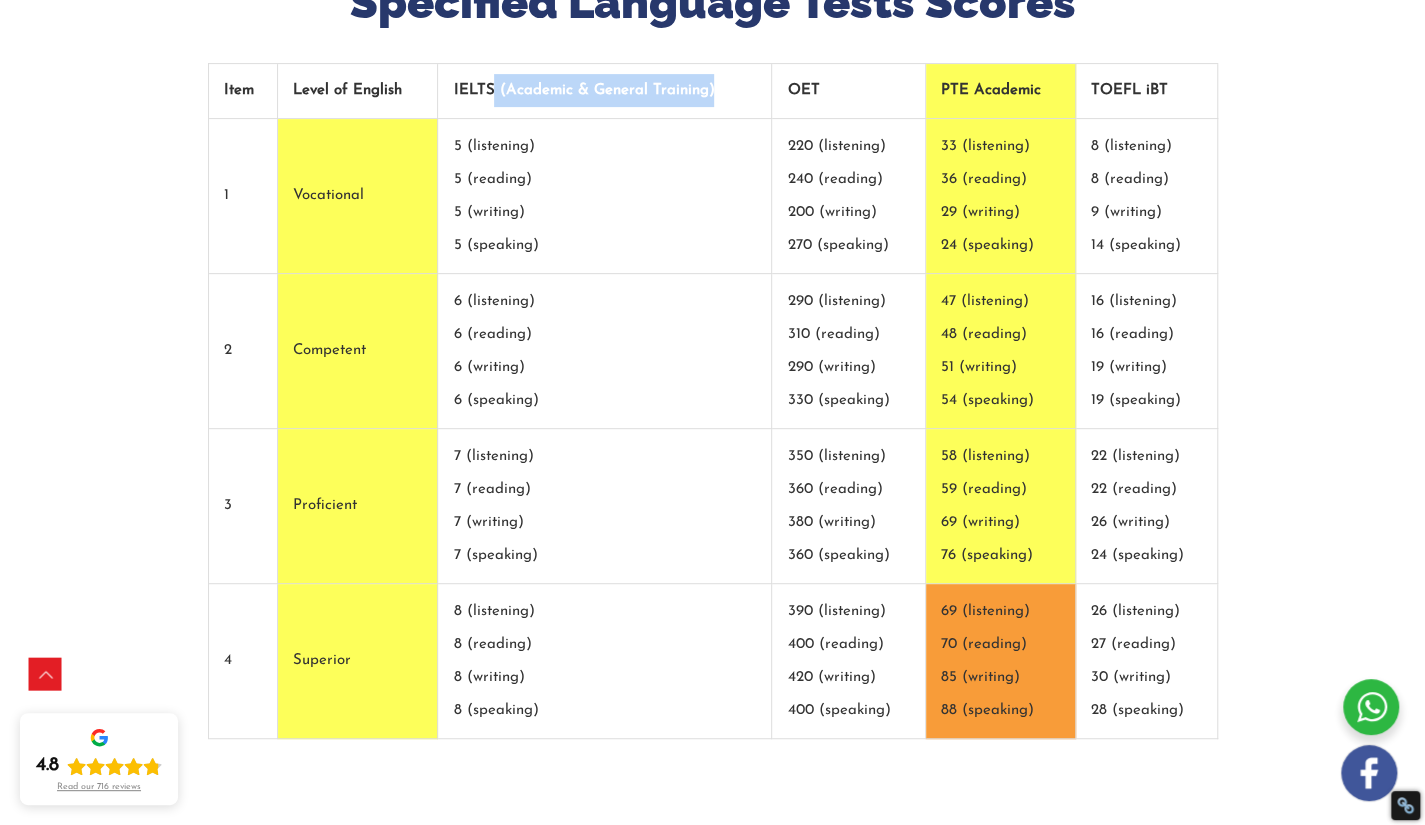 scroll, scrollTop: 324, scrollLeft: 0, axis: vertical 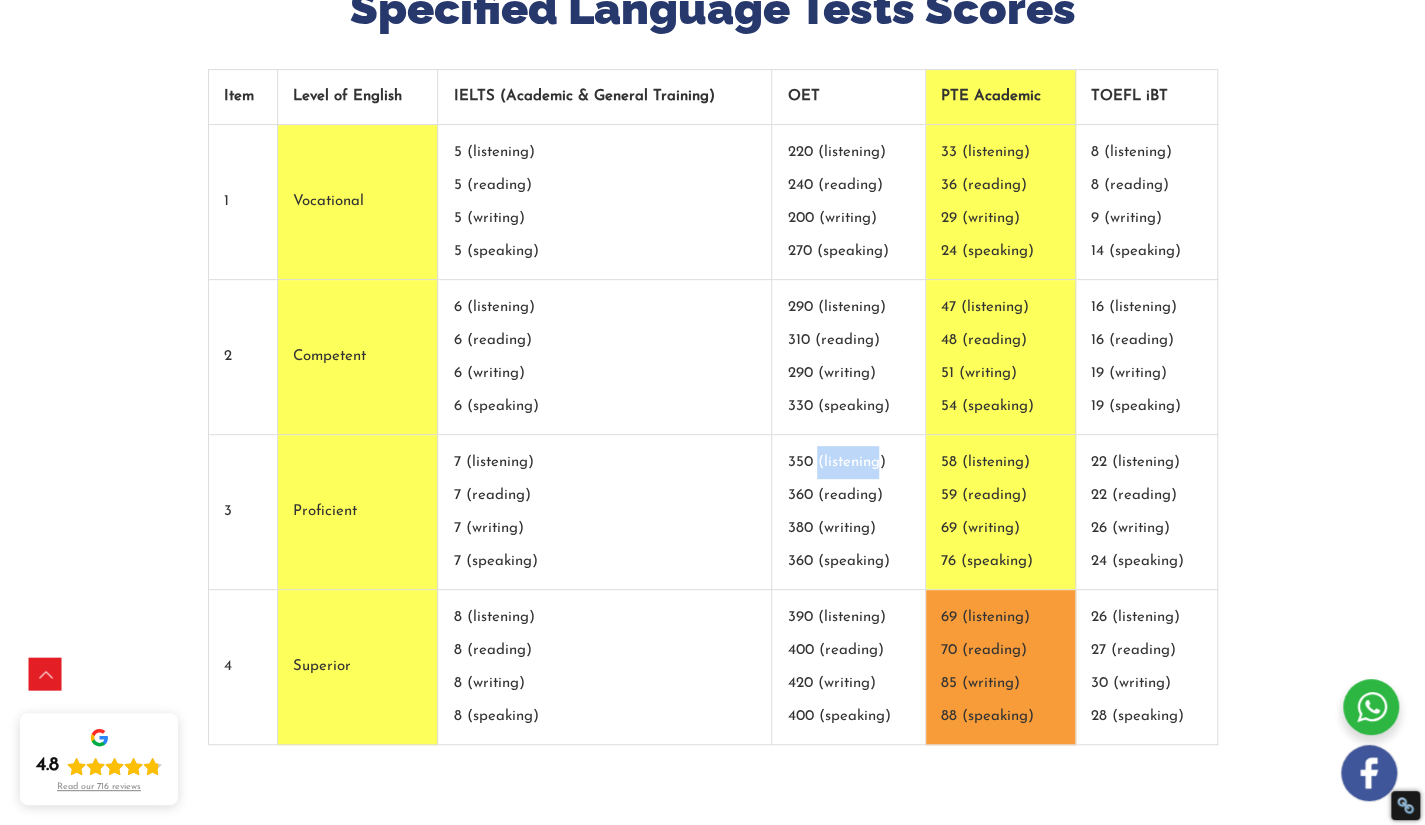 drag, startPoint x: 817, startPoint y: 457, endPoint x: 878, endPoint y: 457, distance: 61 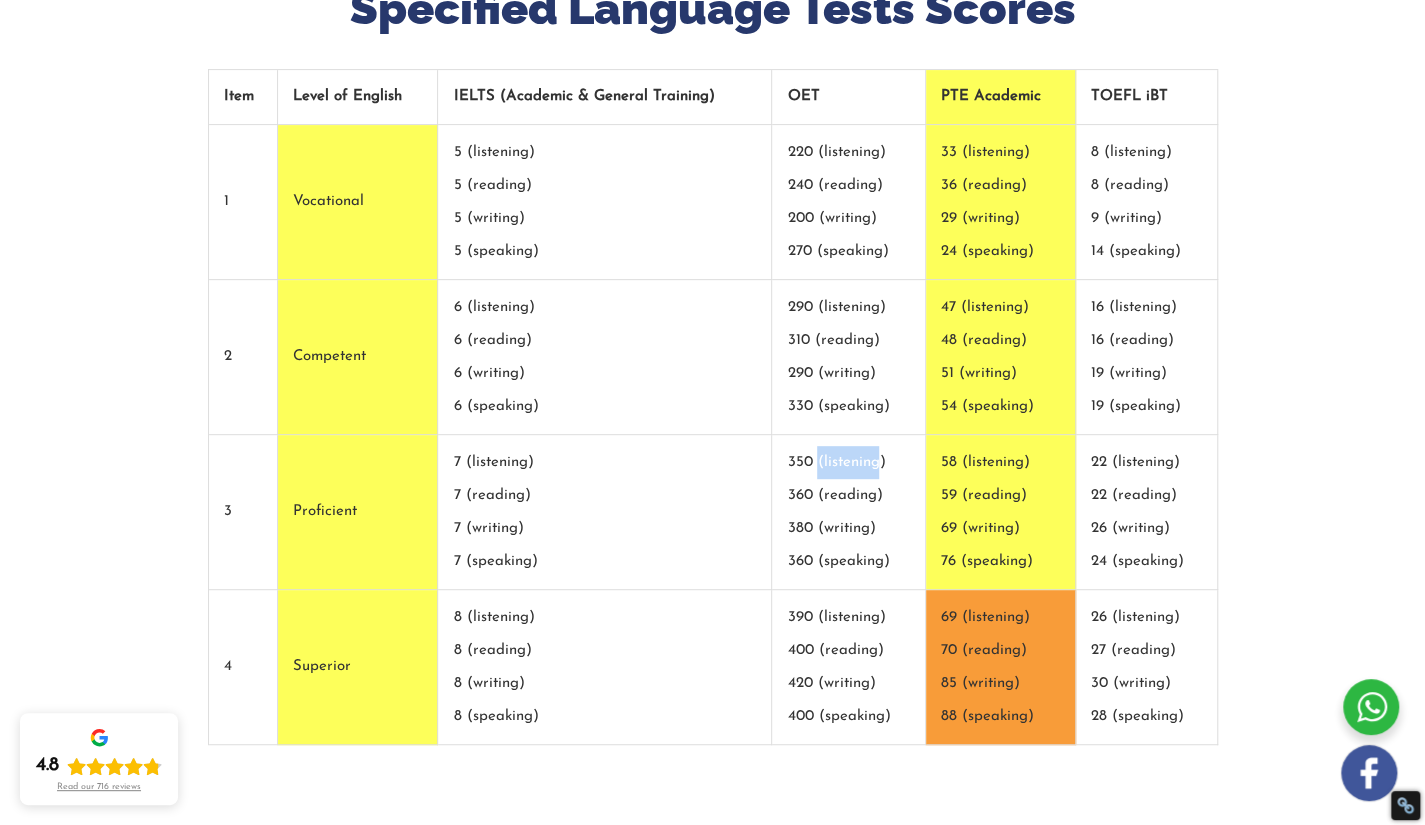 scroll, scrollTop: 210, scrollLeft: 0, axis: vertical 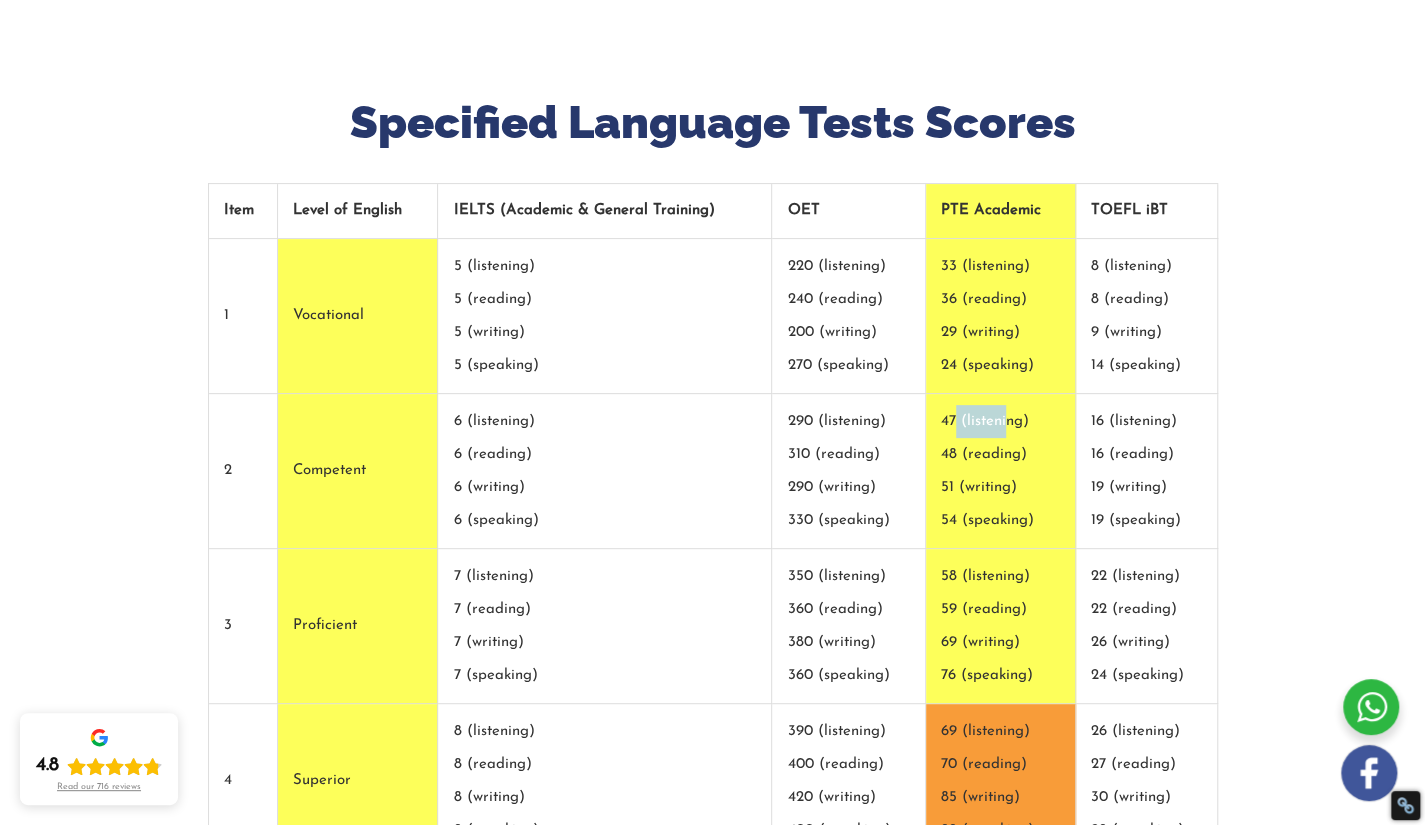drag, startPoint x: 1006, startPoint y: 419, endPoint x: 954, endPoint y: 419, distance: 52 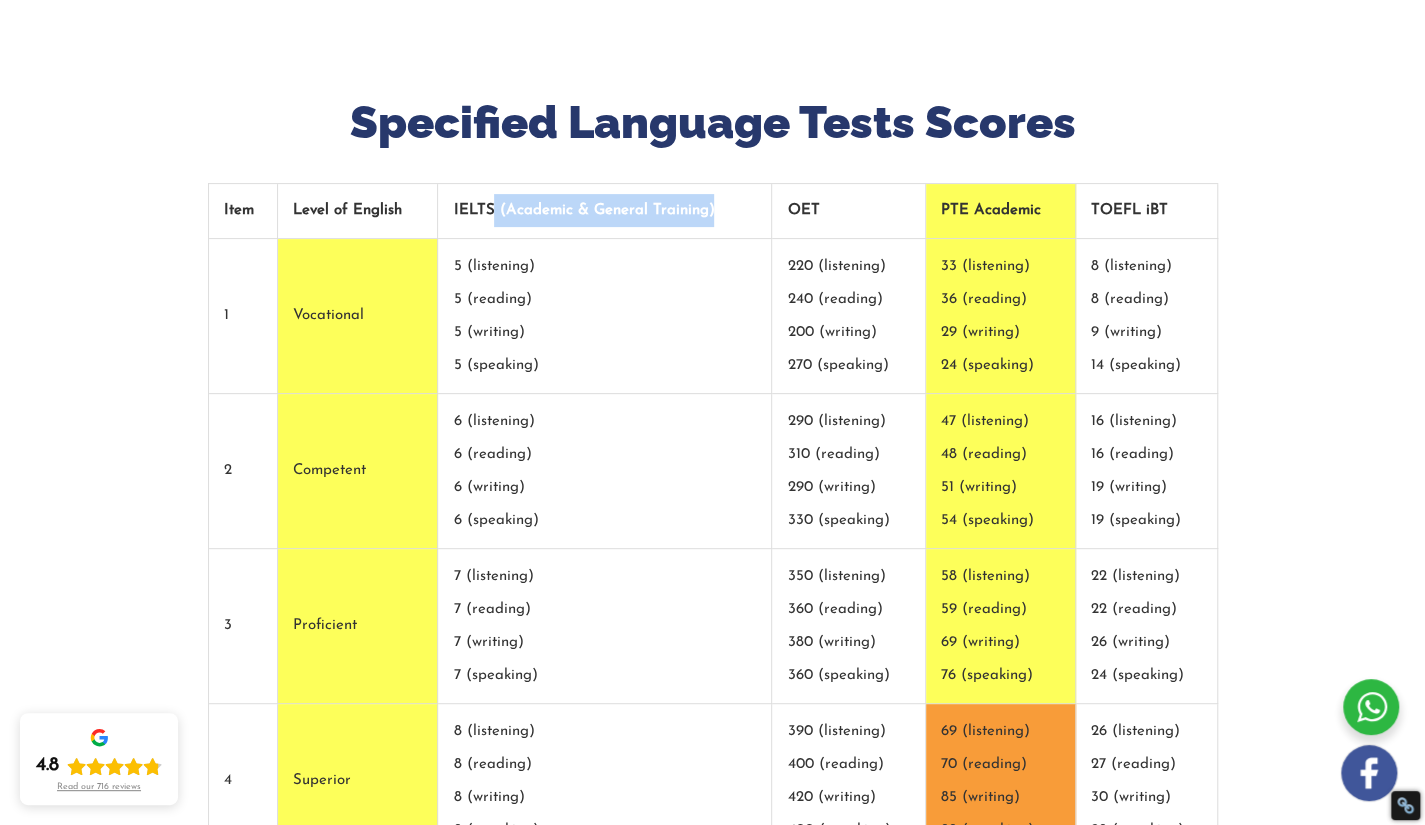 drag, startPoint x: 494, startPoint y: 209, endPoint x: 712, endPoint y: 230, distance: 219.00912 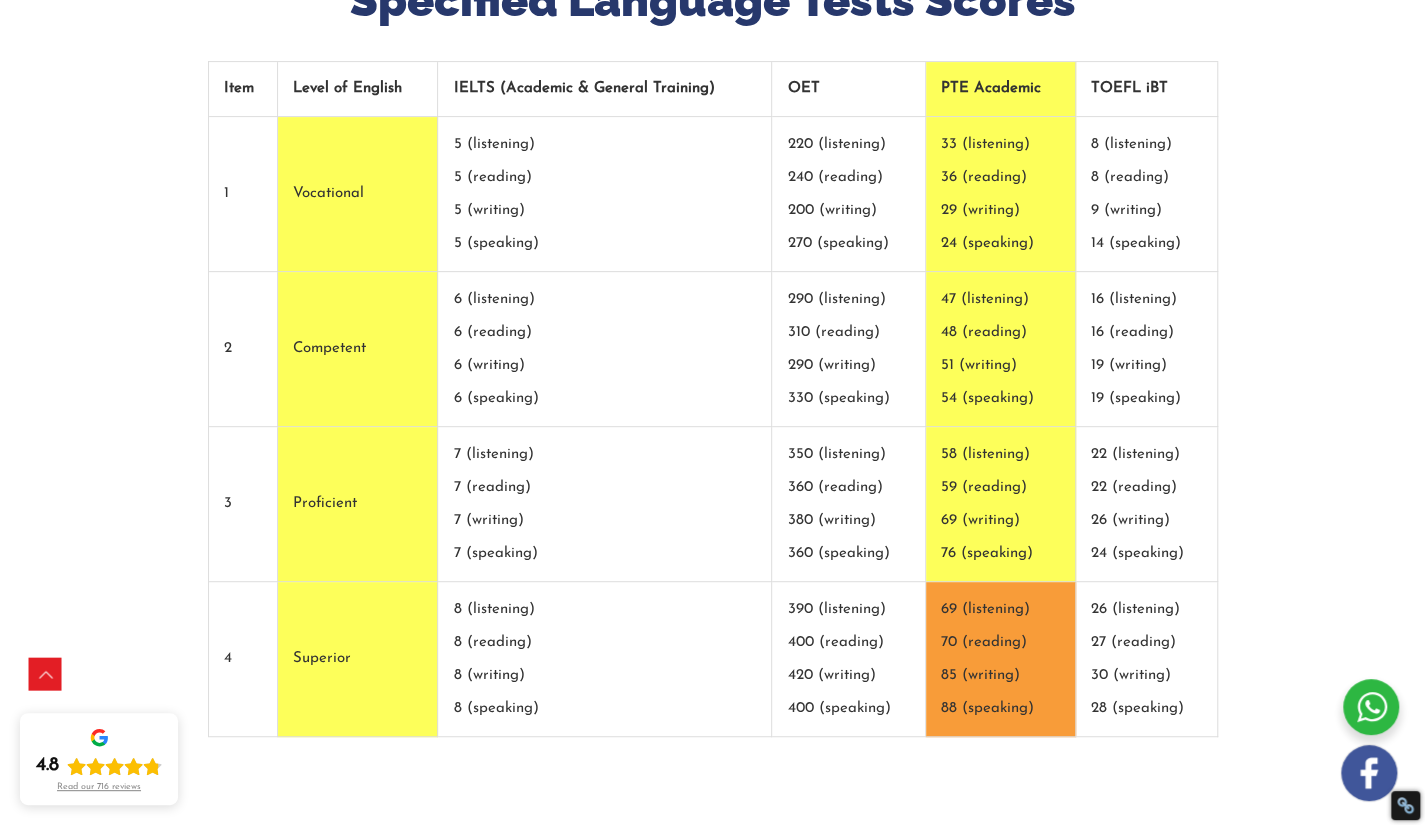 scroll, scrollTop: 42, scrollLeft: 0, axis: vertical 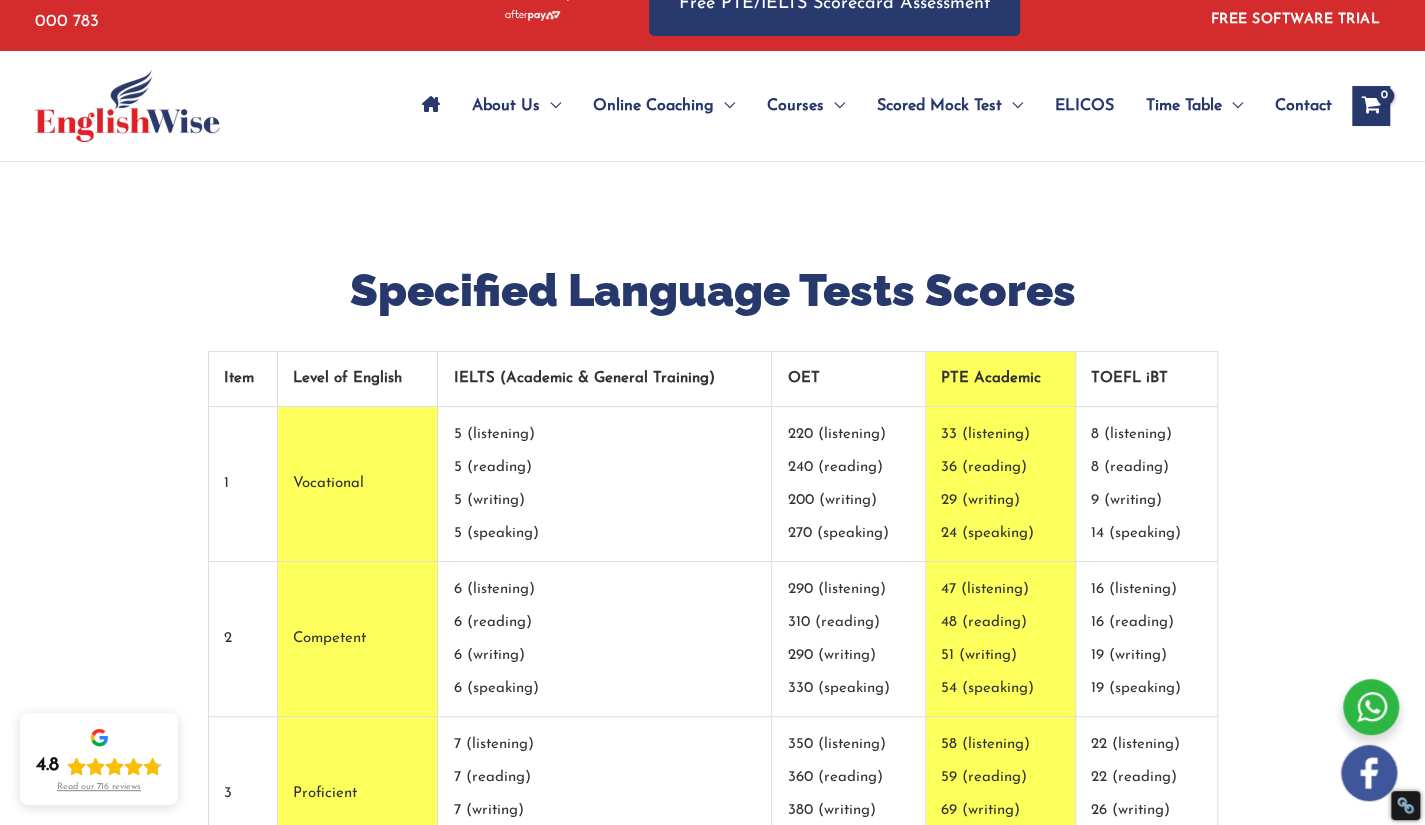 click on "Specified Language Tests Scores" at bounding box center (713, 291) 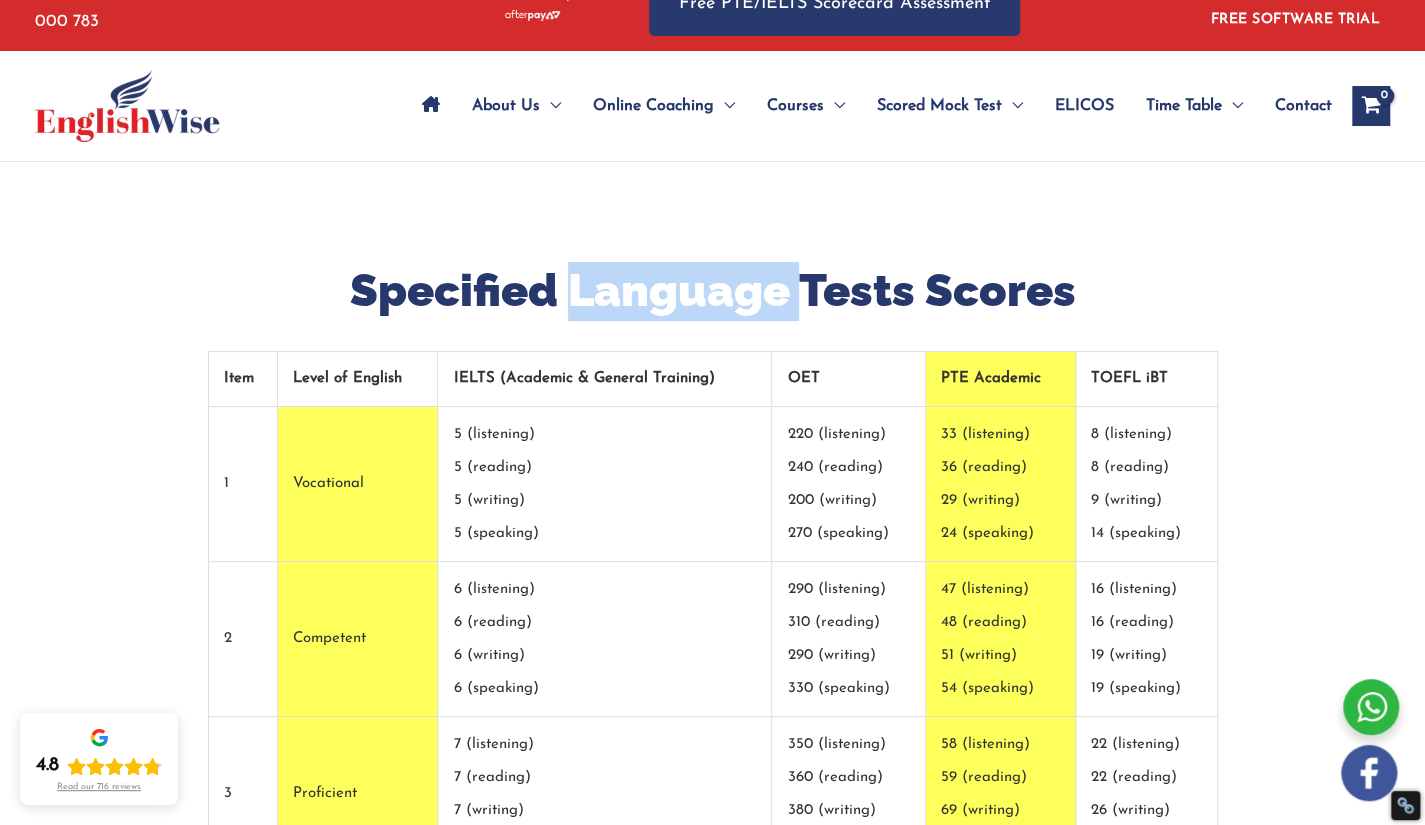 click on "Specified Language Tests Scores" at bounding box center [713, 291] 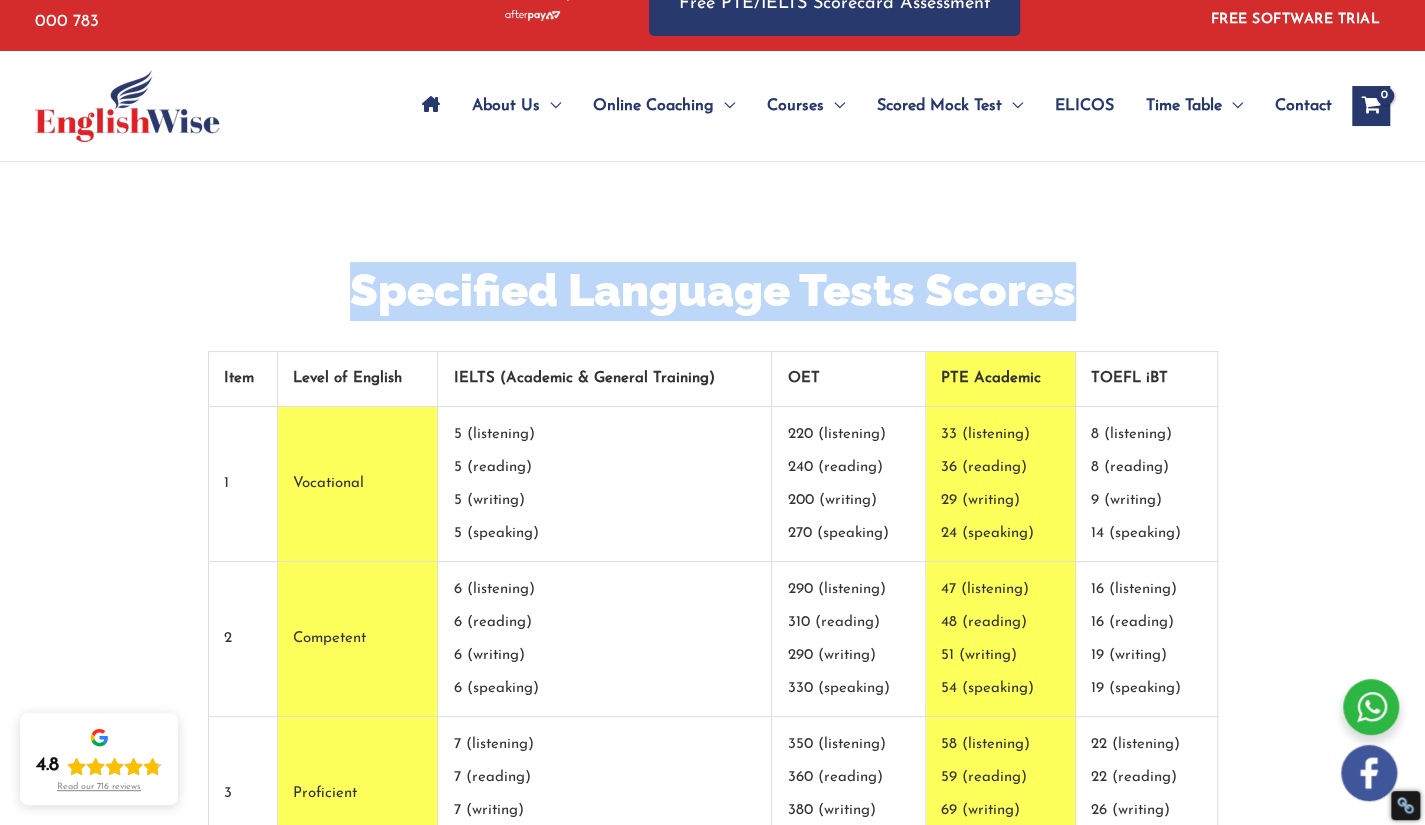 click on "Specified Language Tests Scores" at bounding box center (713, 291) 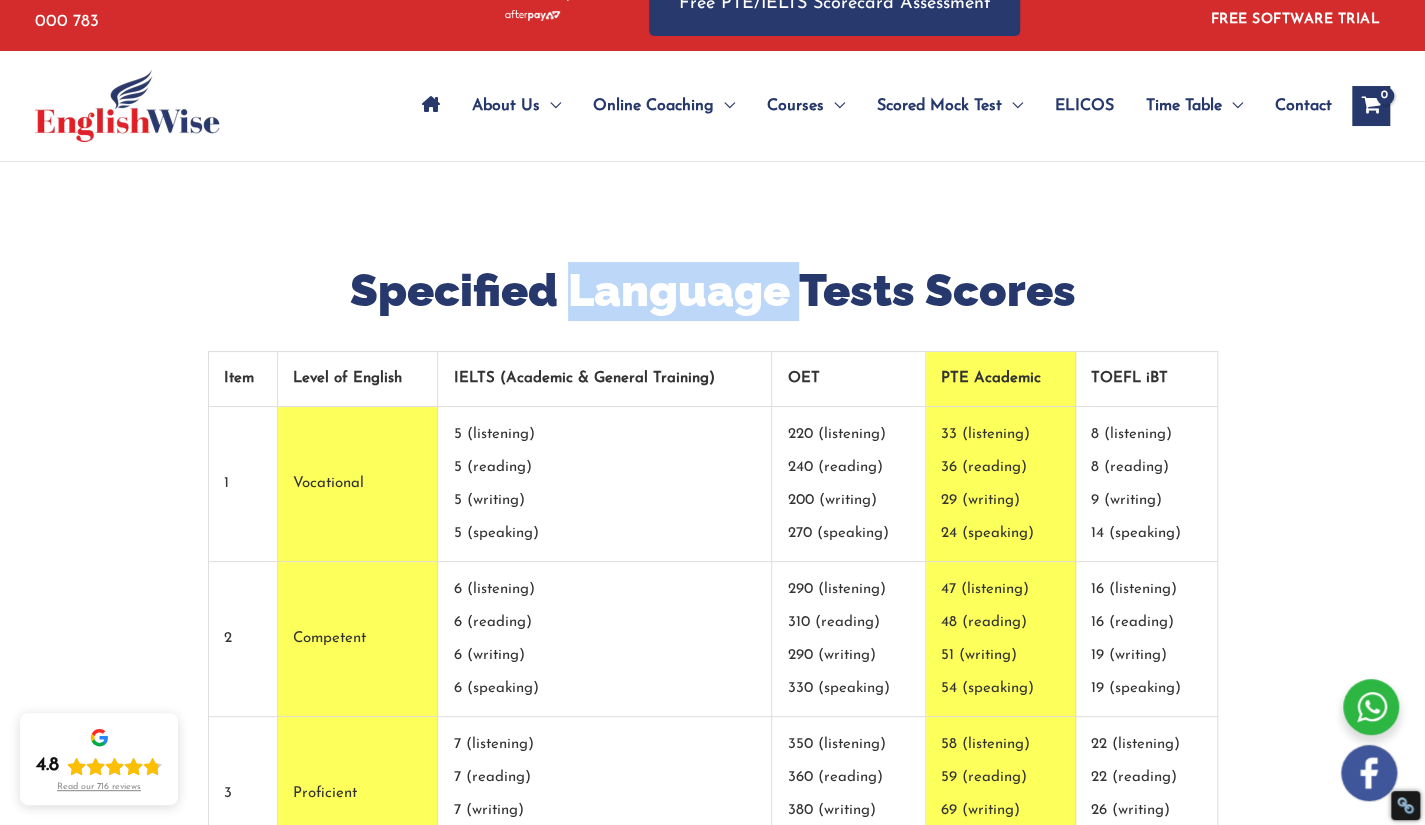 click on "Specified Language Tests Scores" at bounding box center (713, 291) 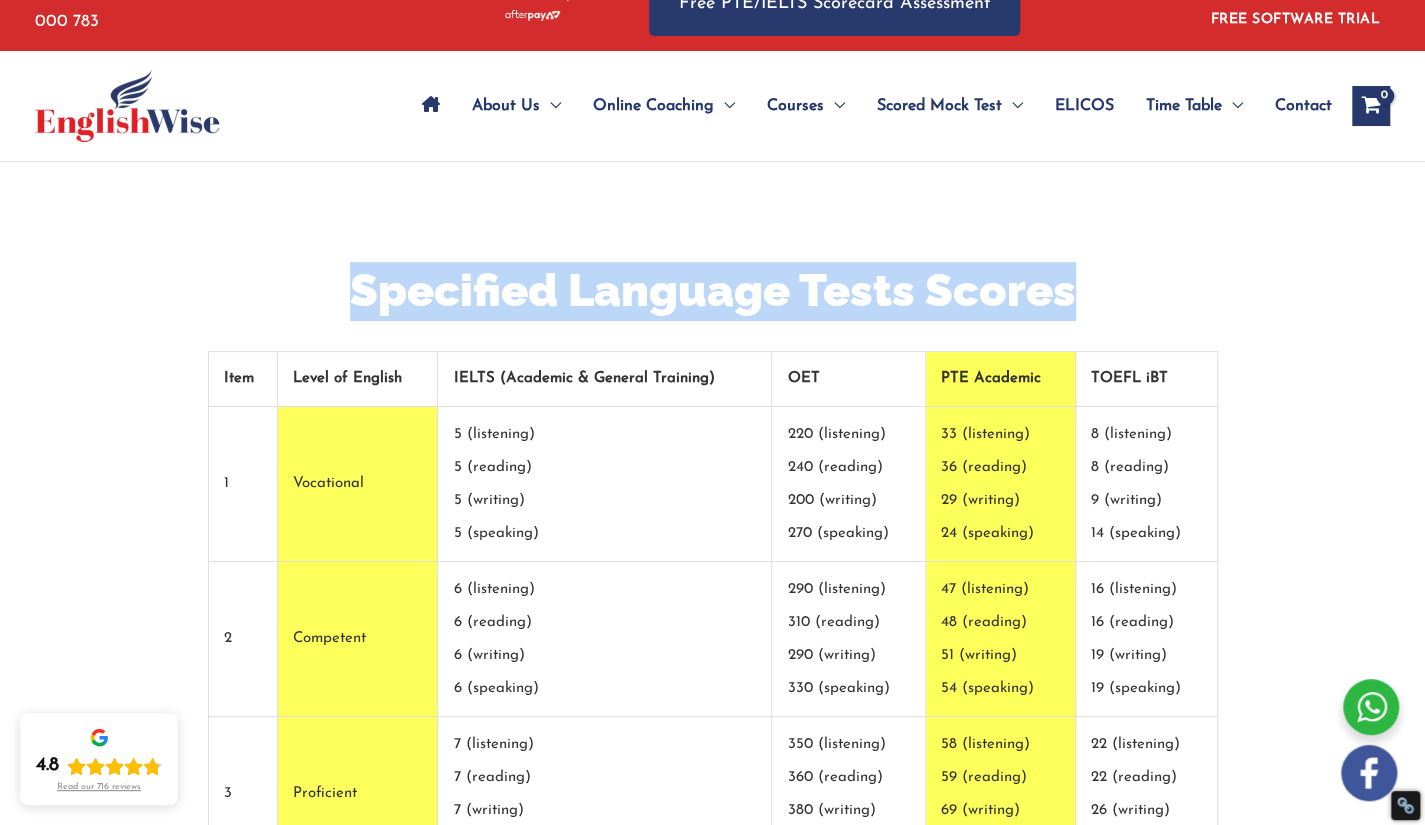 click on "Specified Language Tests Scores" at bounding box center (713, 291) 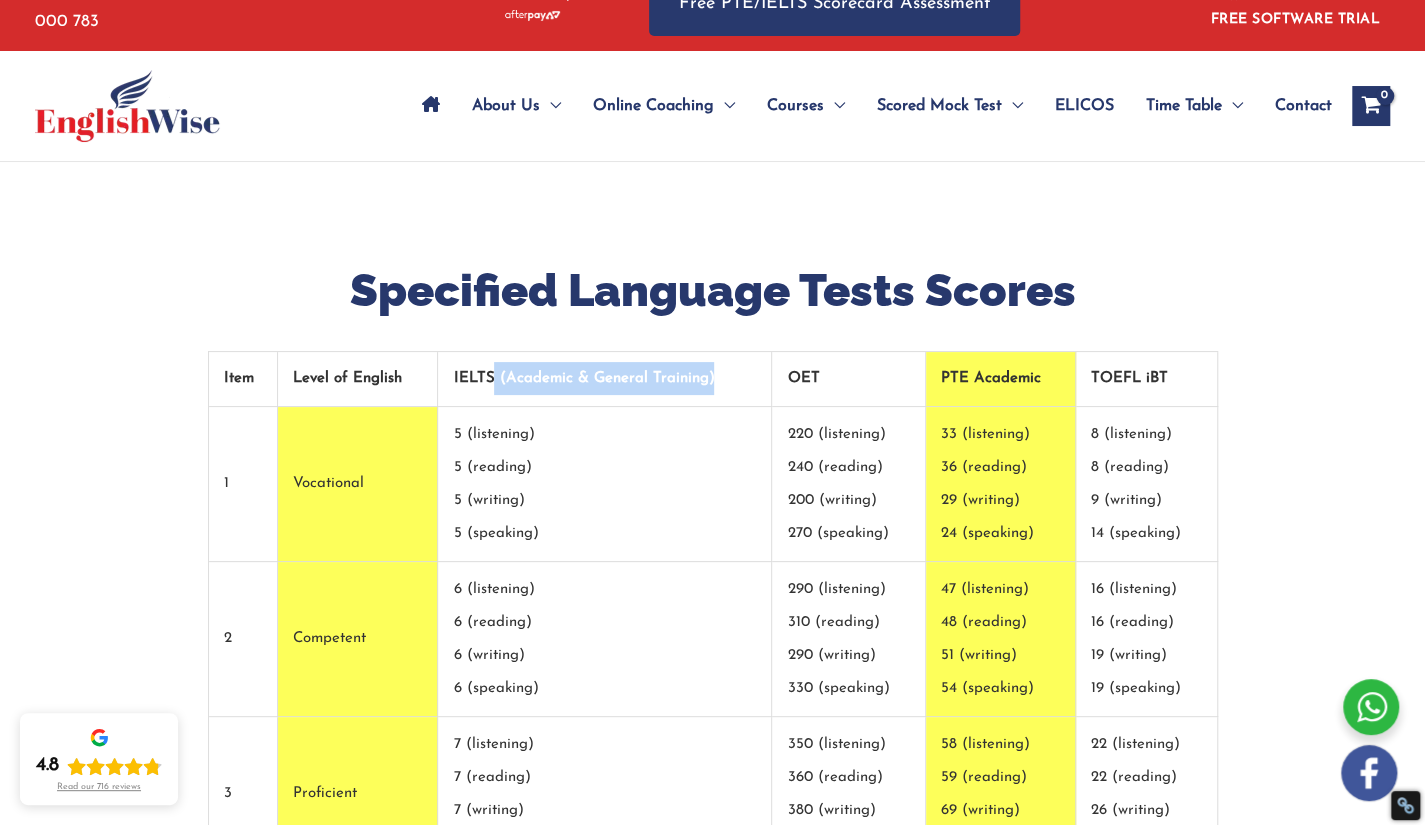 drag, startPoint x: 495, startPoint y: 377, endPoint x: 723, endPoint y: 373, distance: 228.03508 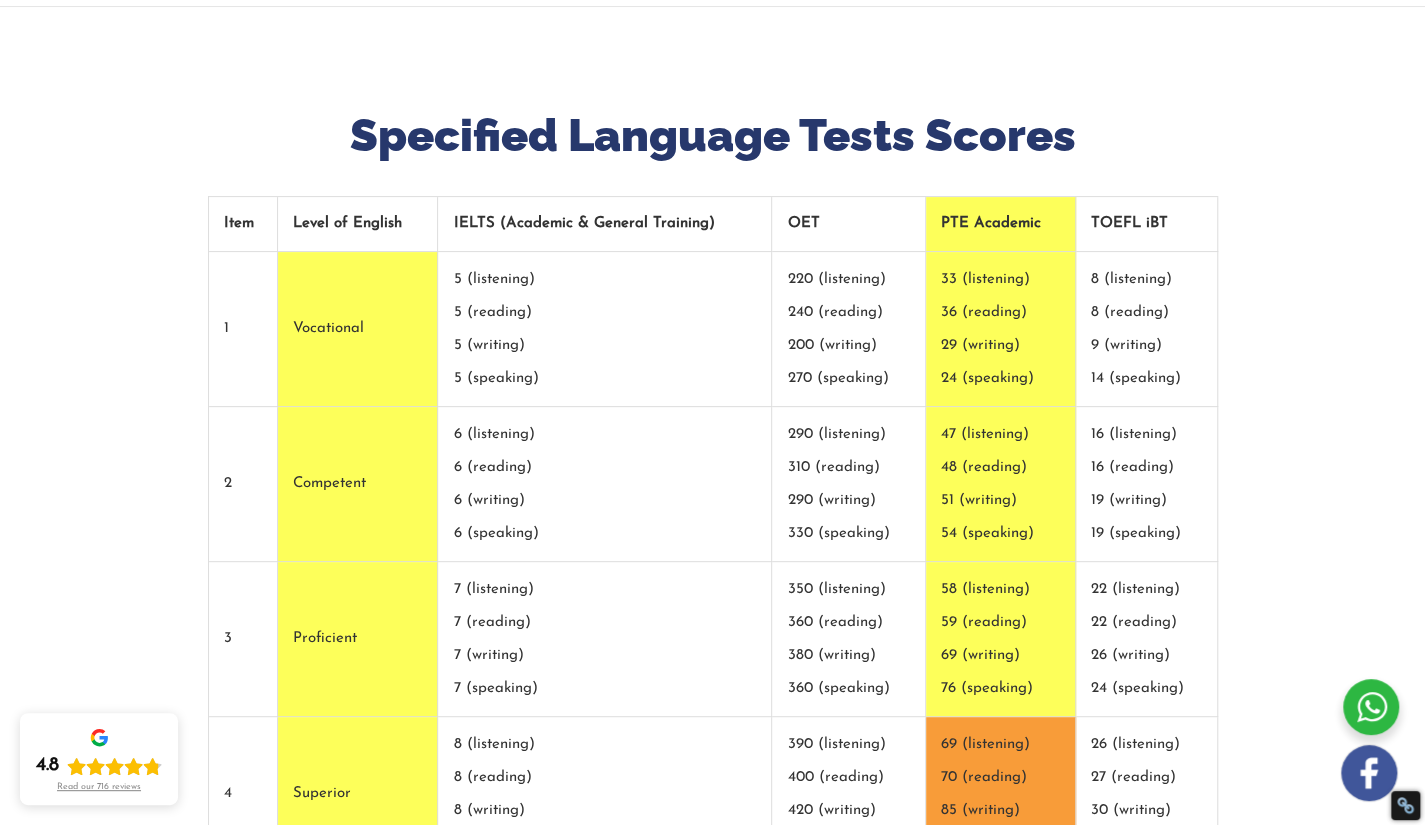scroll, scrollTop: 341, scrollLeft: 0, axis: vertical 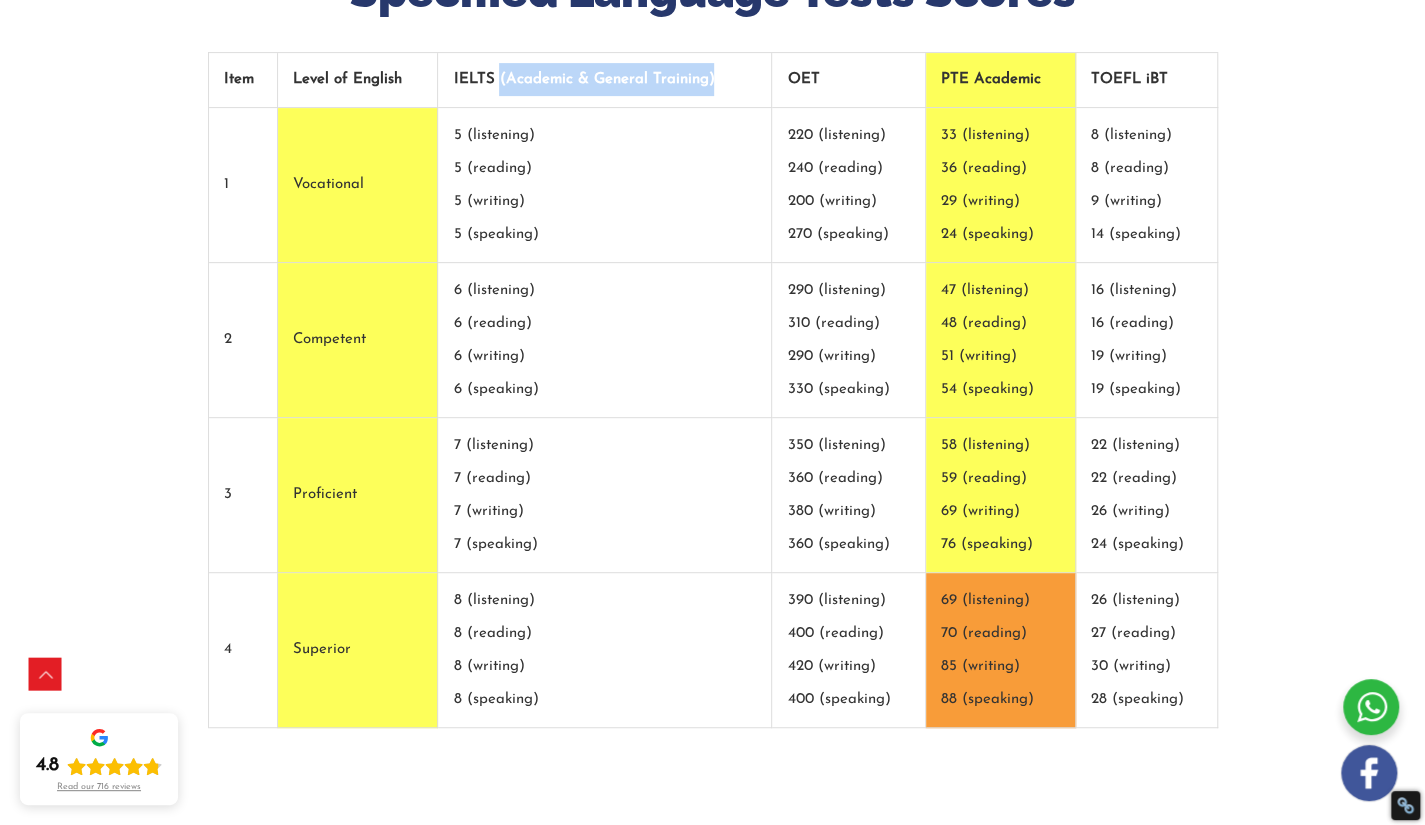 drag, startPoint x: 497, startPoint y: 76, endPoint x: 708, endPoint y: 80, distance: 211.03792 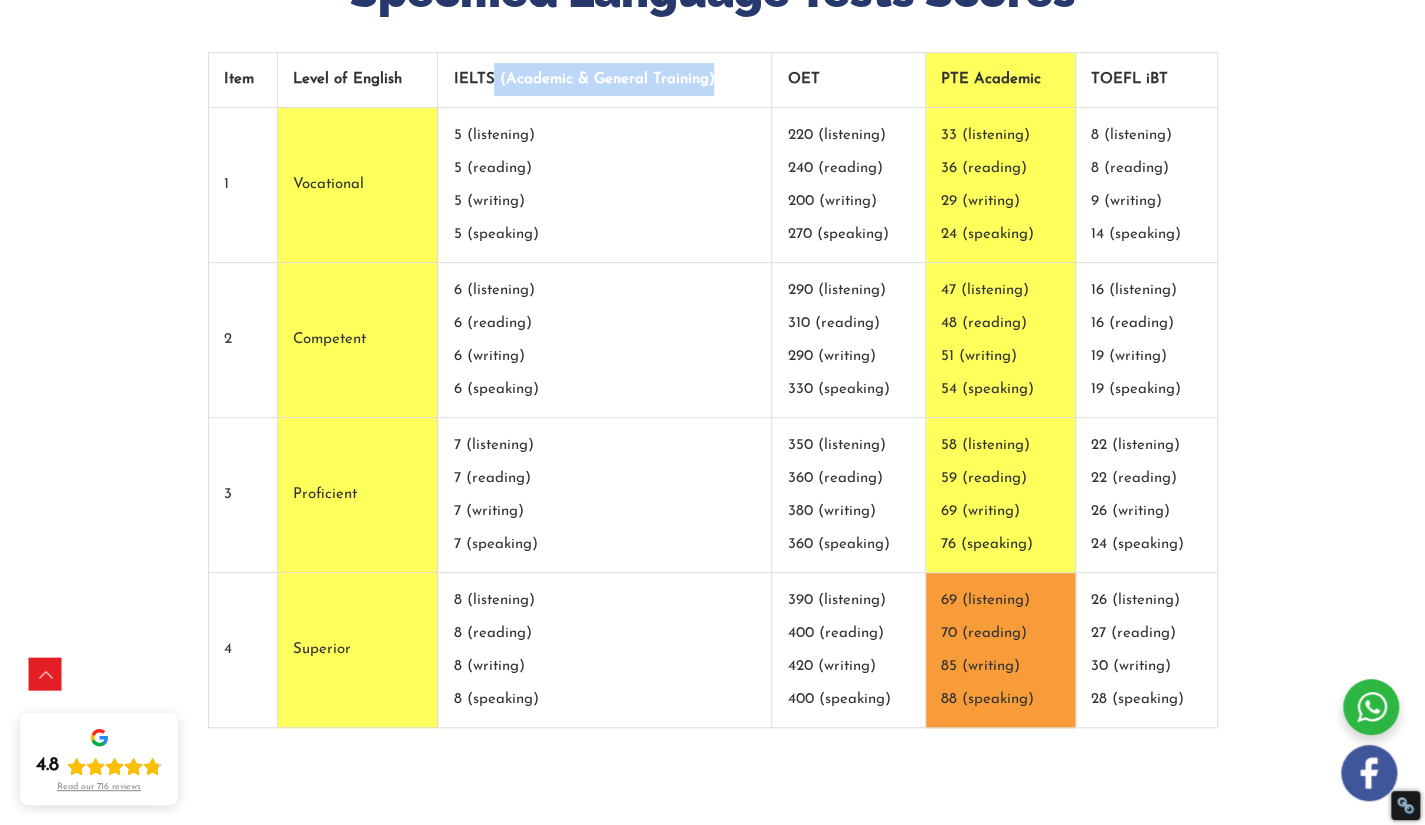 drag, startPoint x: 716, startPoint y: 79, endPoint x: 496, endPoint y: 71, distance: 220.1454 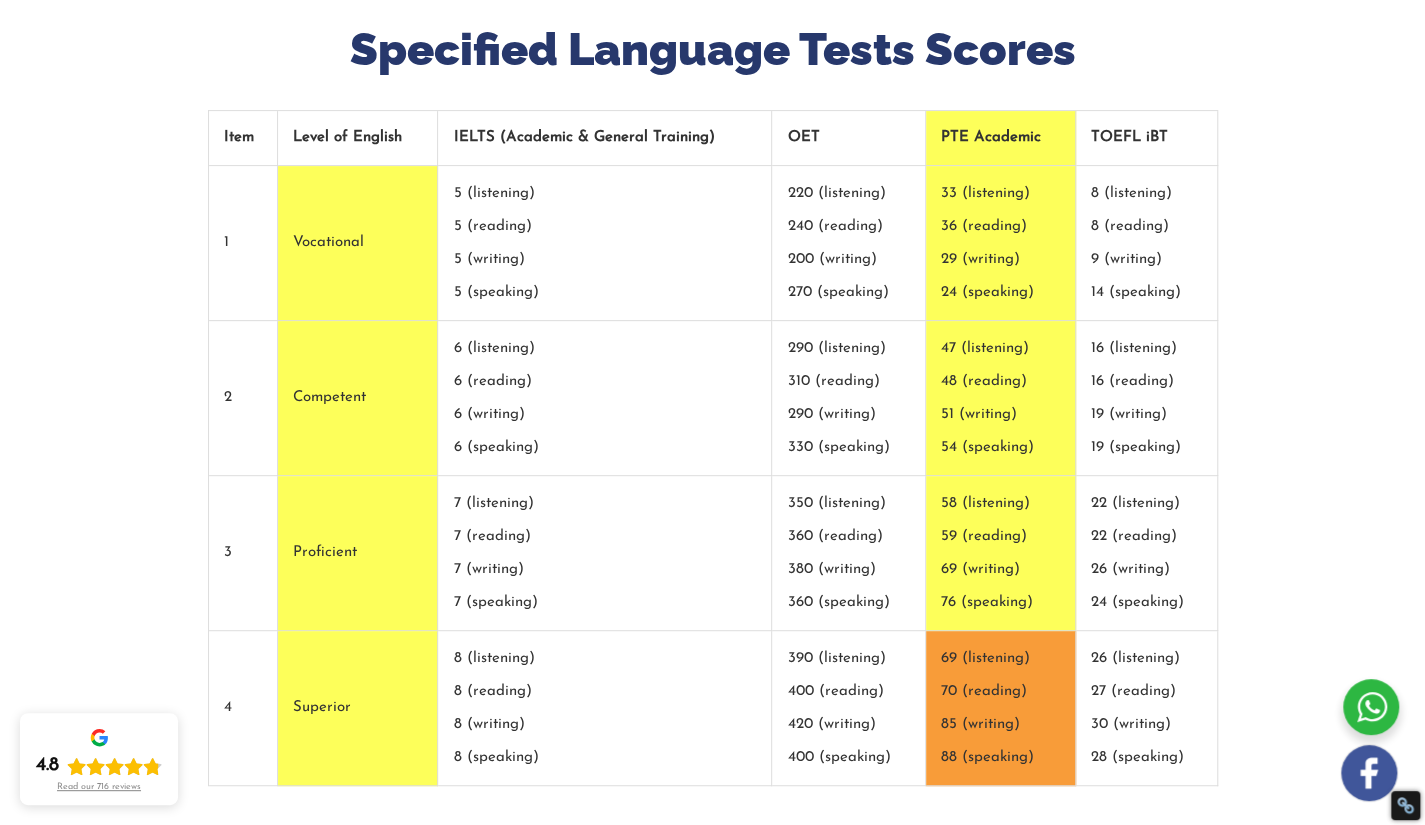 scroll, scrollTop: 282, scrollLeft: 0, axis: vertical 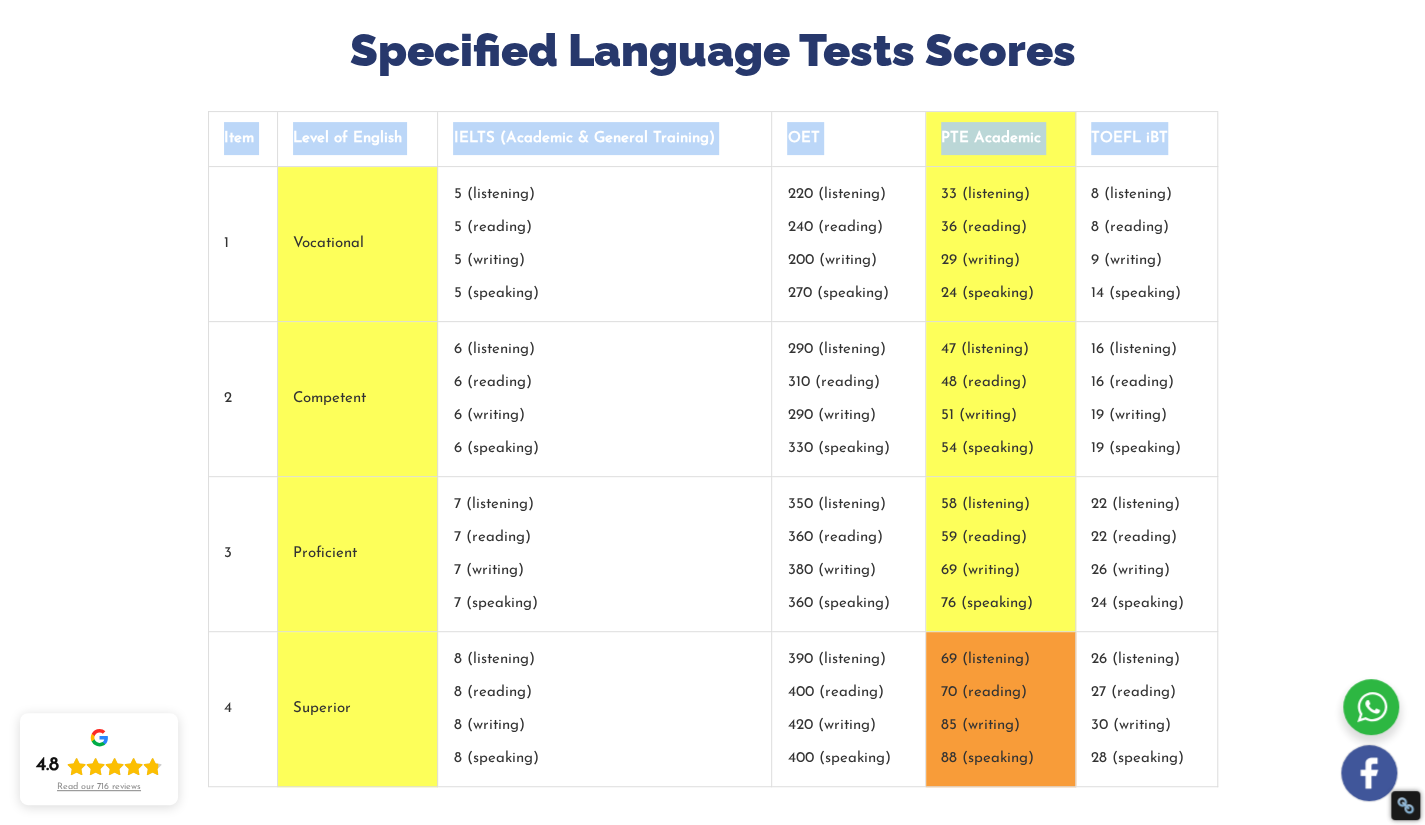drag, startPoint x: 214, startPoint y: 136, endPoint x: 1166, endPoint y: 145, distance: 952.04254 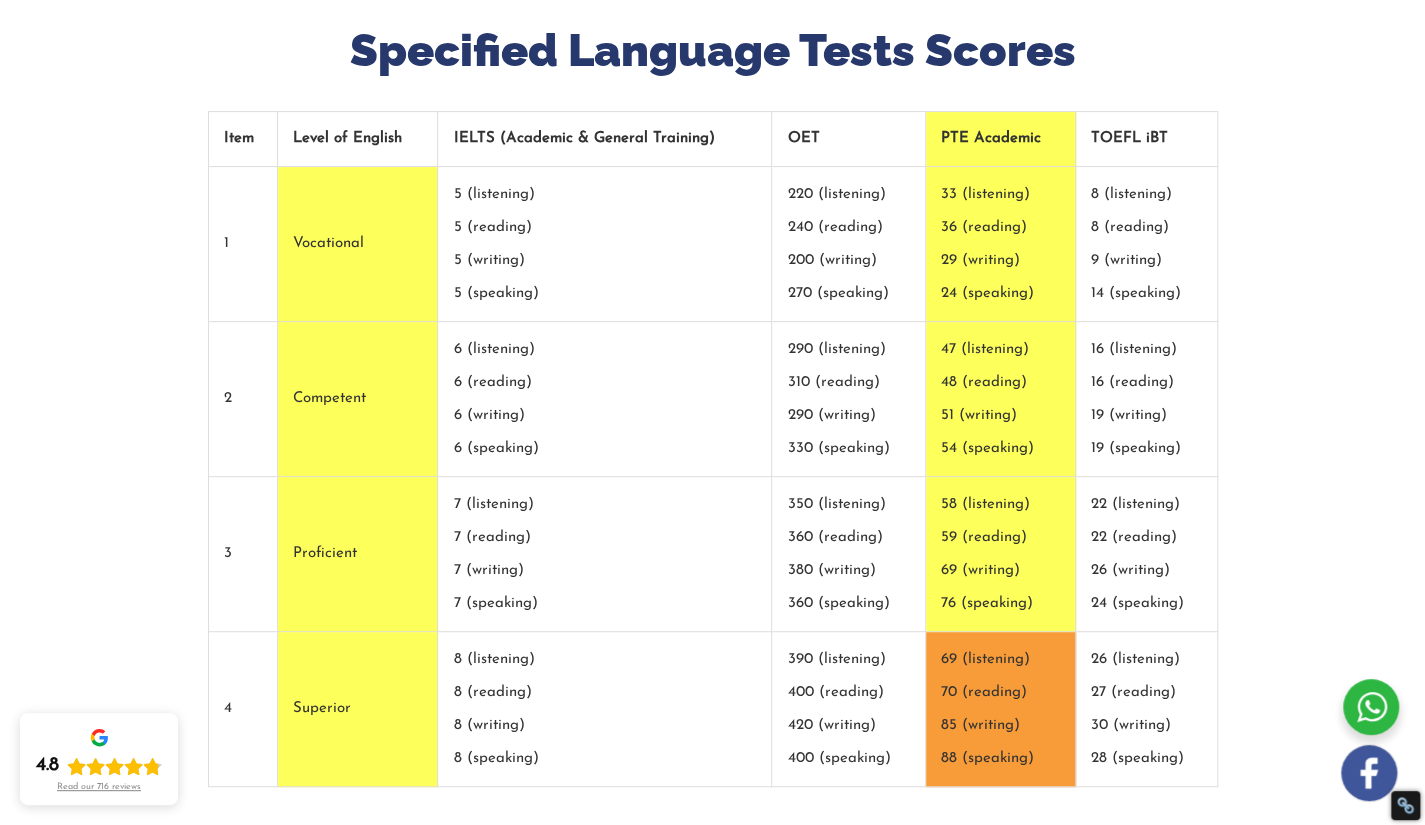 click on "OET" at bounding box center [848, 139] 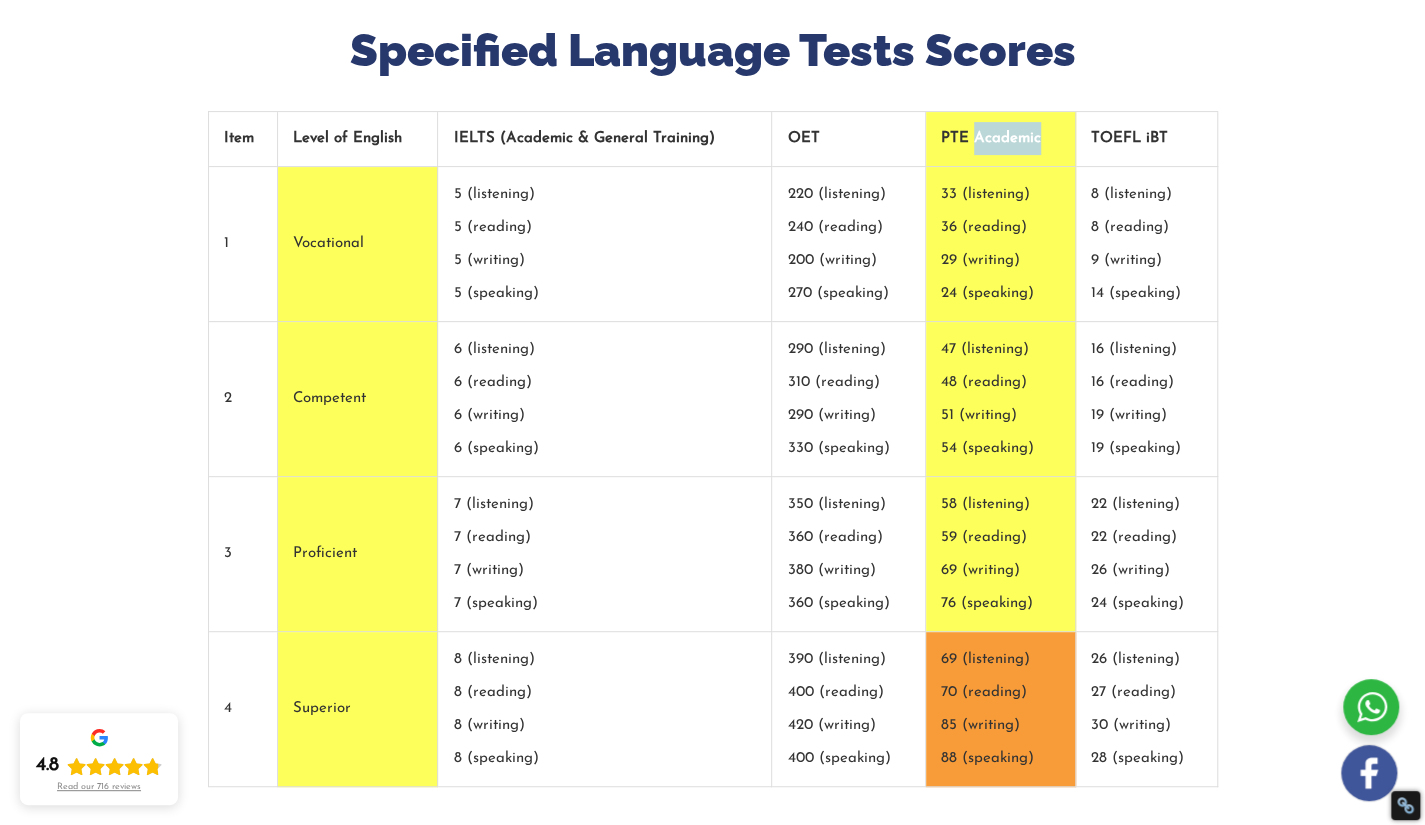 click on "PTE Academic" at bounding box center [1001, 139] 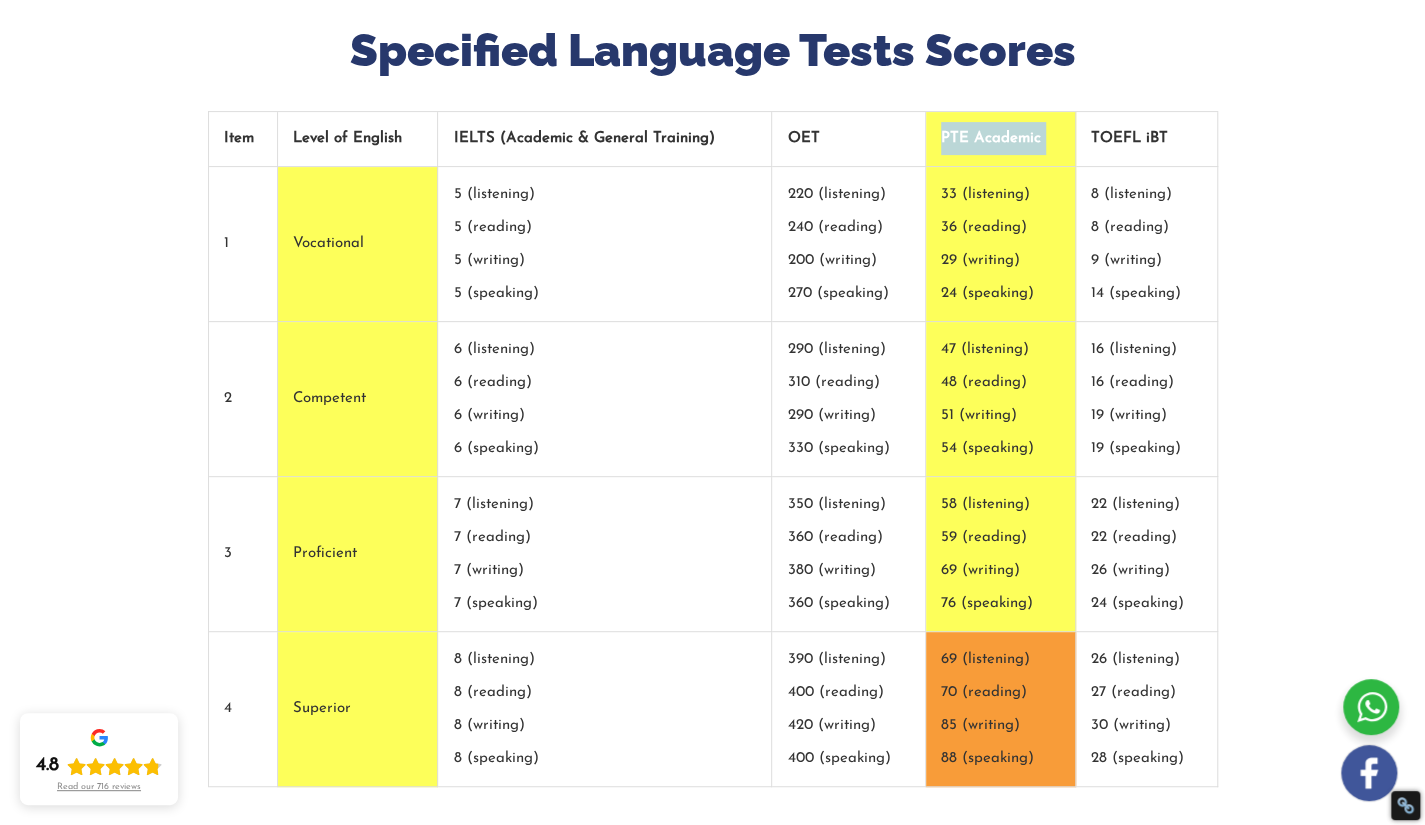 click on "PTE Academic" at bounding box center [1001, 139] 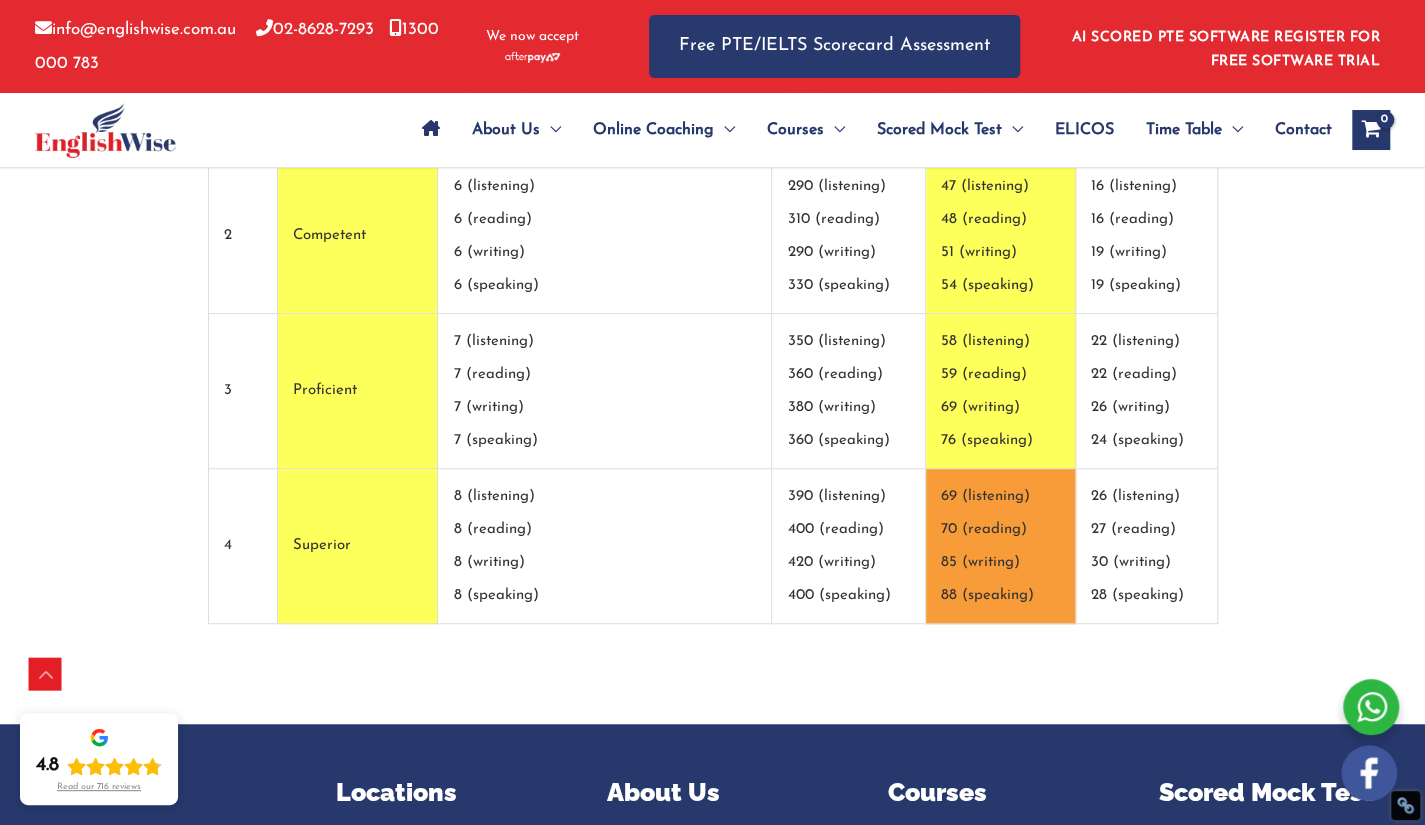 scroll, scrollTop: 169, scrollLeft: 0, axis: vertical 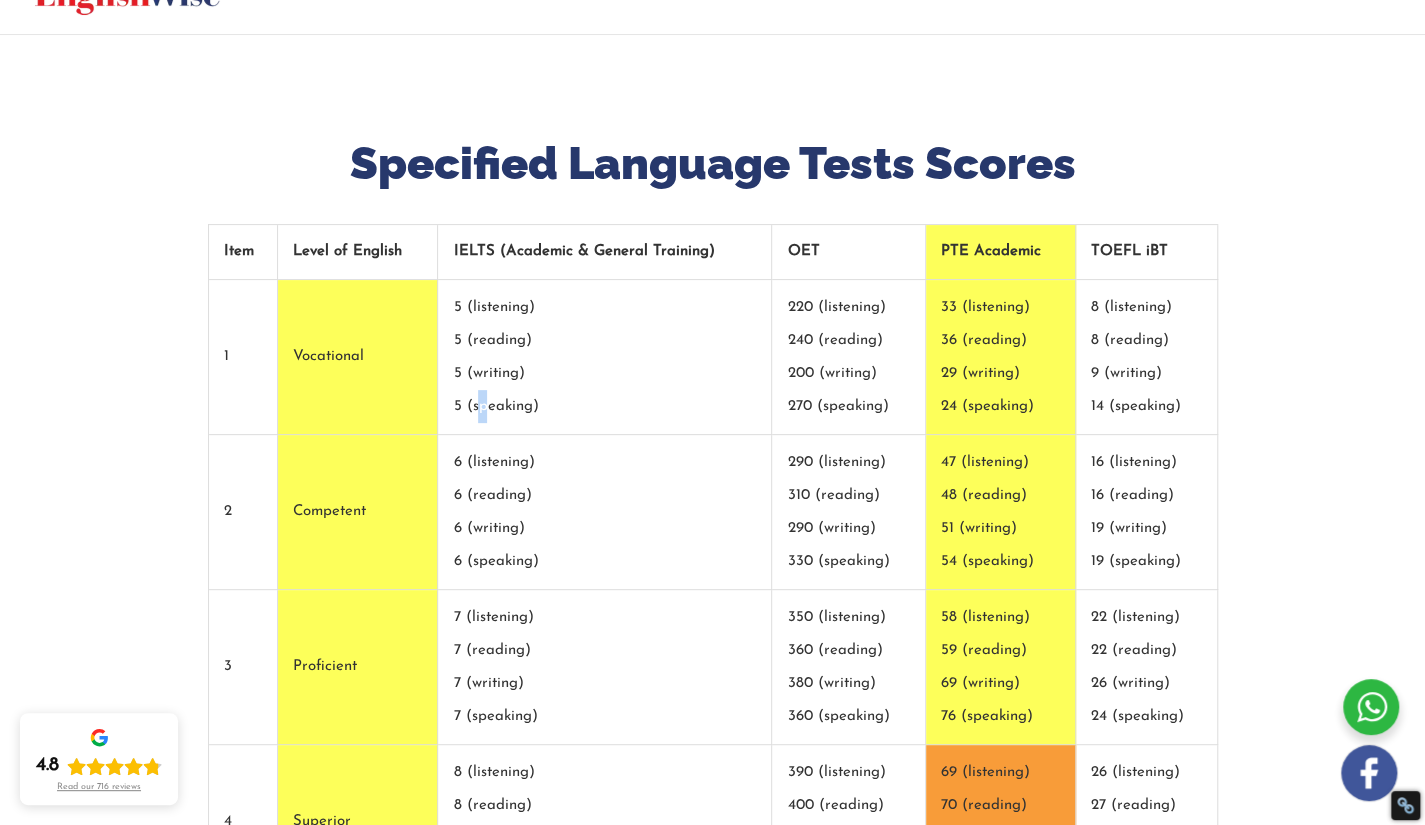 click on "5 (listening)
5 (reading)
5 (writing)
5 (speaking)" at bounding box center (605, 357) 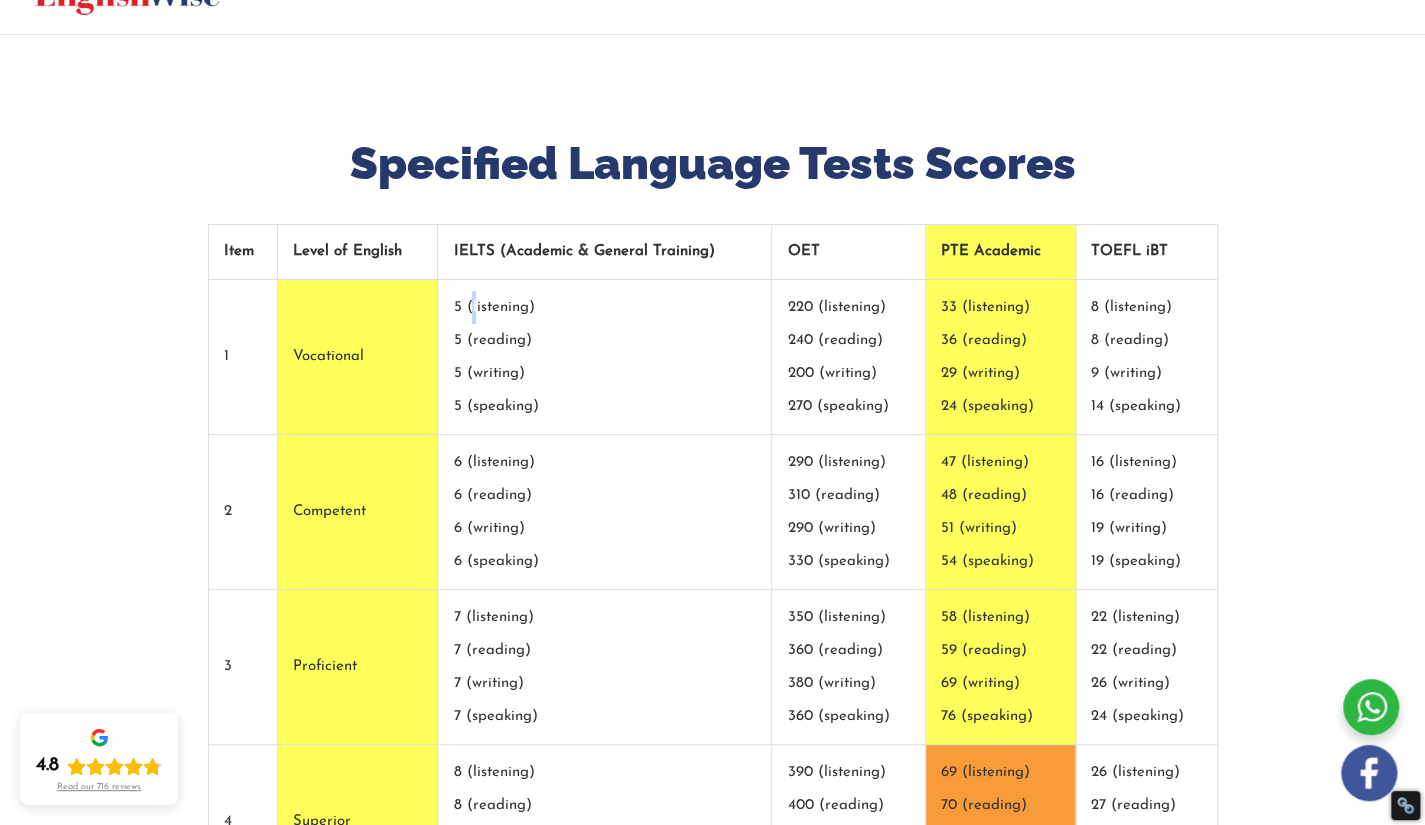 click on "5 (listening)
5 (reading)
5 (writing)
5 (speaking)" at bounding box center (605, 357) 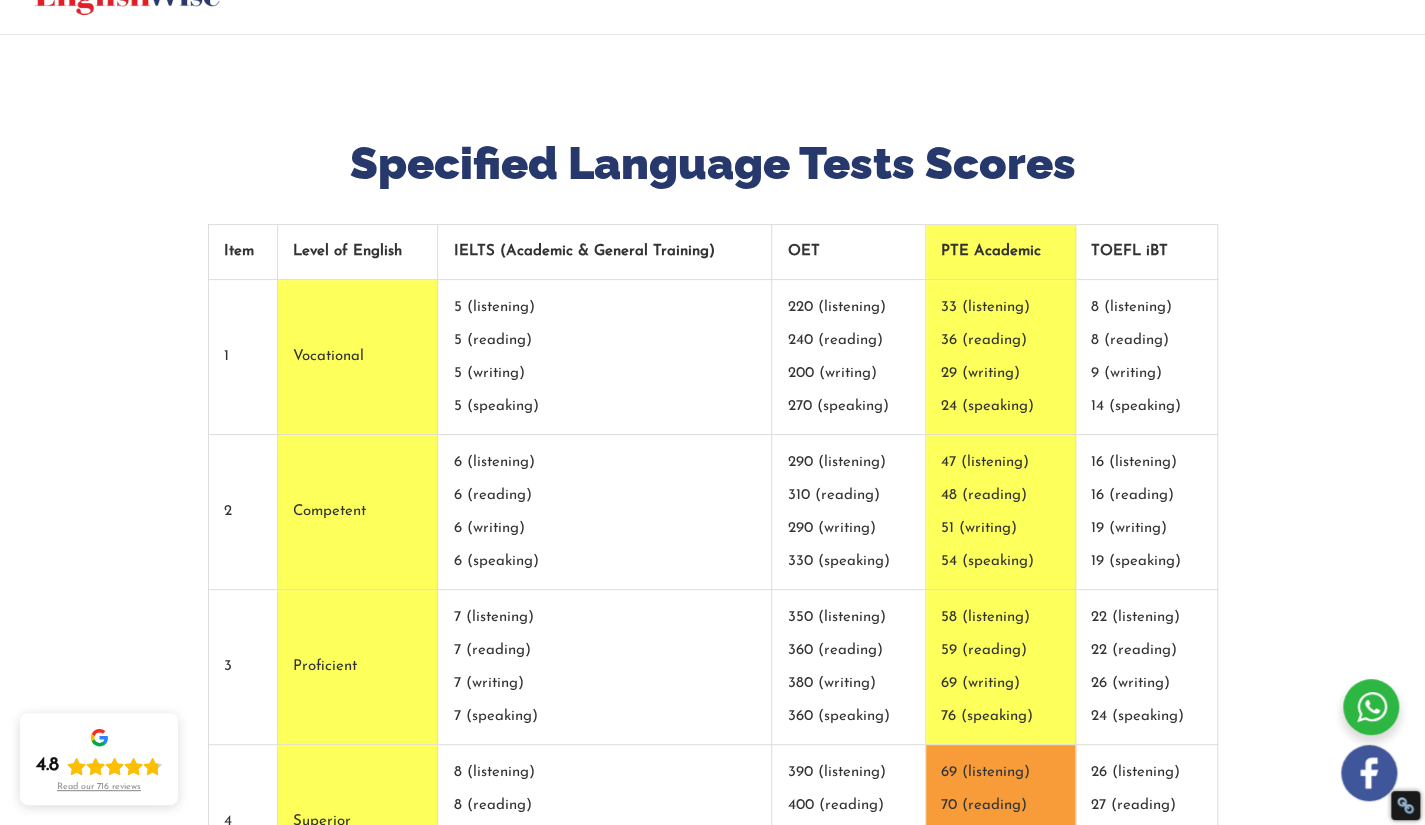 click on "5 (listening)
5 (reading)
5 (writing)
5 (speaking)" at bounding box center (605, 357) 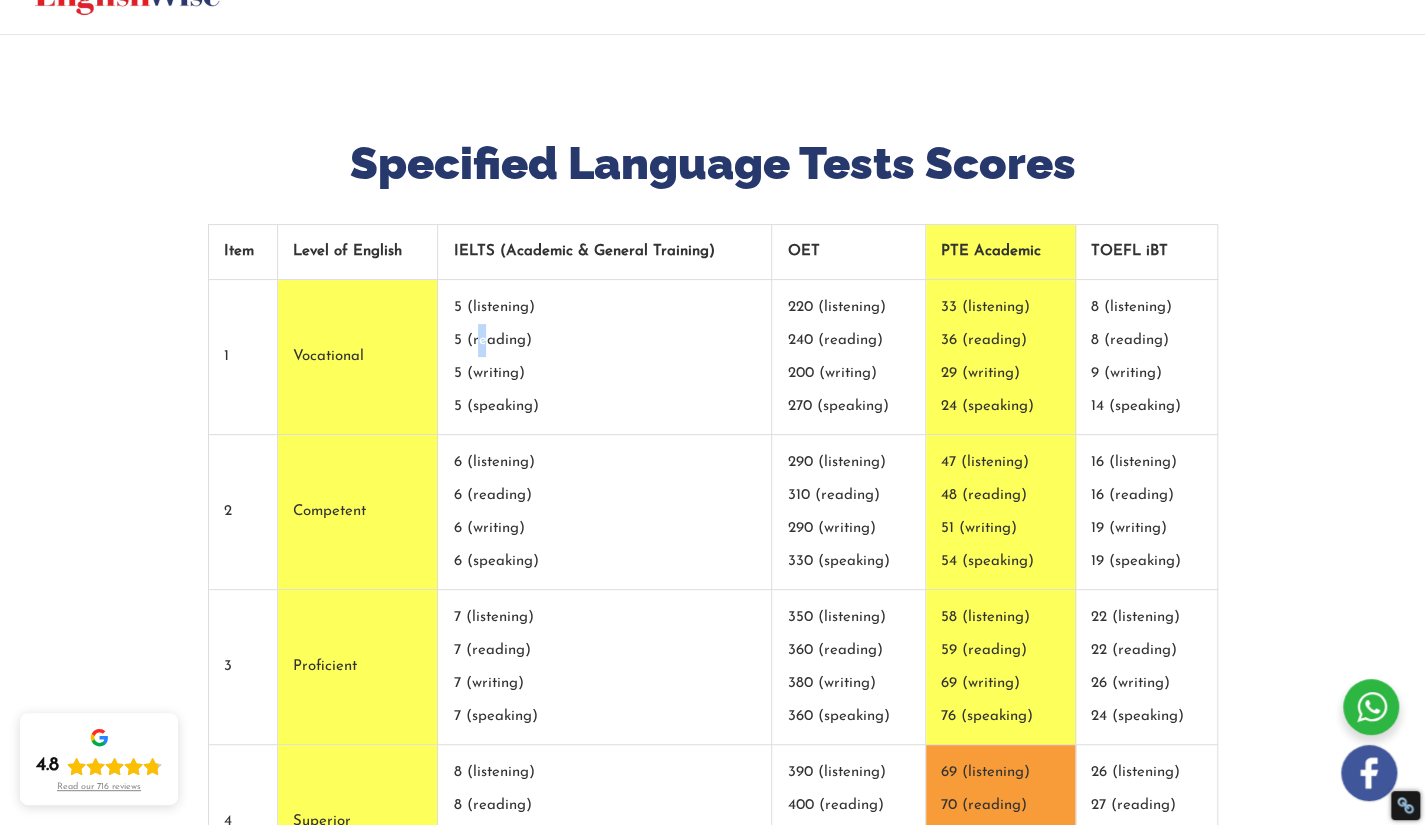 click on "5 (listening)
5 (reading)
5 (writing)
5 (speaking)" at bounding box center (605, 357) 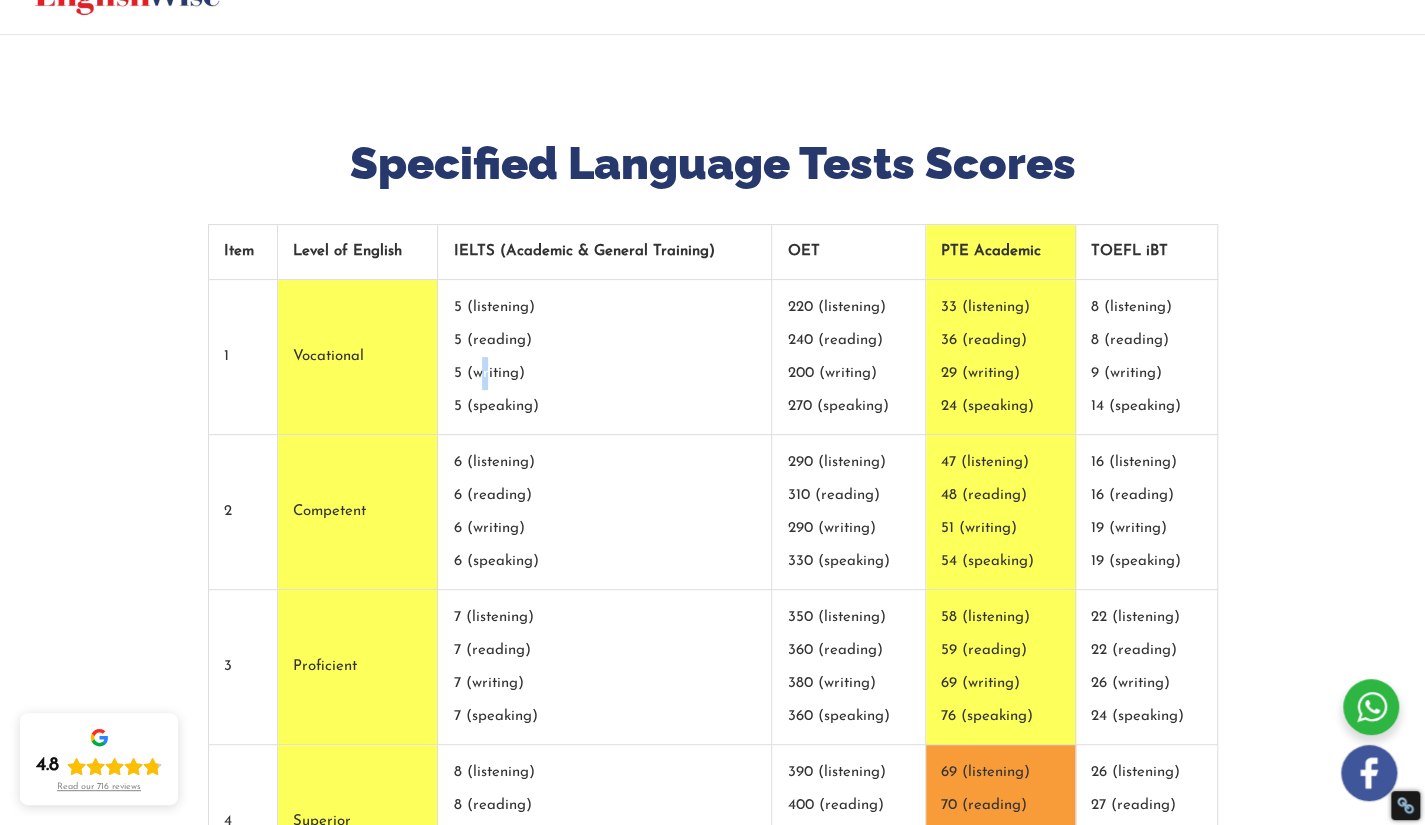 click on "5 (listening)
5 (reading)
5 (writing)
5 (speaking)" at bounding box center [605, 357] 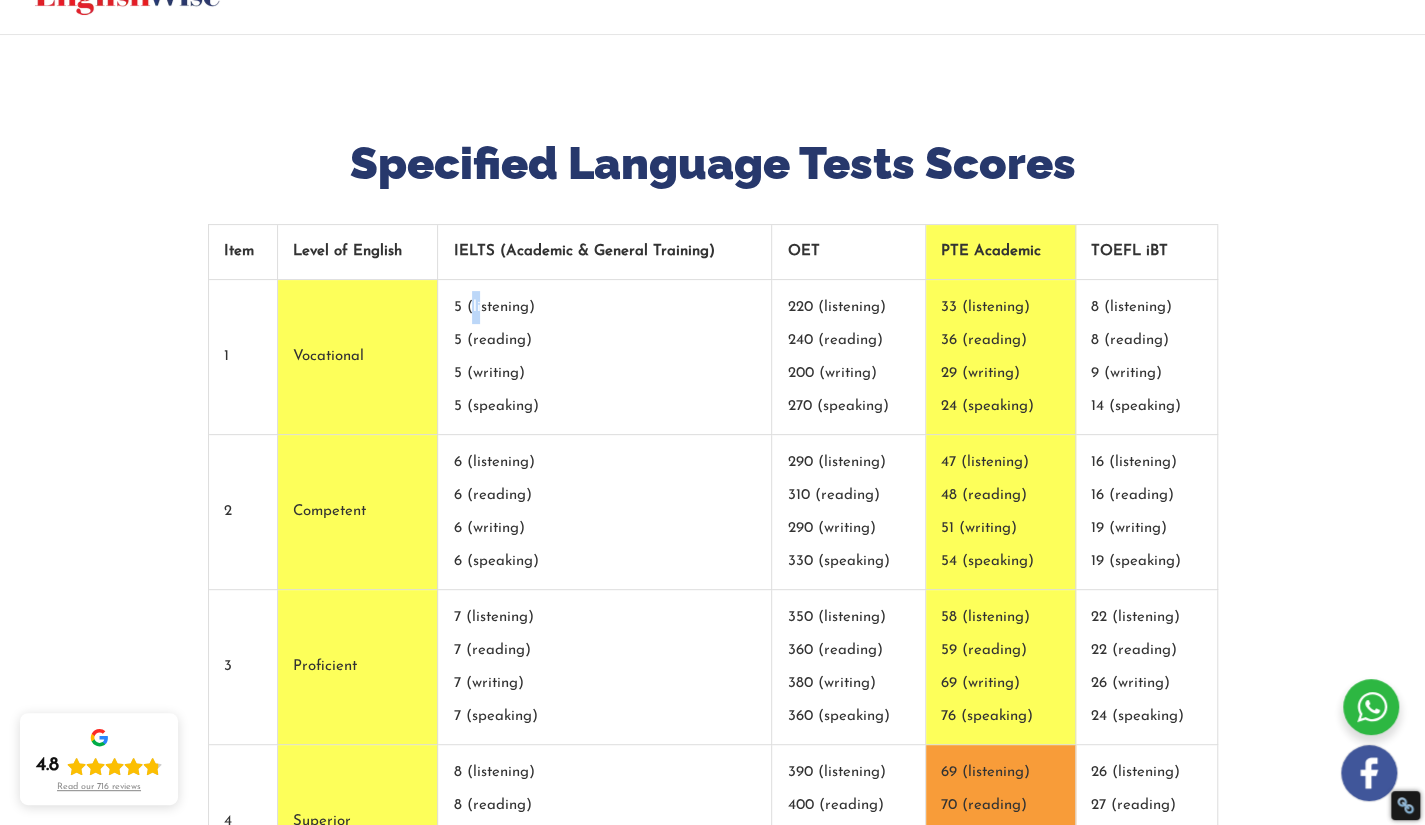 click on "5 (listening)
5 (reading)
5 (writing)
5 (speaking)" at bounding box center (605, 357) 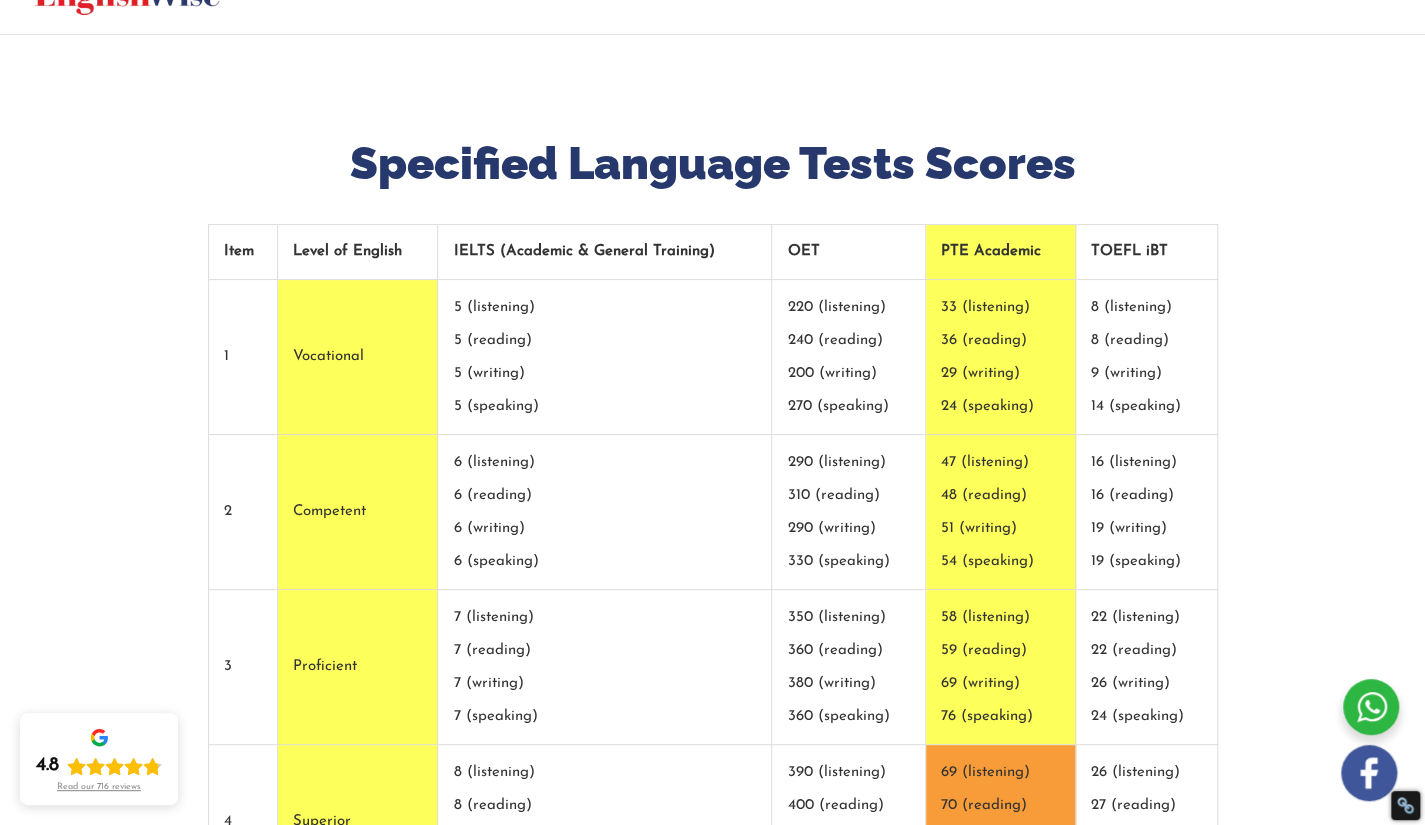 click on "5 (listening)
5 (reading)
5 (writing)
5 (speaking)" at bounding box center [605, 357] 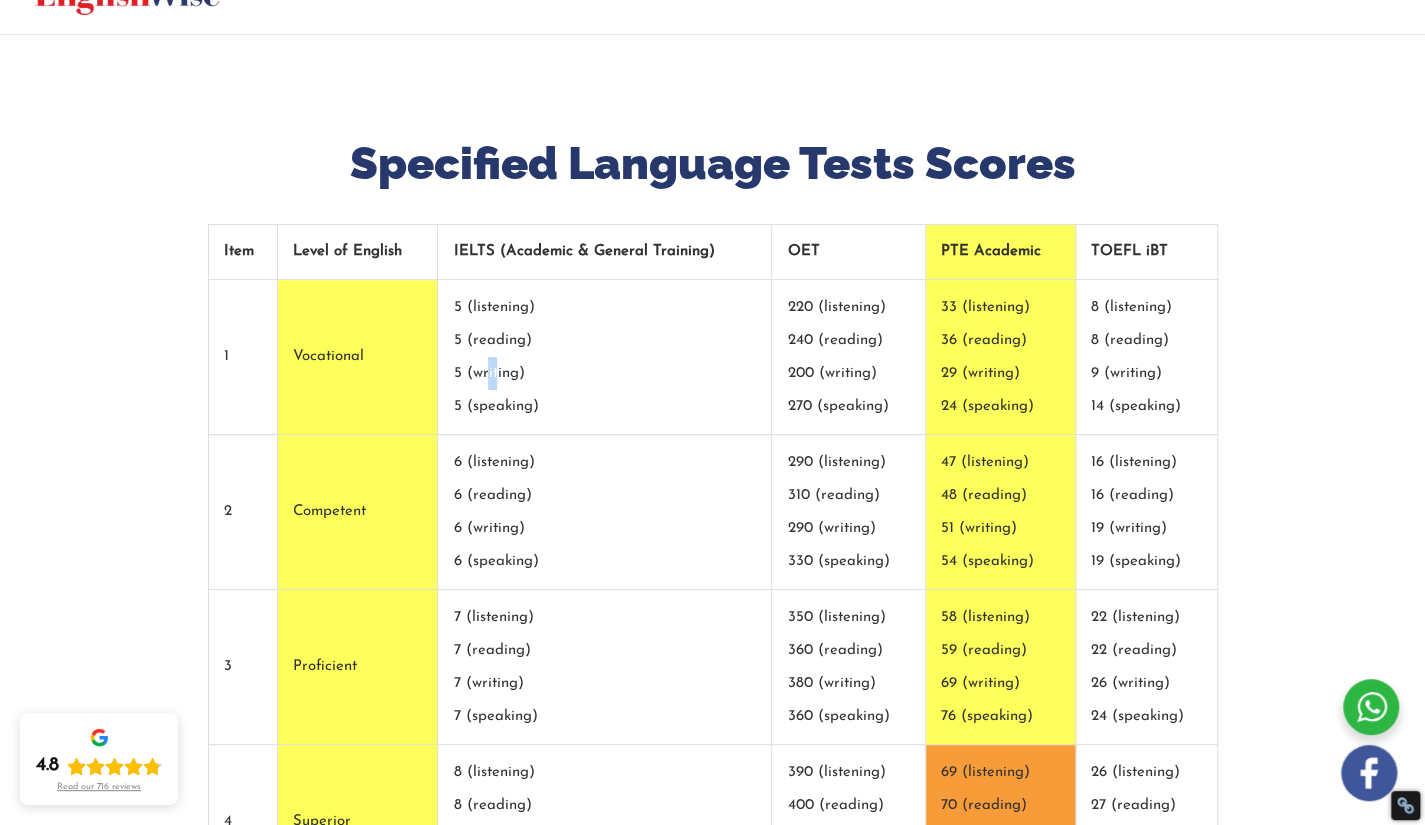 drag, startPoint x: 480, startPoint y: 373, endPoint x: 500, endPoint y: 373, distance: 20 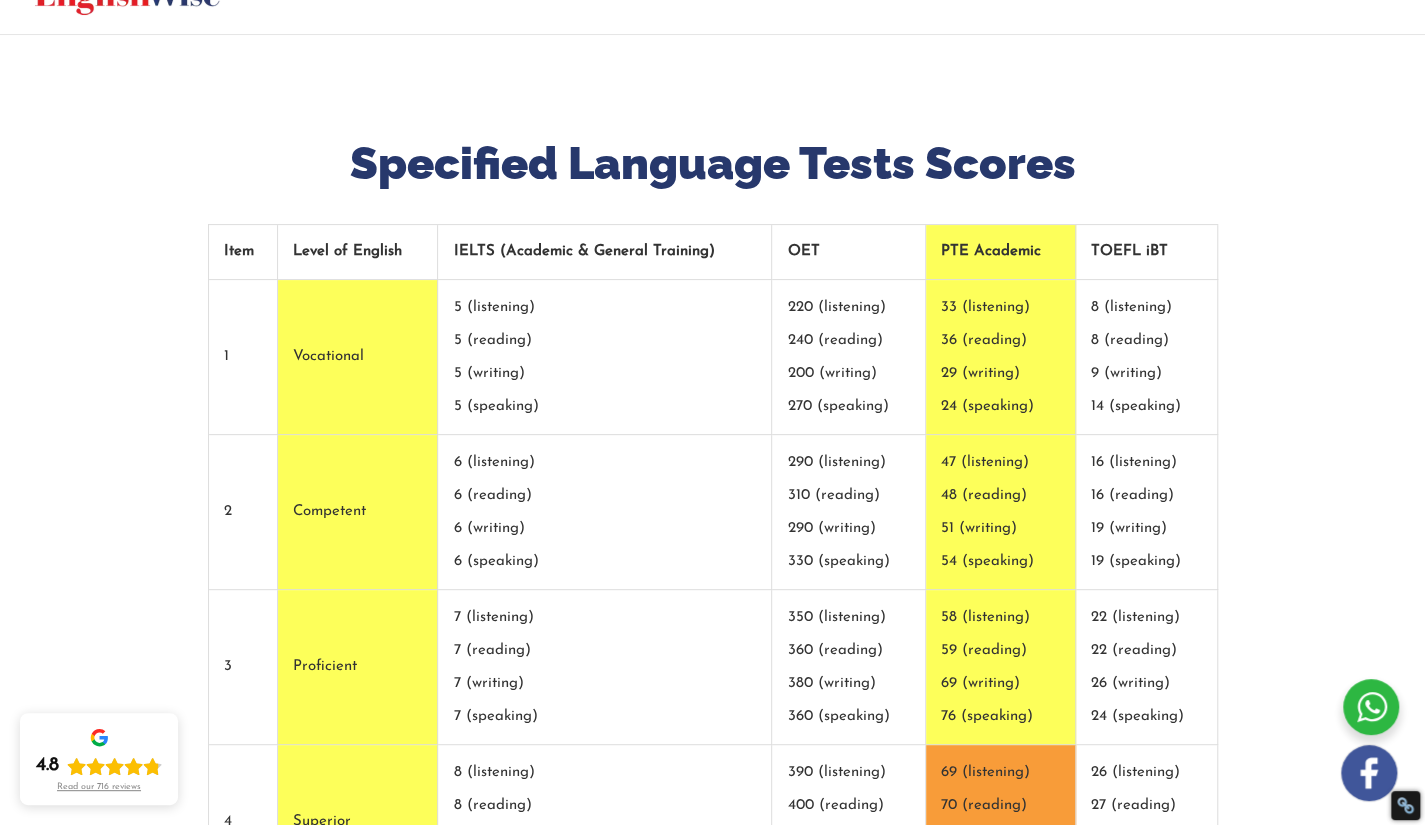 drag, startPoint x: 501, startPoint y: 400, endPoint x: 552, endPoint y: 382, distance: 54.08327 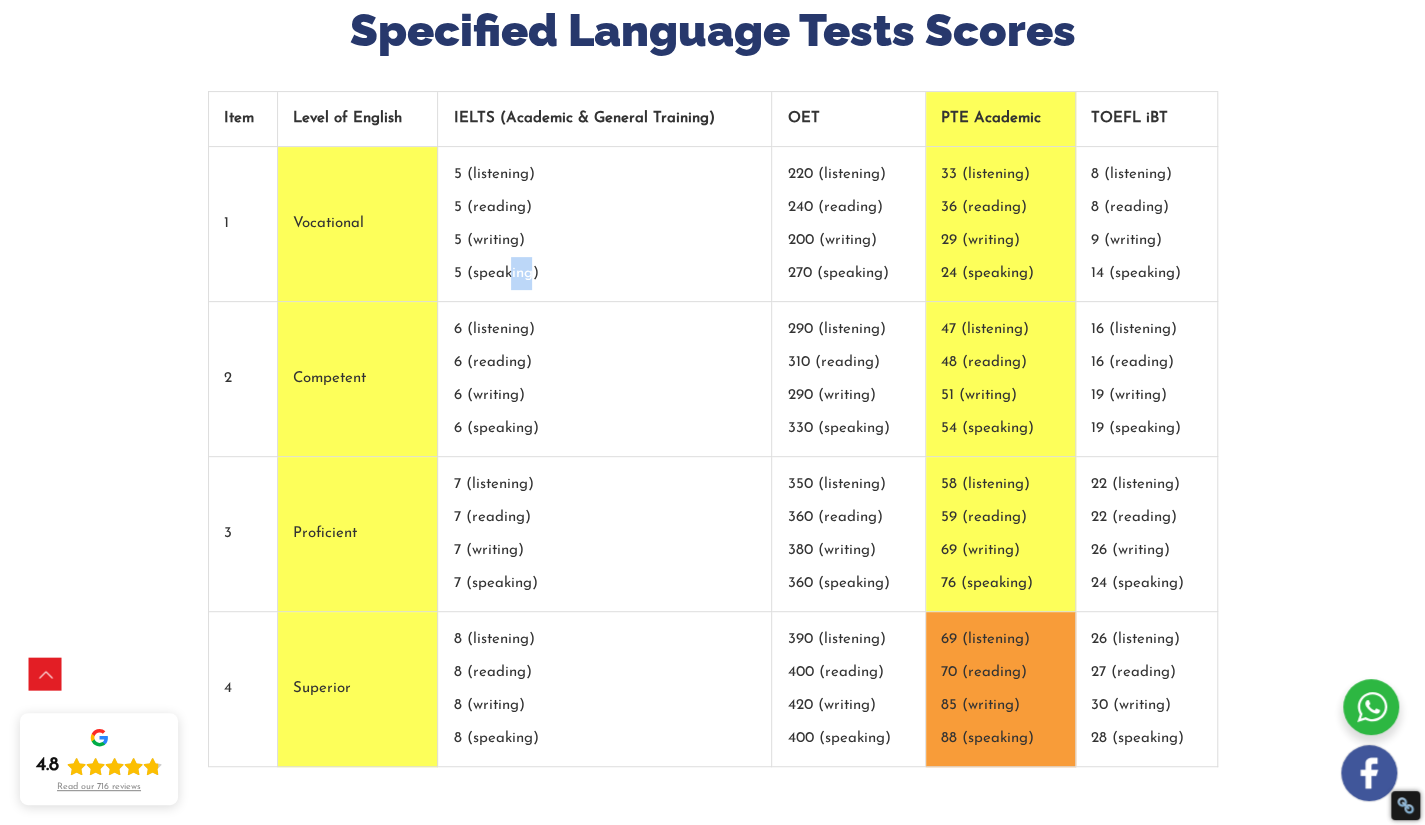 scroll, scrollTop: 303, scrollLeft: 0, axis: vertical 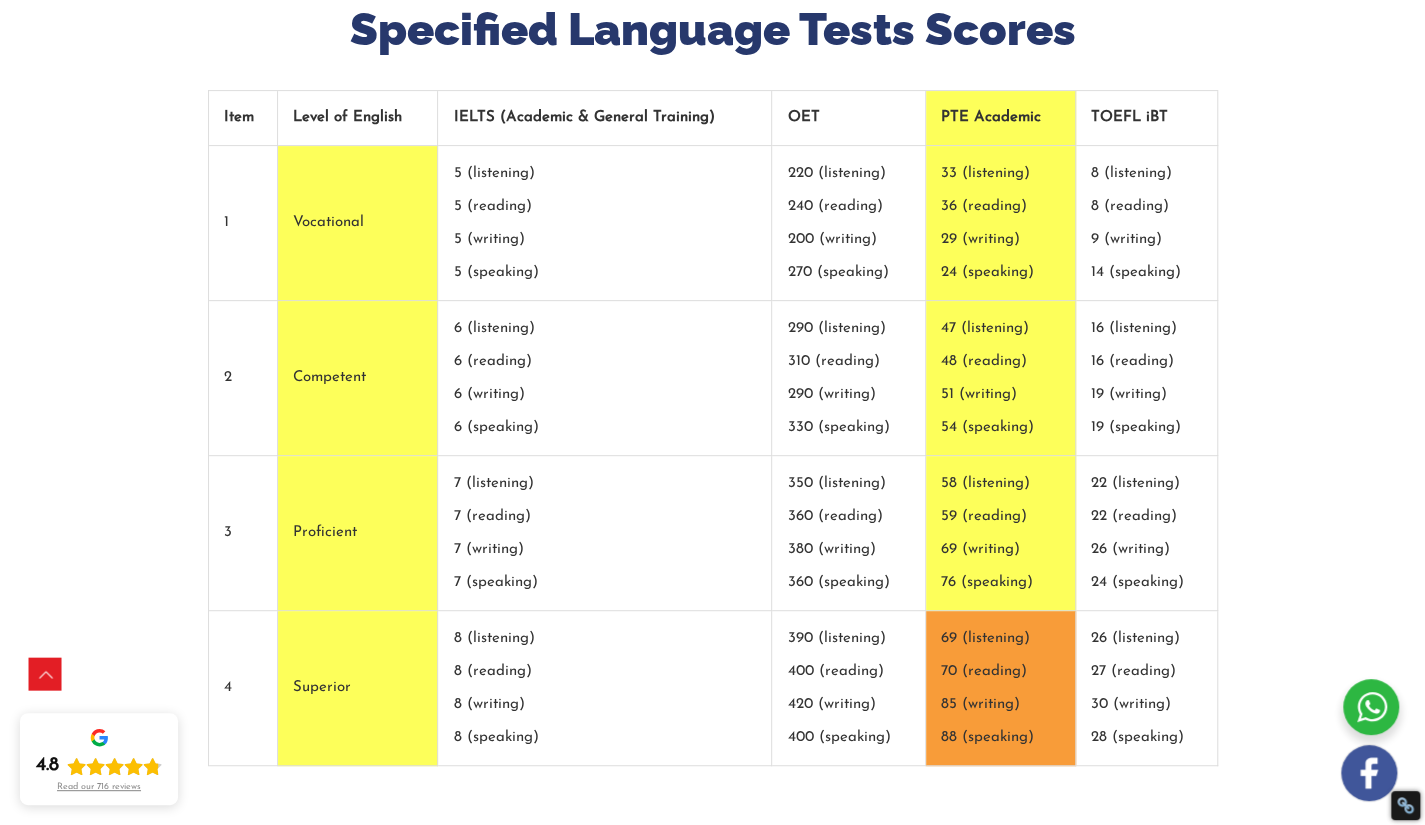 click on "26 (listening)
27 (reading)
30 (writing)
28 (speaking)" at bounding box center [1147, 688] 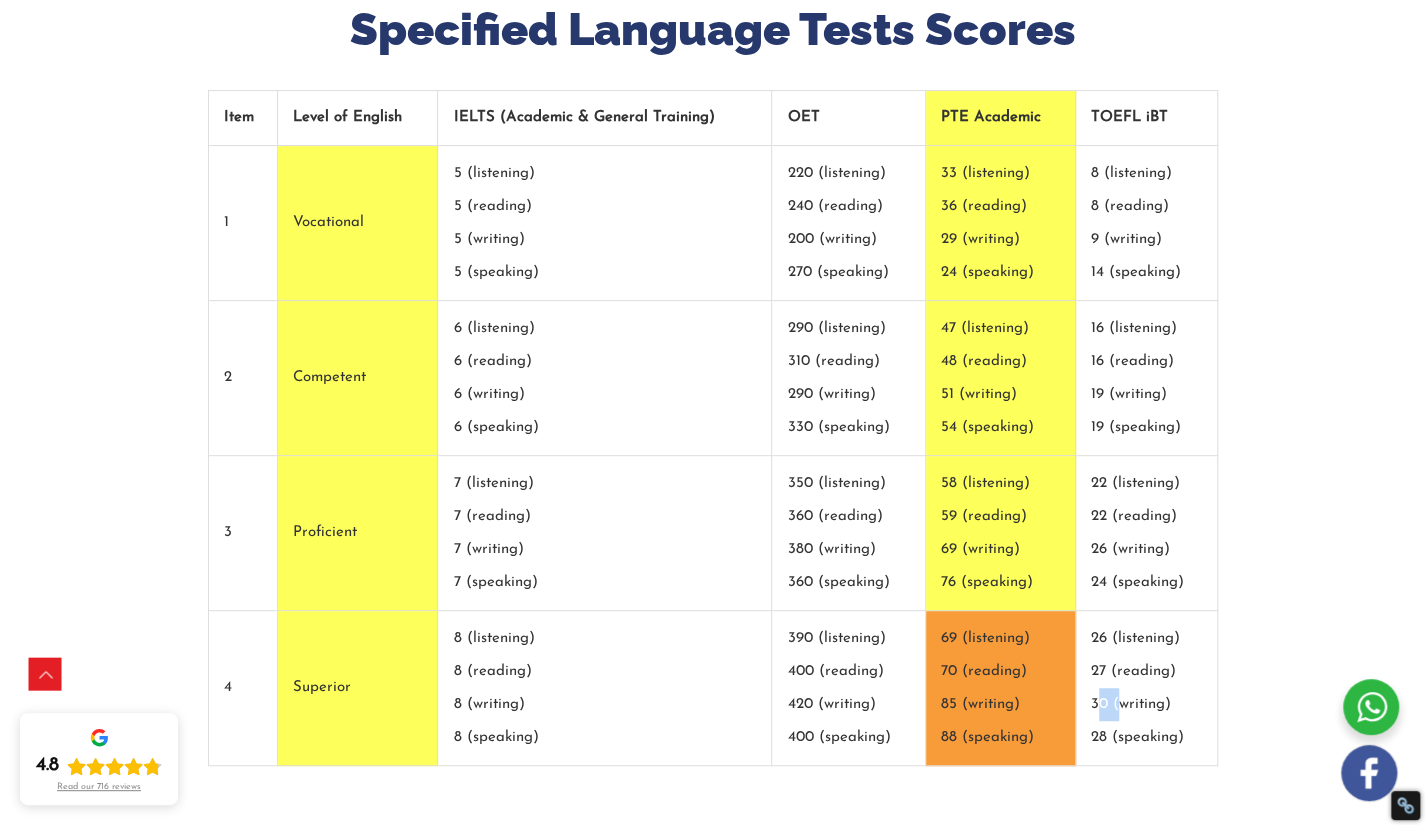 click on "26 (listening)
27 (reading)
30 (writing)
28 (speaking)" at bounding box center (1147, 688) 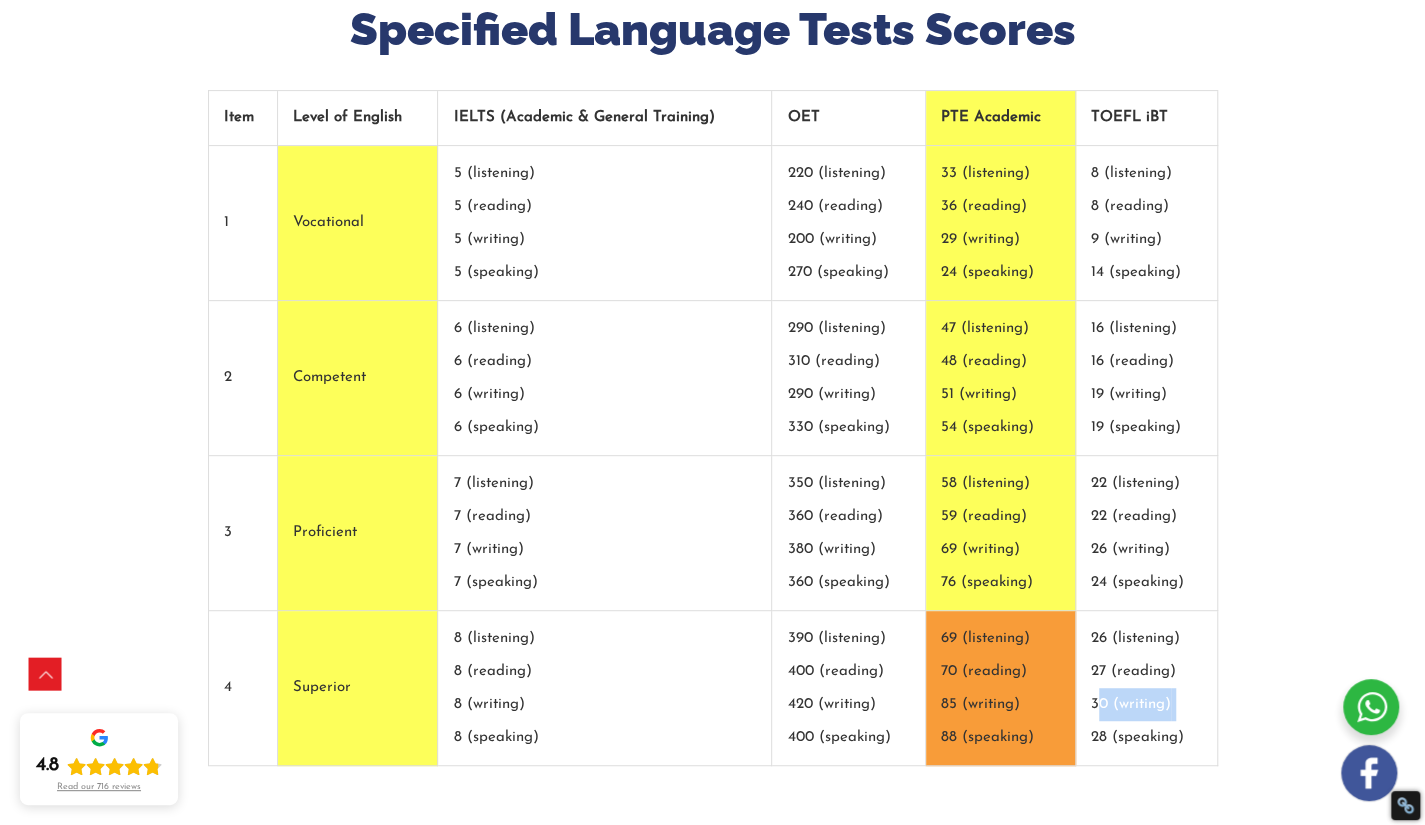click on "26 (listening)
27 (reading)
30 (writing)
28 (speaking)" at bounding box center (1147, 688) 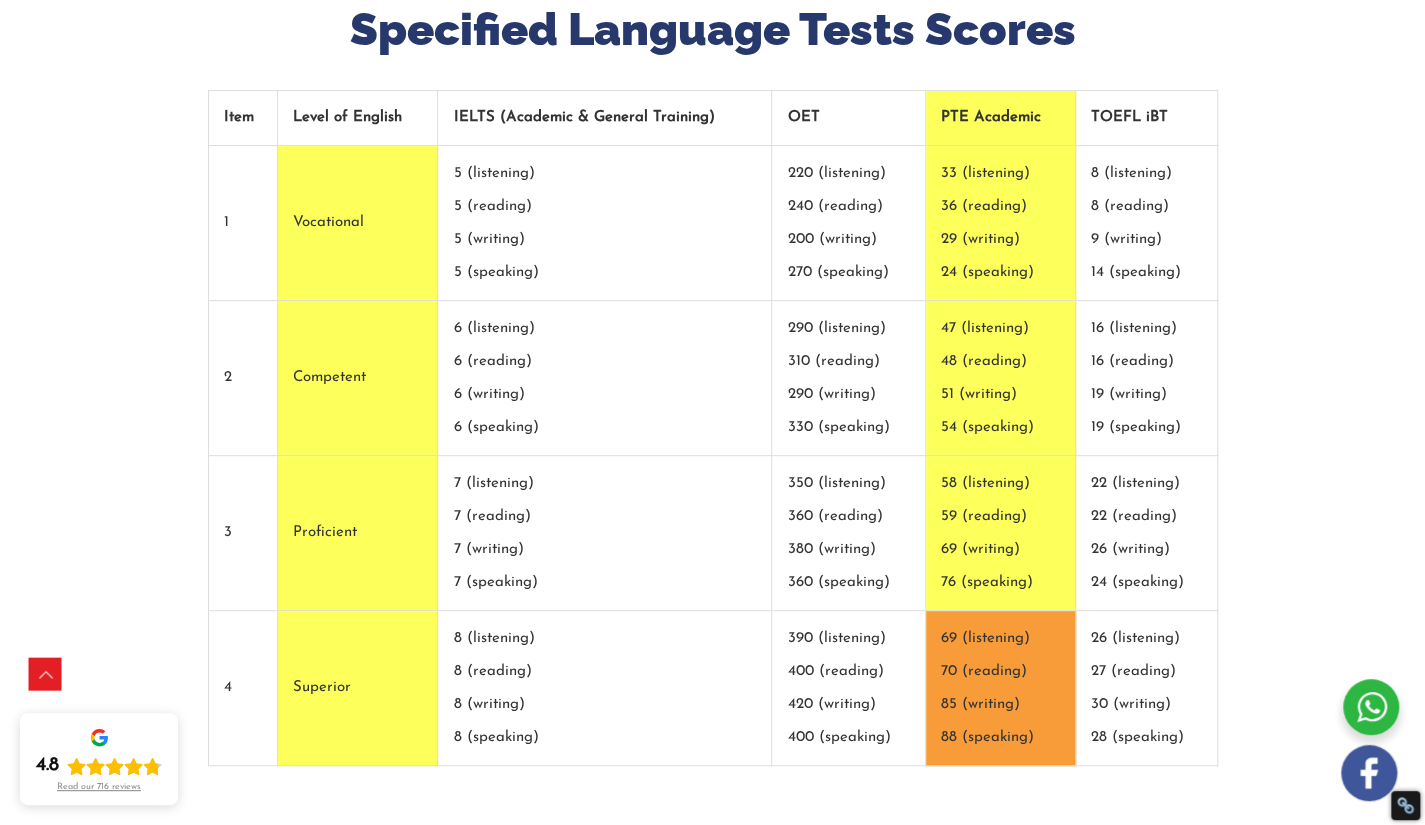 click on "22 (listening)
22 (reading)
26 (writing)
24 (speaking)" at bounding box center (1147, 533) 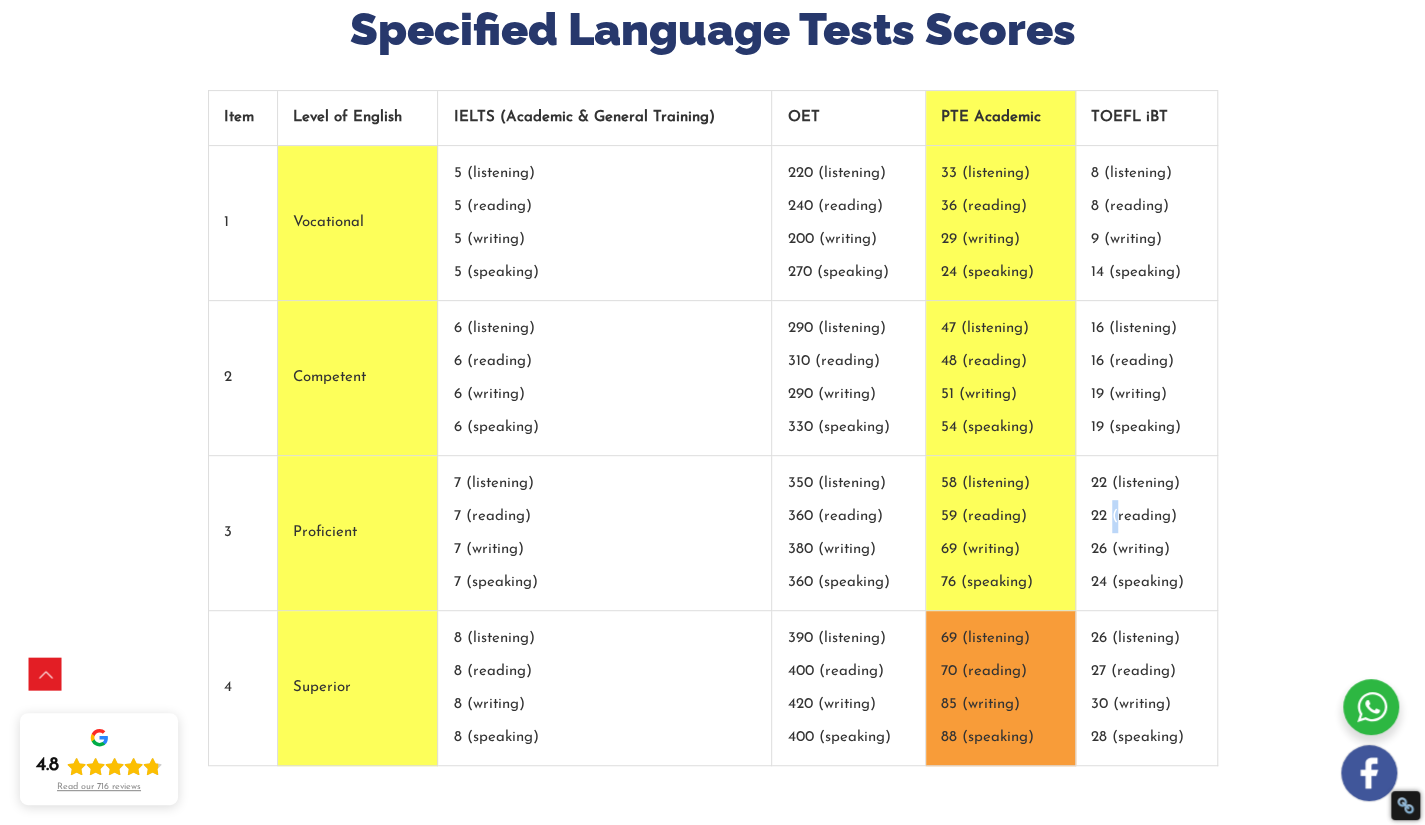 click on "22 (listening)
22 (reading)
26 (writing)
24 (speaking)" at bounding box center [1147, 533] 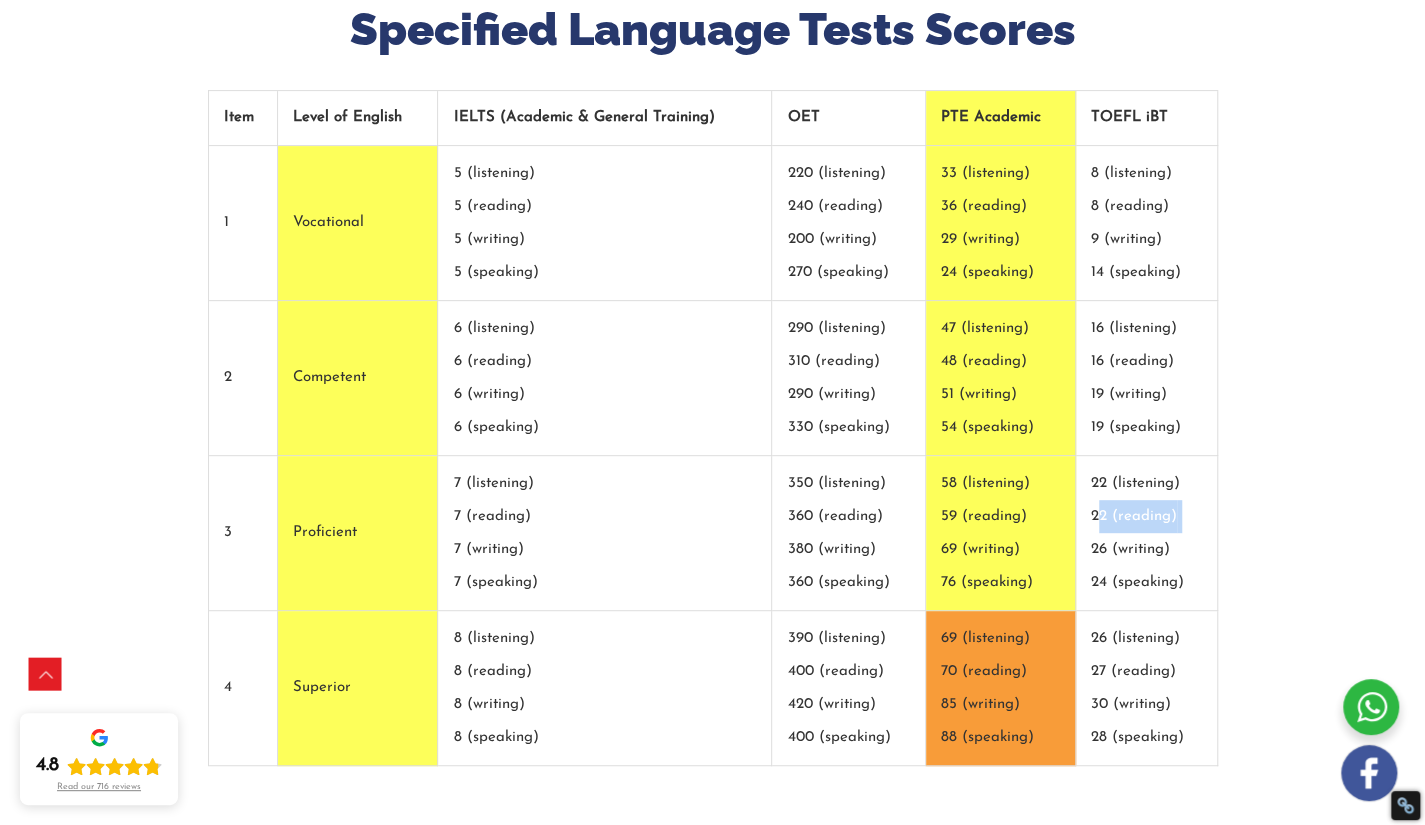 click on "22 (listening)
22 (reading)
26 (writing)
24 (speaking)" at bounding box center [1147, 533] 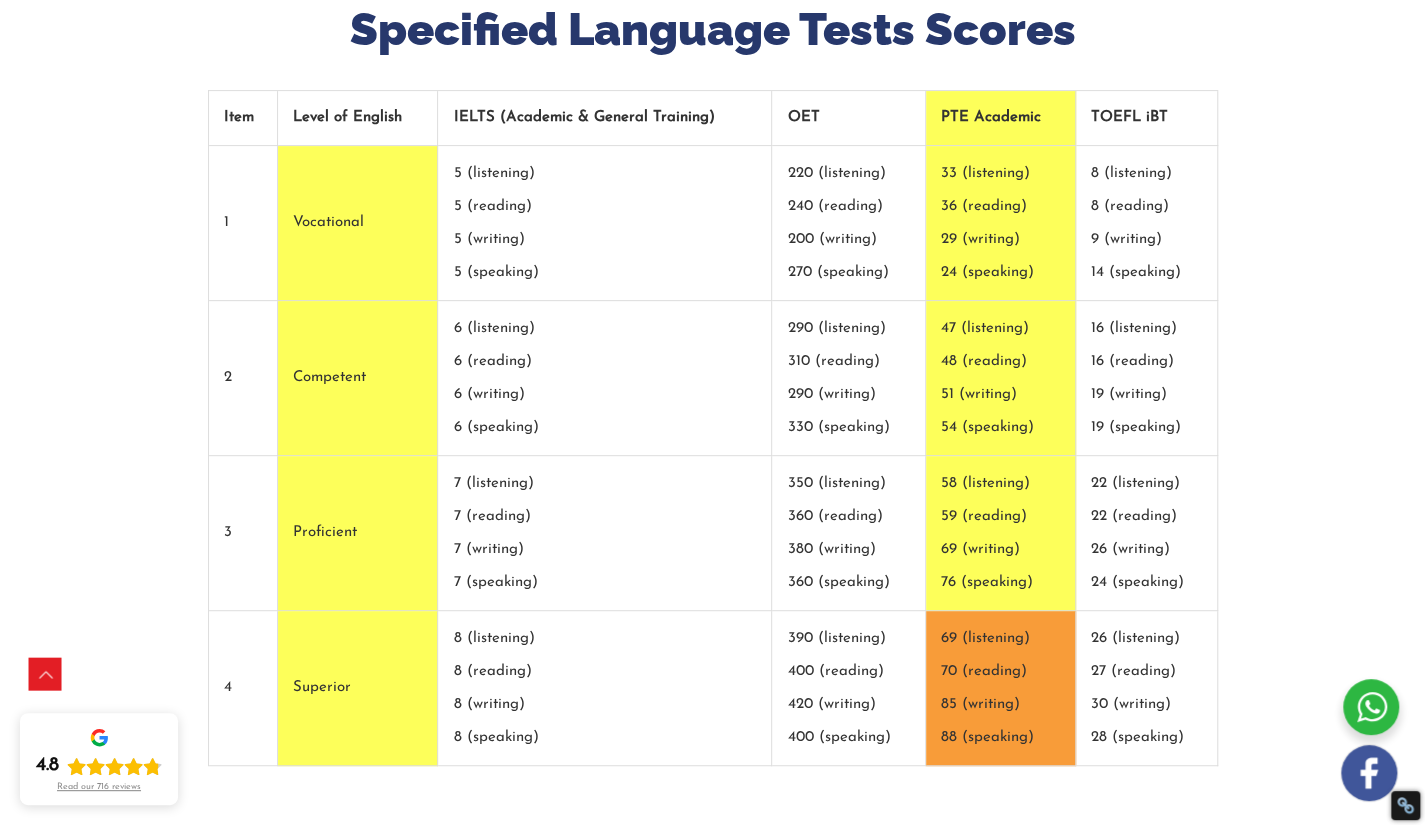 click on "16 (listening)
16 (reading)
19 (writing)
19 (speaking)" at bounding box center [1147, 378] 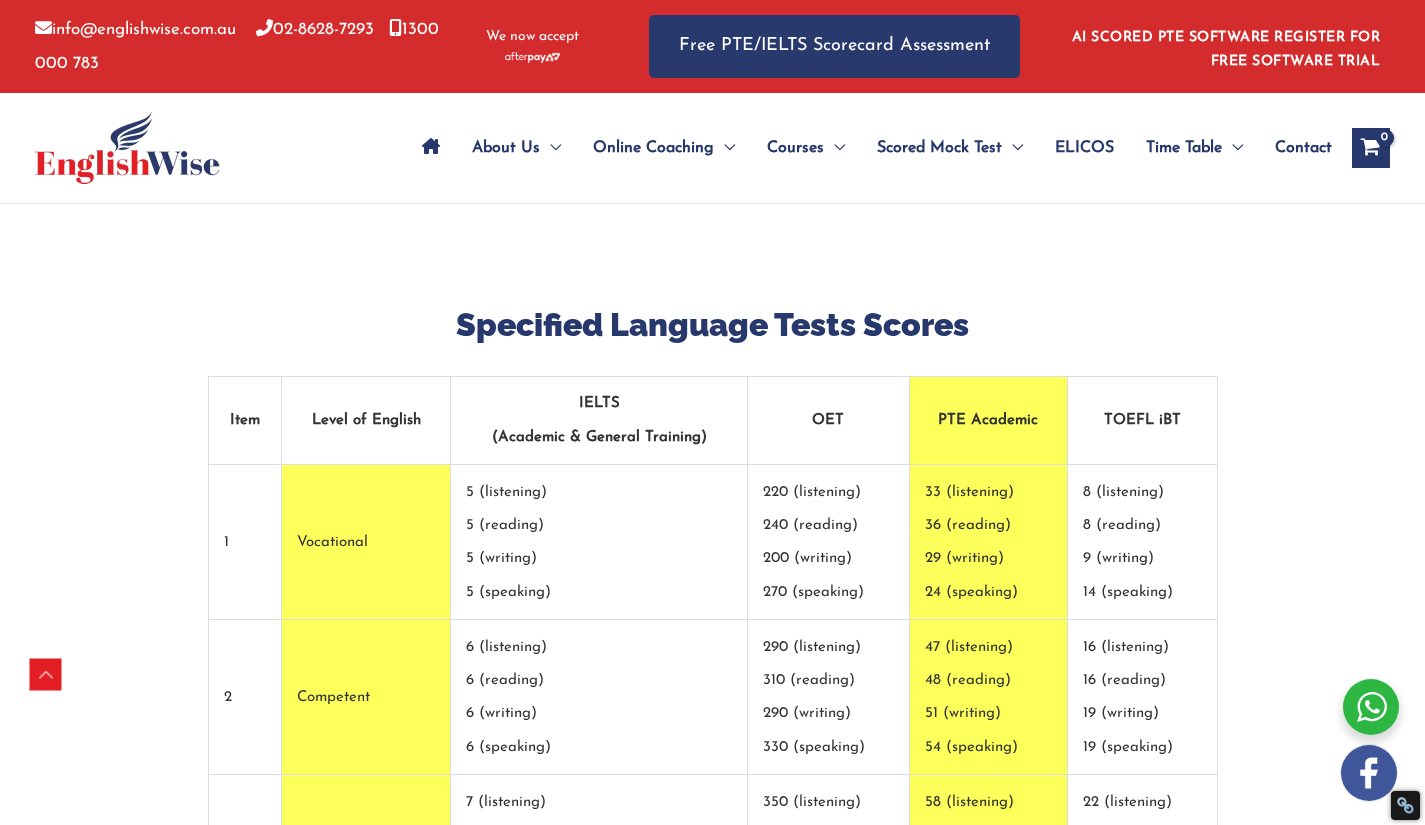 scroll, scrollTop: 303, scrollLeft: 0, axis: vertical 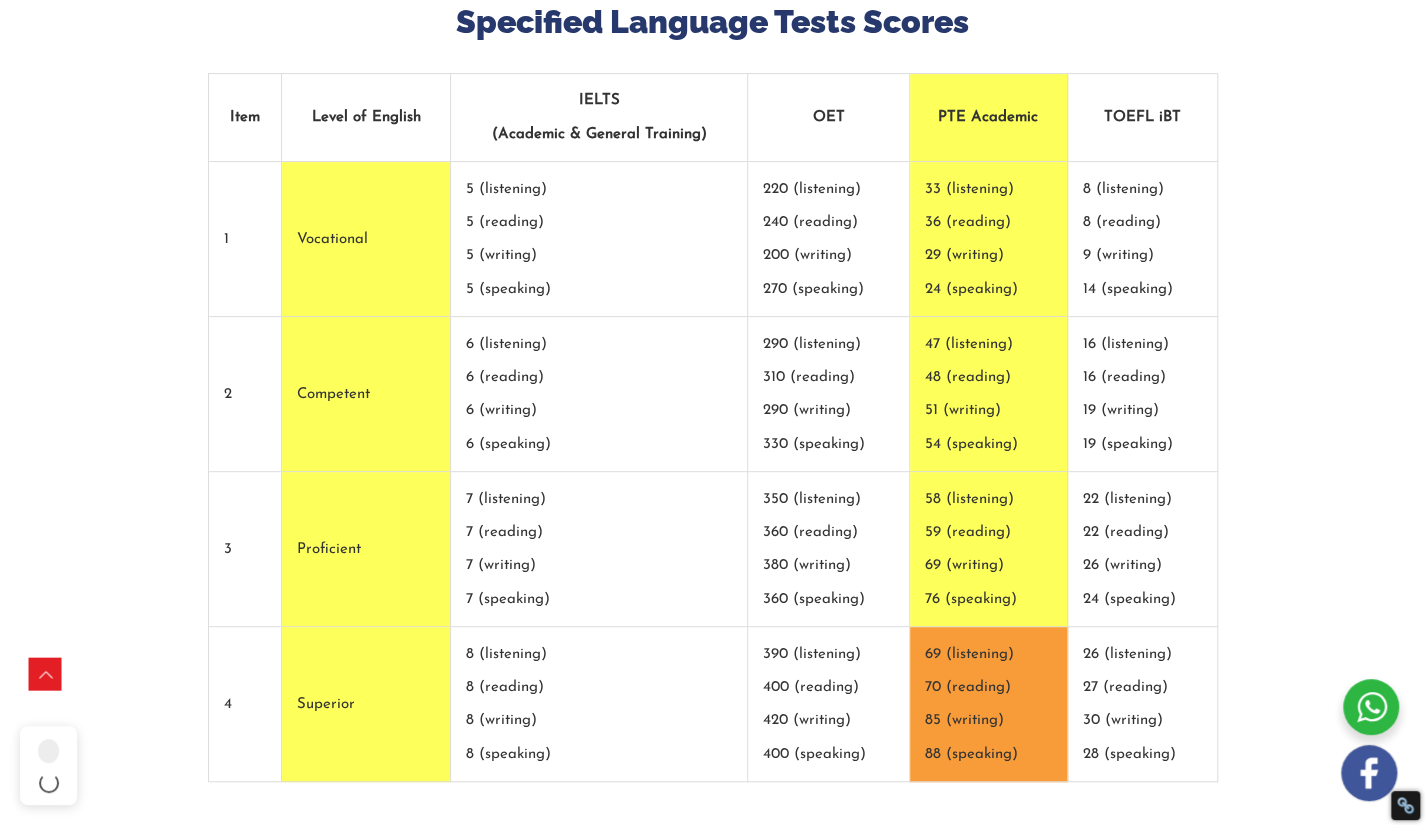 click on "Specified Language Tests Scores Item Level of English IELTS
(Academic & General Training) OET PTE Academic TOEFL iBT 1 Vocational 5 (listening)
5 (reading)
5 (writing)
5 (speaking) 220 (listening)
240 (reading)
200 (writing)
270 (speaking) 33 (listening)
36 (reading)
29 (writing)
24 (speaking) 8 (listening)
8 (reading)
9 (writing)
14 (speaking) 2 Competent 6 (listening)
6 (reading)
6 (writing)
6 (speaking) 290 (listening)
310 (reading)
290 (writing)
330 (speaking) 47 (listening)
48 (reading)
51 (writing)
54 (speaking) 16 (listening)
16 (reading)
19 (writing)
19 (speaking) 3 Proficient 7 (listening)
7 (reading)
7 (writing)
7 (speaking) 350 (listening)
360 (reading)
380 (writing)
360 (speaking) 58 (listening)
59 (reading)
69 (writing)
76 (speaking) 22 (listening)
22 (reading)
26 (writing)
24 (speaking) 4 Superior 8 (listening)
8 (reading)
8 (writing)
8 (speaking) 390 (listening)
400 (reading)
420 (writing)
400 (speaking) 69 (listening)
70 (reading)
85 (writing)" at bounding box center (713, 391) 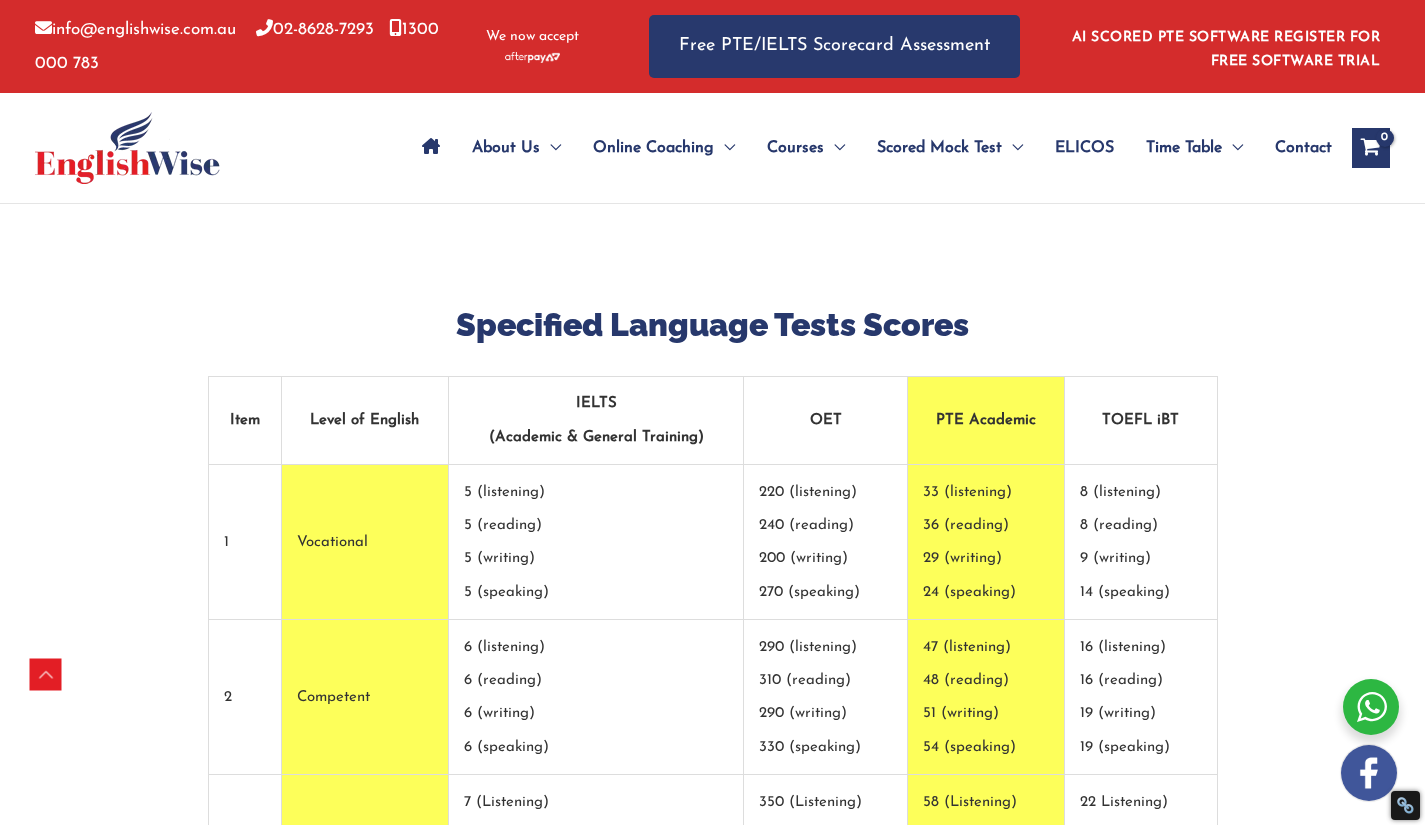 scroll, scrollTop: 303, scrollLeft: 0, axis: vertical 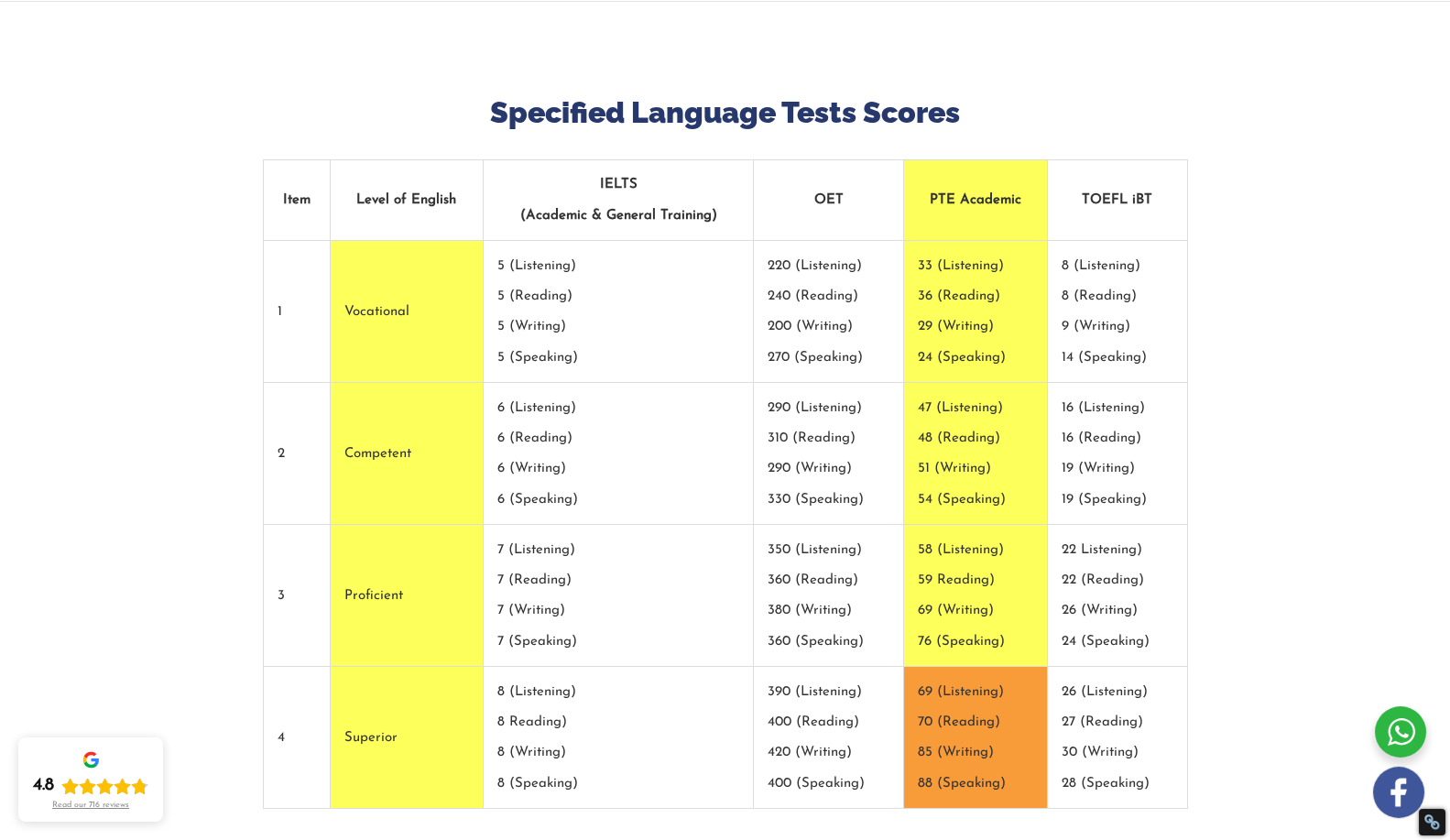 drag, startPoint x: 232, startPoint y: 10, endPoint x: 674, endPoint y: 371, distance: 570.68818 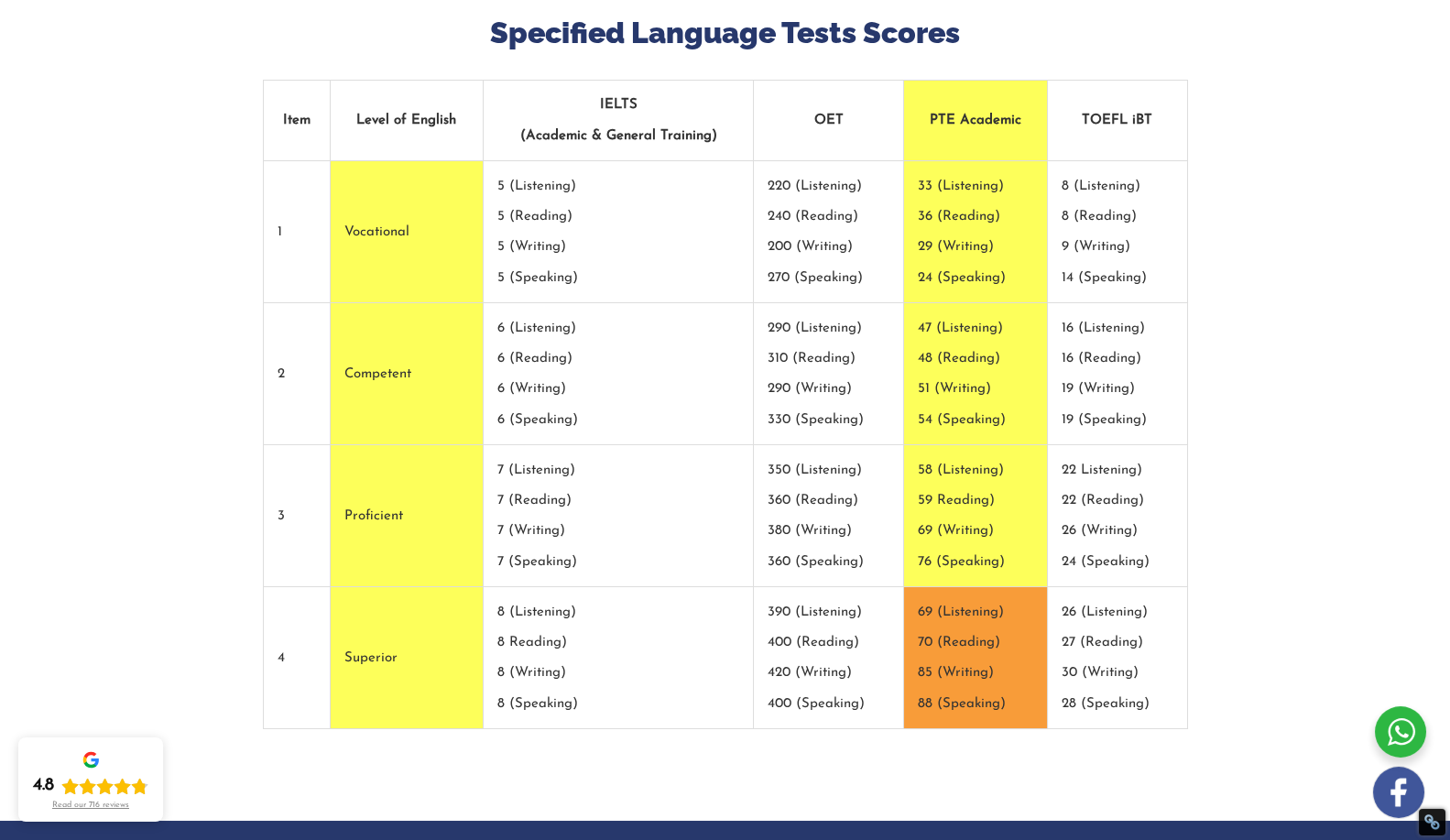 scroll, scrollTop: 240, scrollLeft: 0, axis: vertical 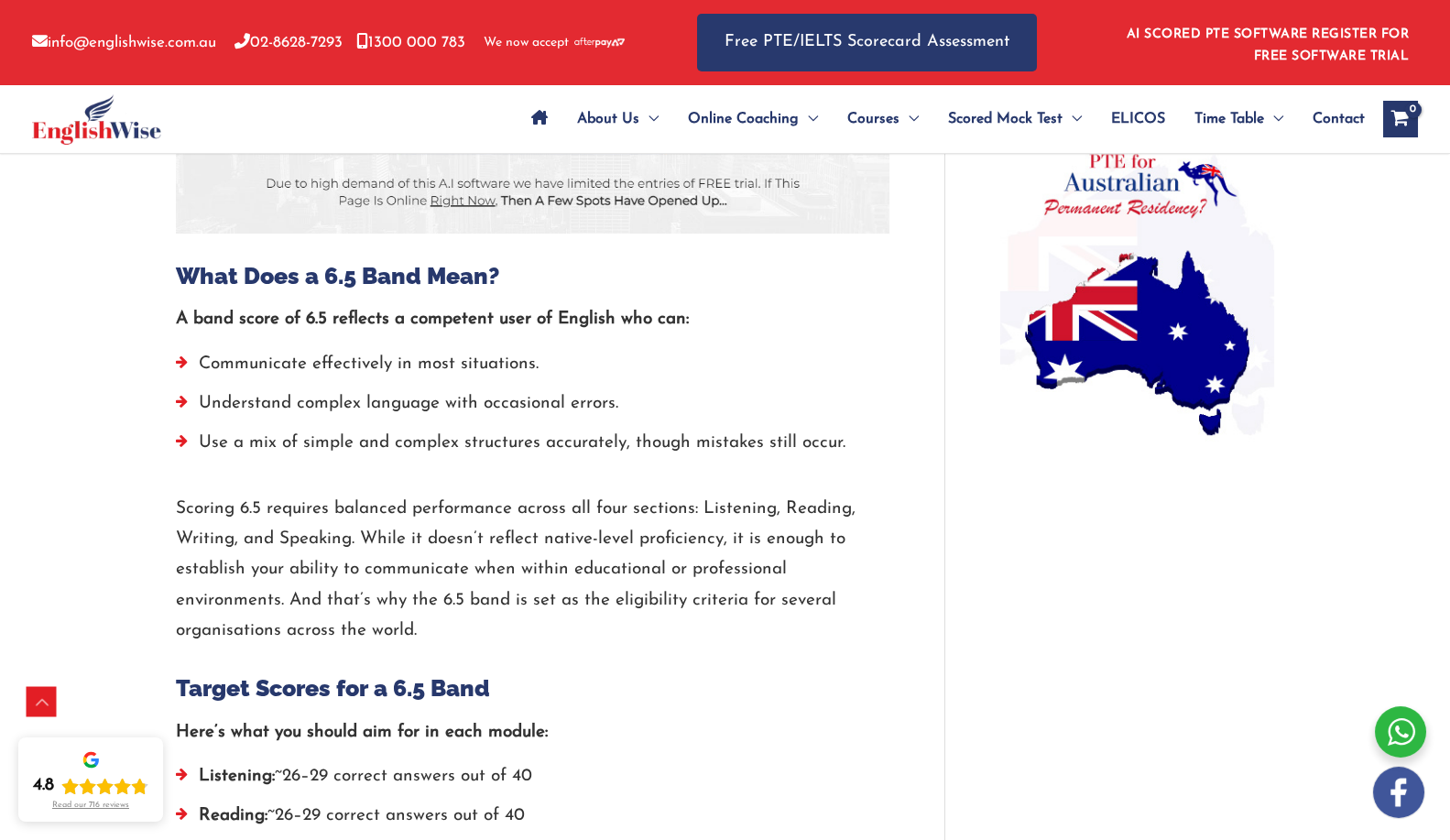 drag, startPoint x: 62, startPoint y: 345, endPoint x: 491, endPoint y: 35, distance: 529.28348 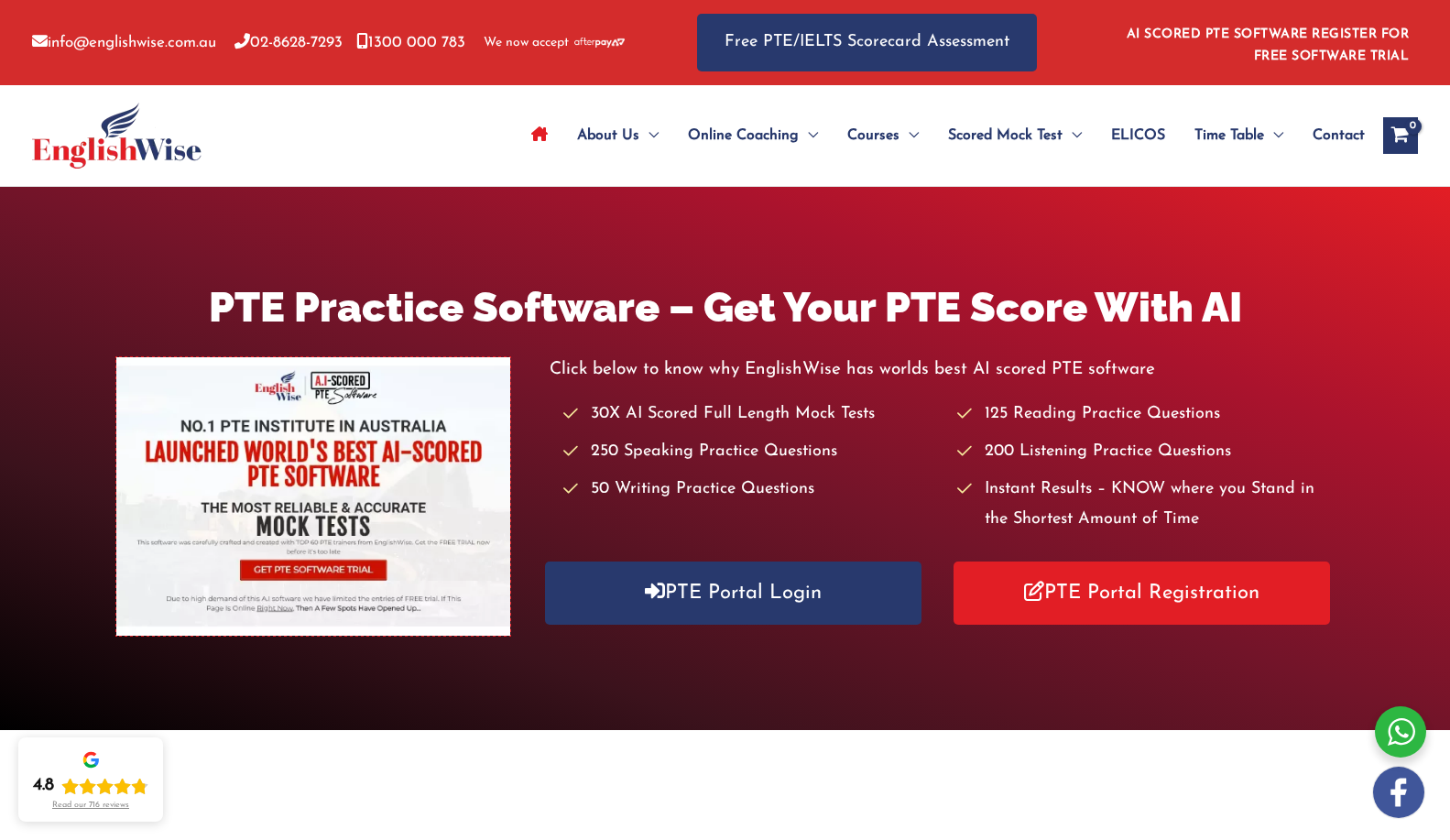 scroll, scrollTop: 0, scrollLeft: 0, axis: both 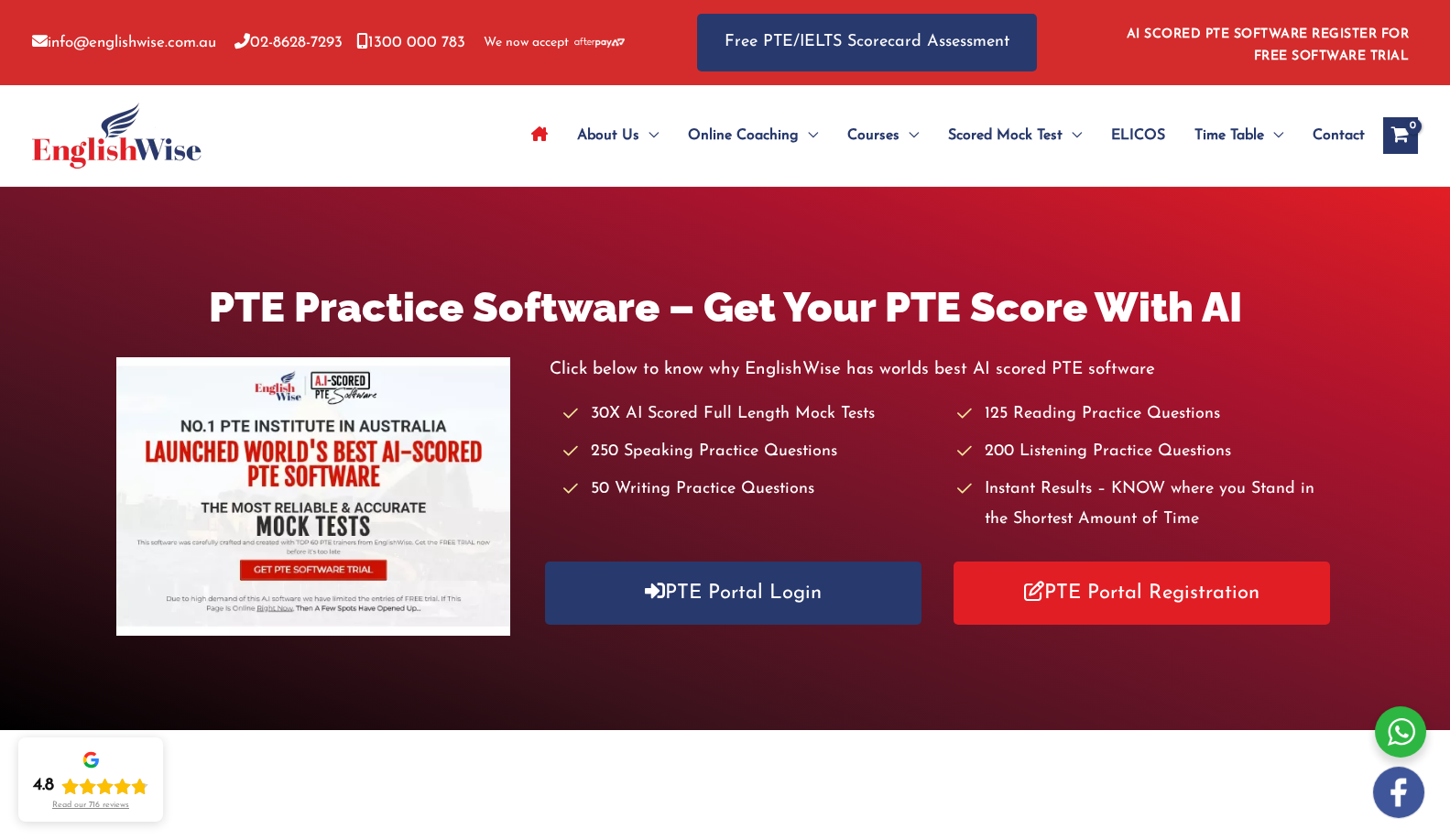 click on "About Us Menu Toggle Our Story Testimonials Online Coaching Menu Toggle Online PTE Classes Online NAATI Classes Online OET Course PTE for Physiotherapy PTE for Nursing ISLPR For Teaching NCLEX RN Courses Menu Toggle PTE Menu Toggle Sydney Parramatta Melbourne Brisbane Gold Coast Perth Darwin Adelaide Canberra Tasmania Toowoomba Auckland NZ Dubai Vietnam Blacktown Rockdale Hurstville Liverpool Auburn Strathfield NAATI Menu Toggle Sydney Parramatta Melbourne Brisbane Gold Coast Perth Darwin Adelaide Canberra Tasmania Toowoomba ISLPR IELTS Menu Toggle One Skill Retake OET PTE Core General English NCLEX RN Scored Mock Test Menu Toggle PTE Mock Tests IELTS Practice Tests AI PTE Software ELICOS Time Table Menu Toggle PTE NAATI IELTS Contact" at bounding box center (898, 136) 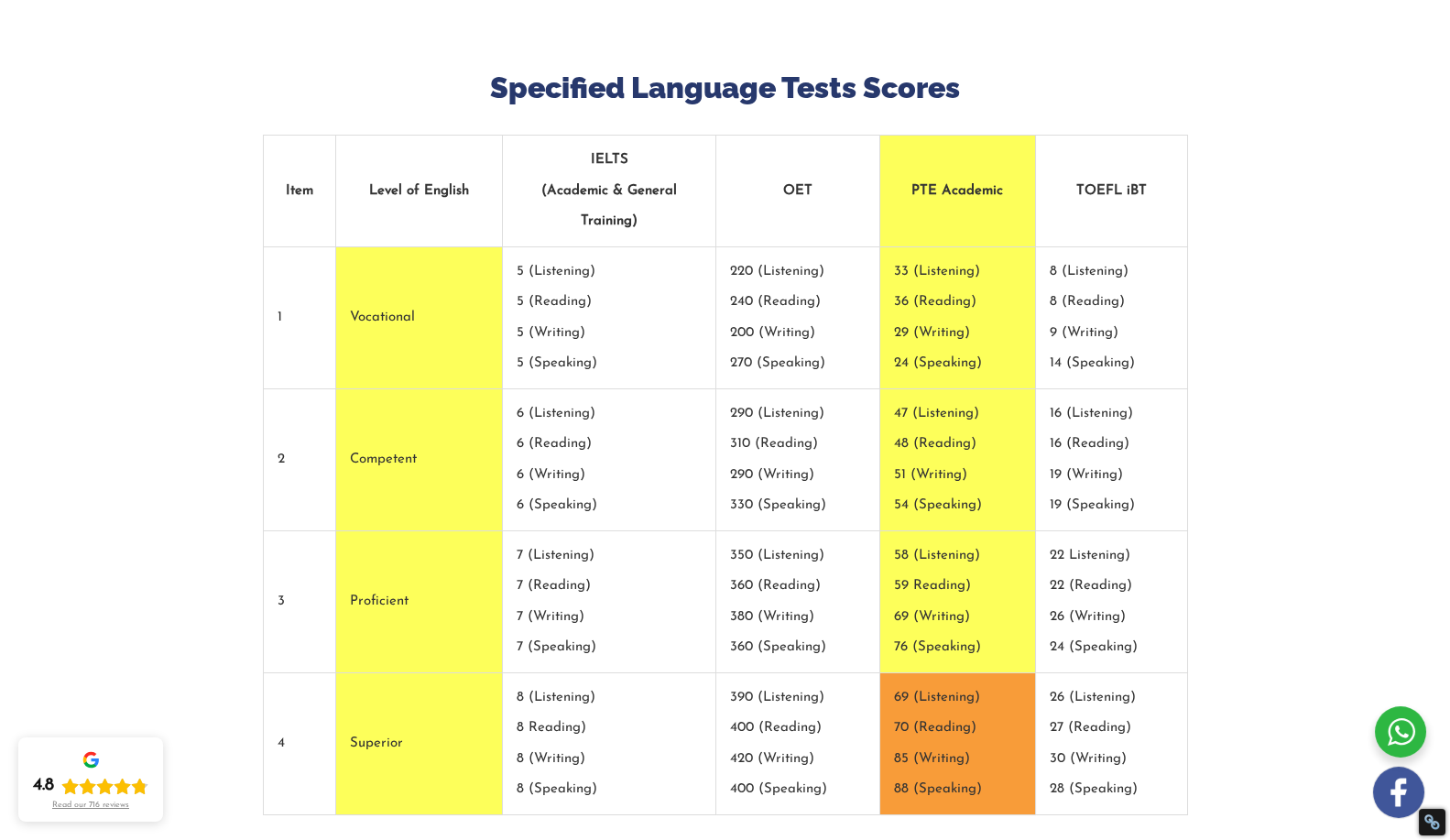 scroll, scrollTop: 0, scrollLeft: 0, axis: both 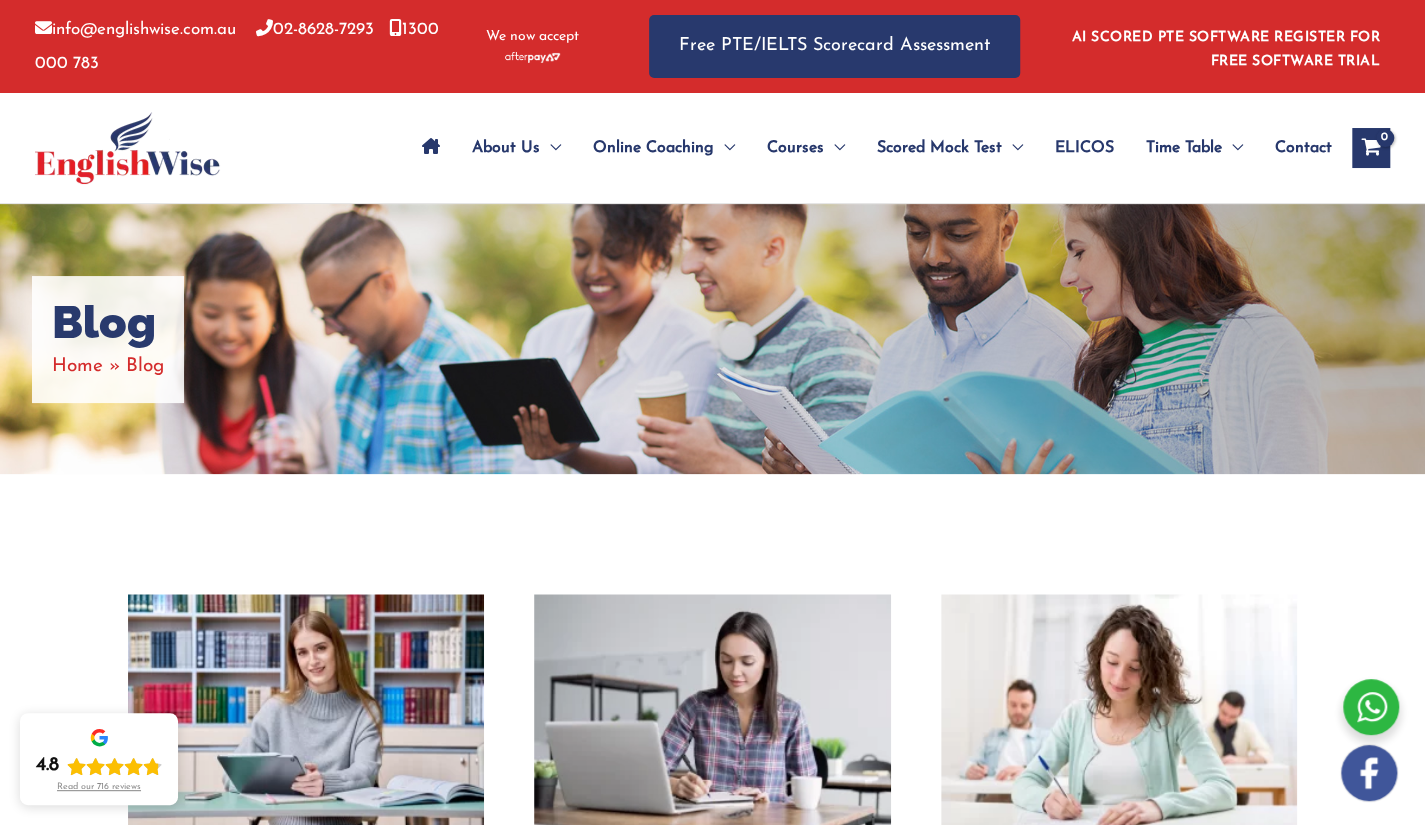 click on "Blog Home Blog" at bounding box center [712, 339] 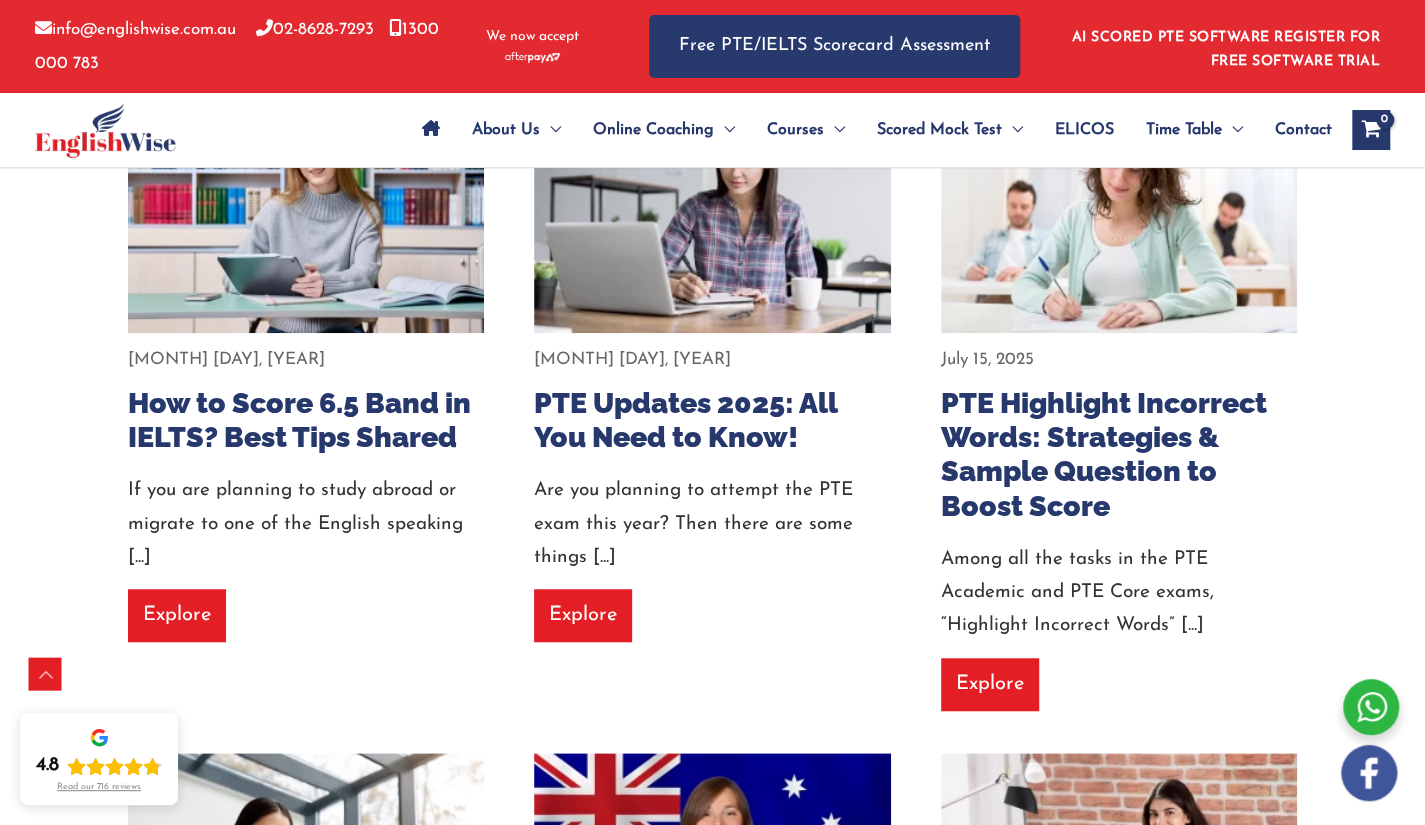 scroll, scrollTop: 500, scrollLeft: 0, axis: vertical 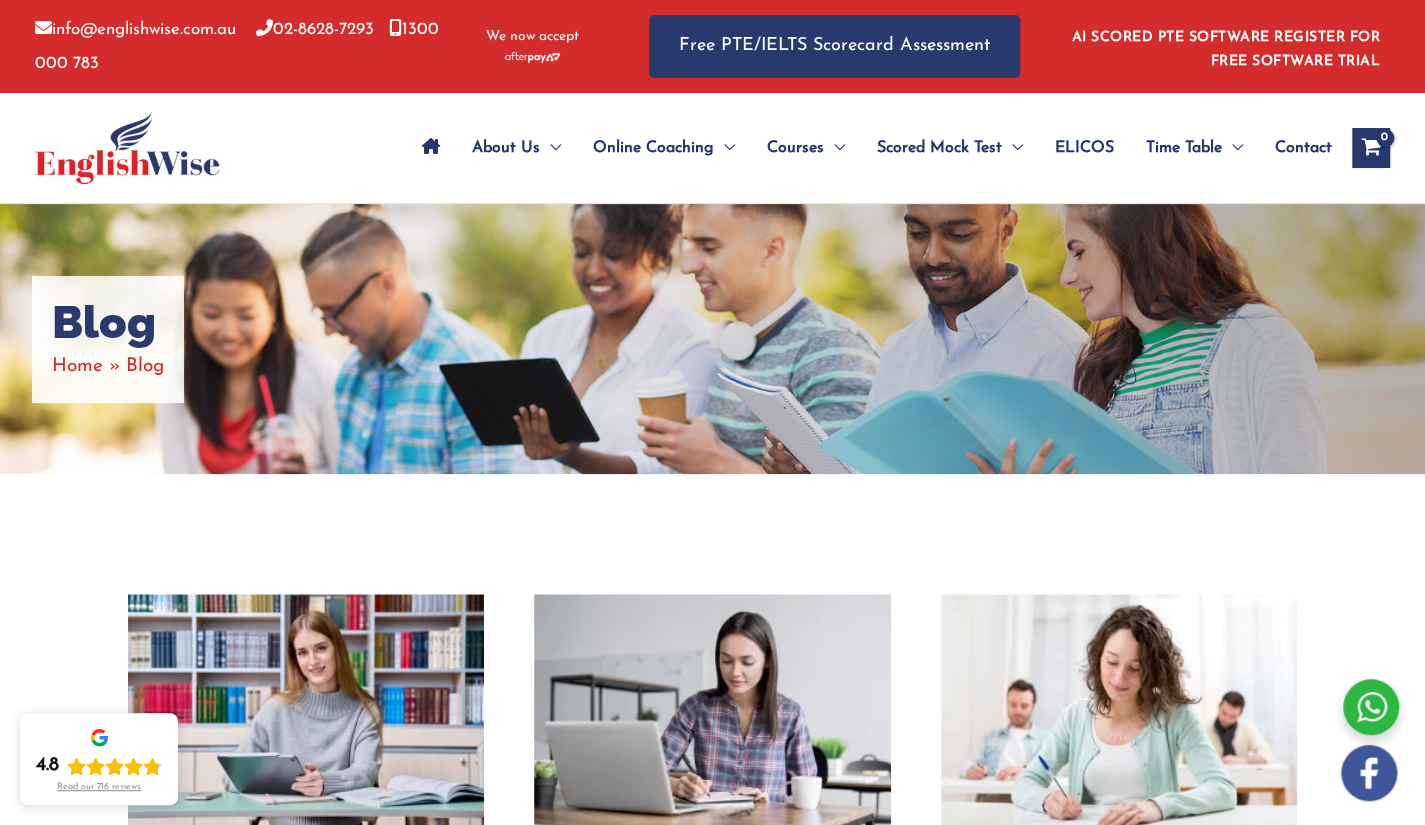 click on "Blog Home Blog" at bounding box center [712, 339] 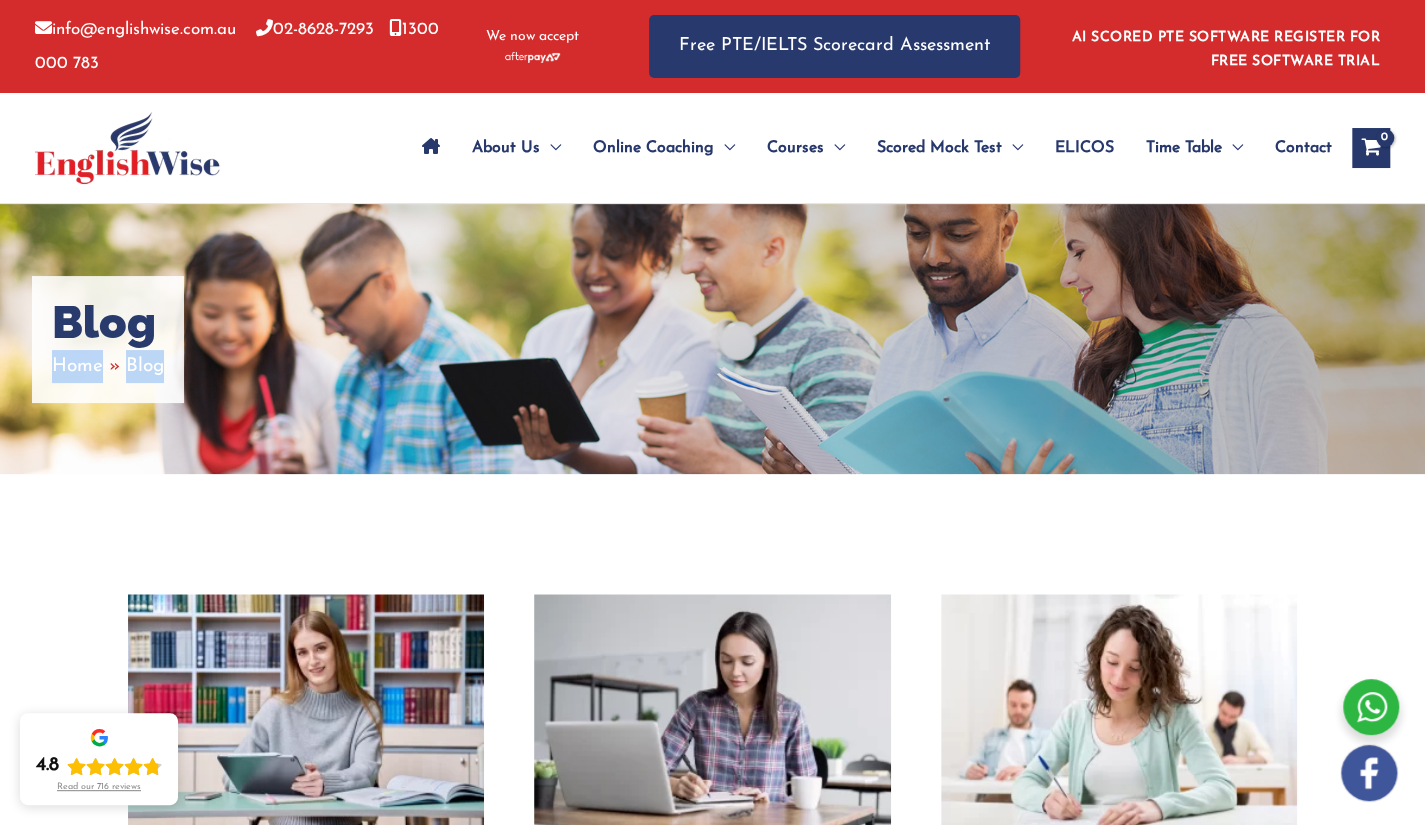 click on "Blog Home Blog" at bounding box center [712, 339] 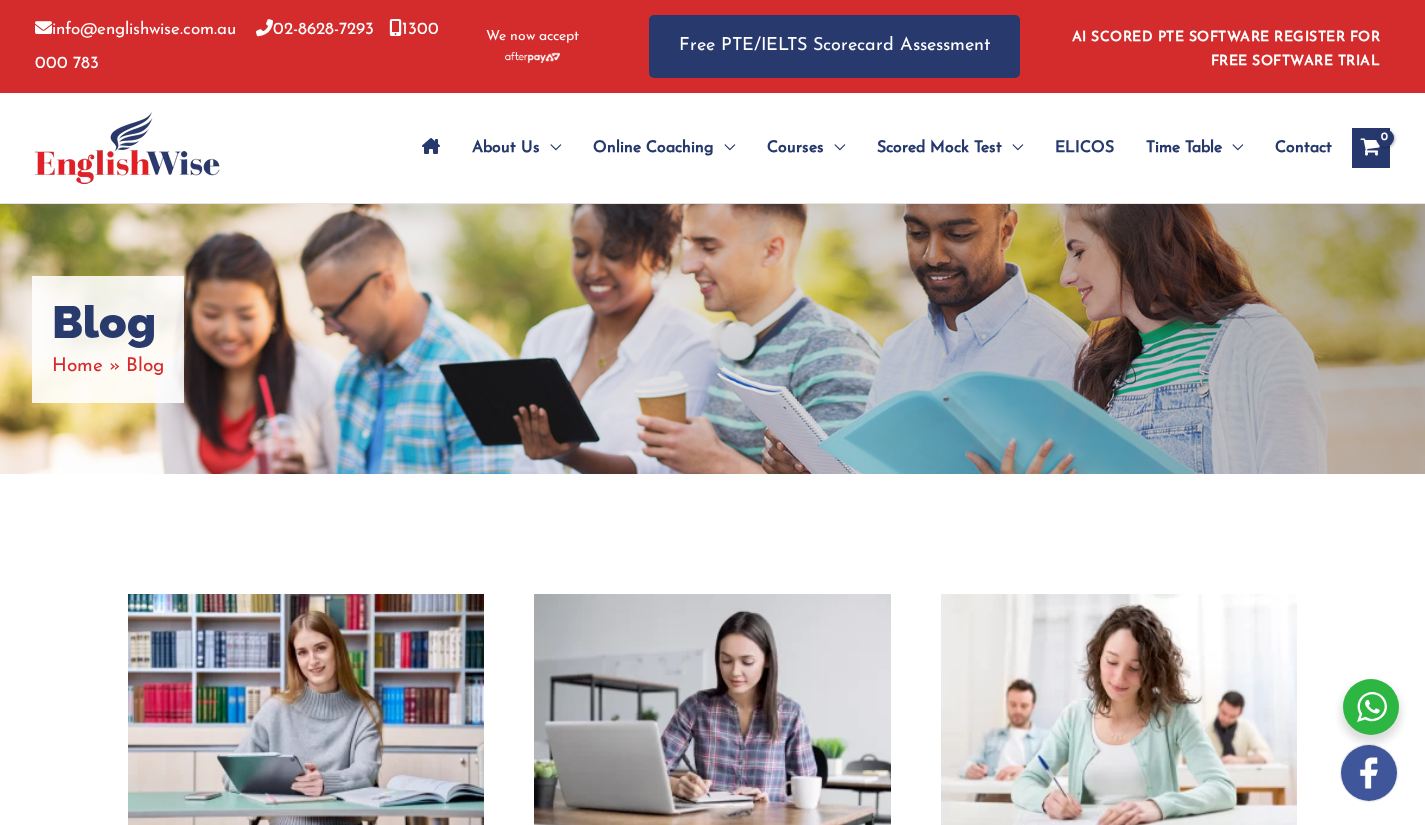 scroll, scrollTop: 0, scrollLeft: 0, axis: both 